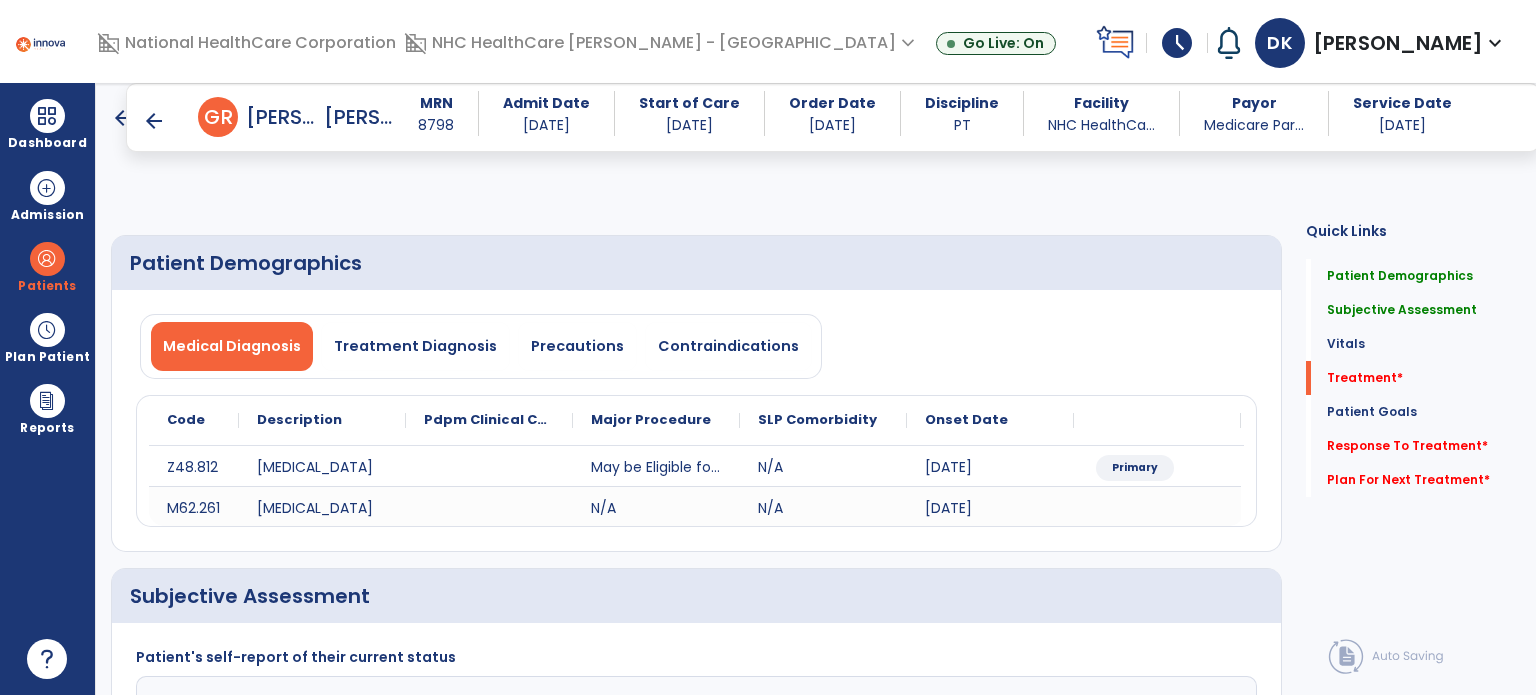 select on "*" 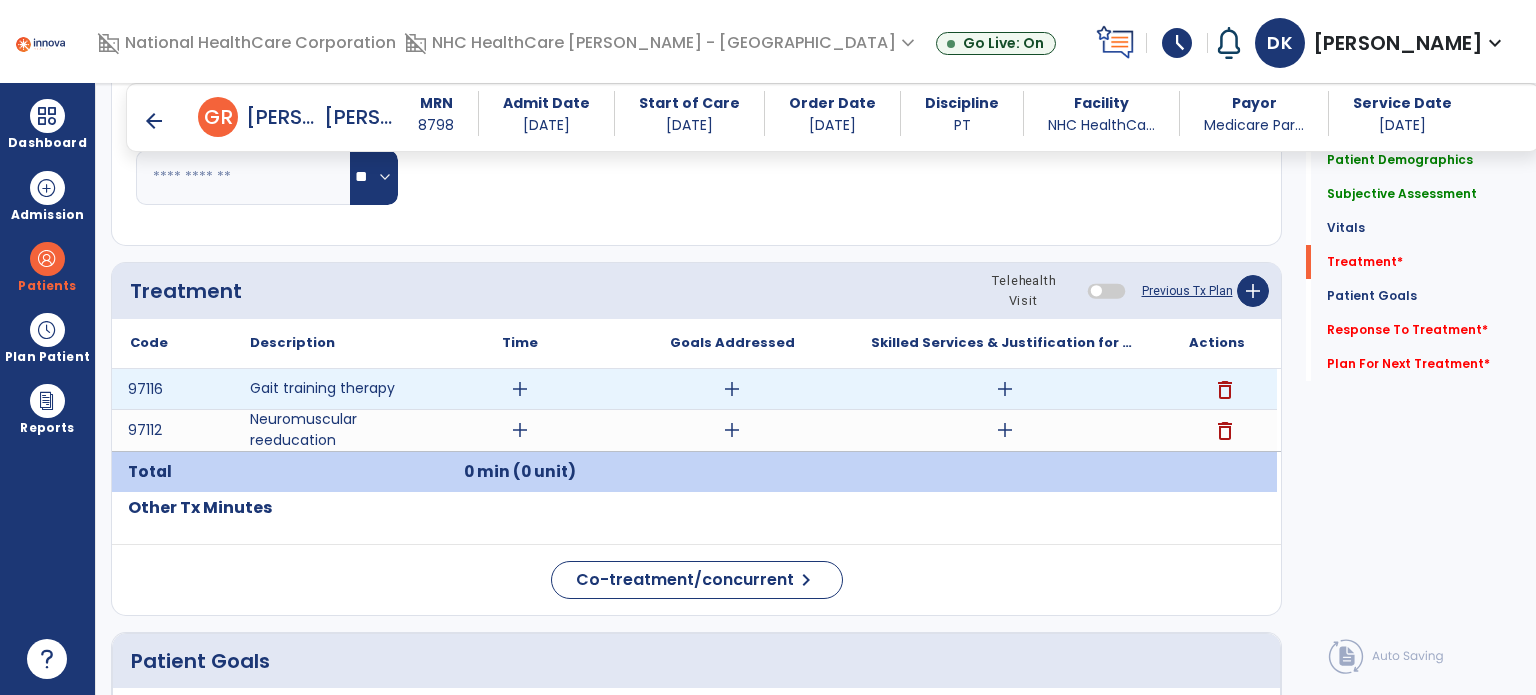 click on "add" at bounding box center (520, 389) 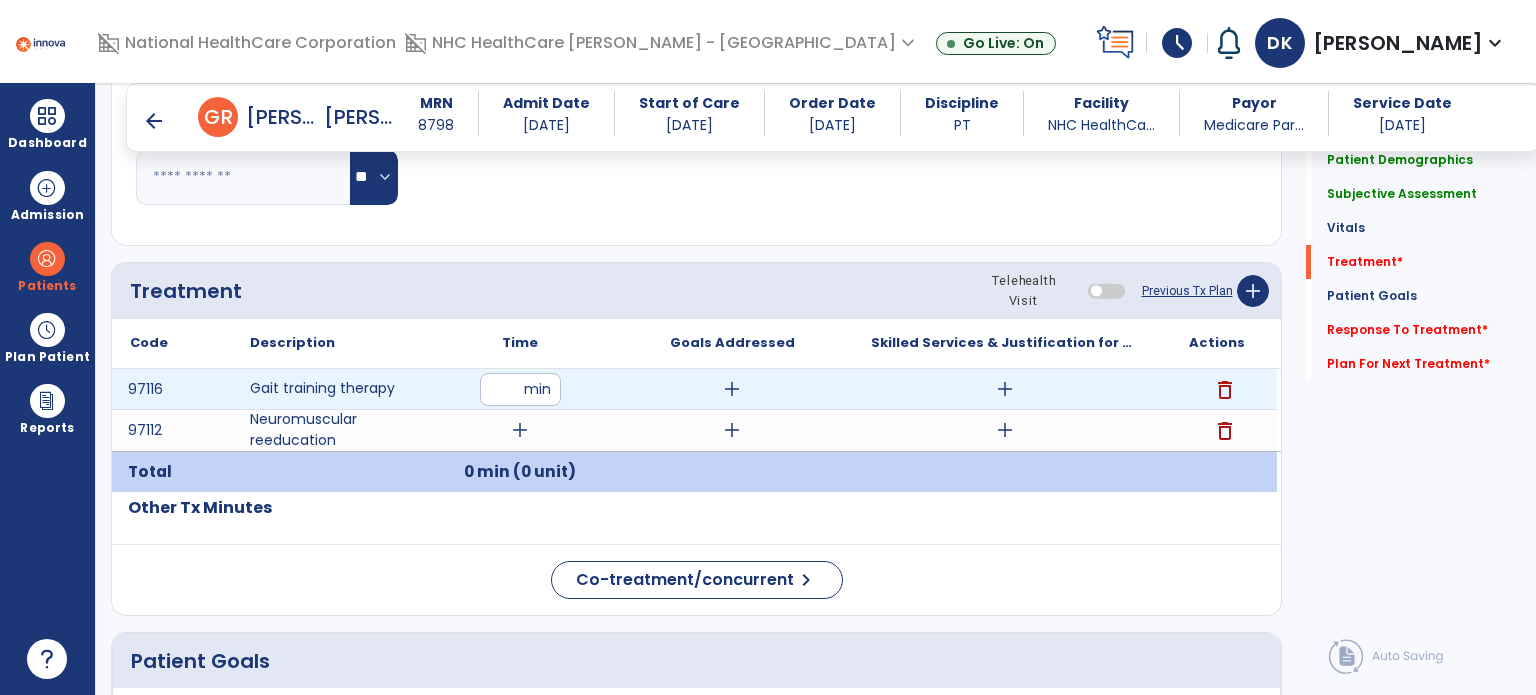type on "**" 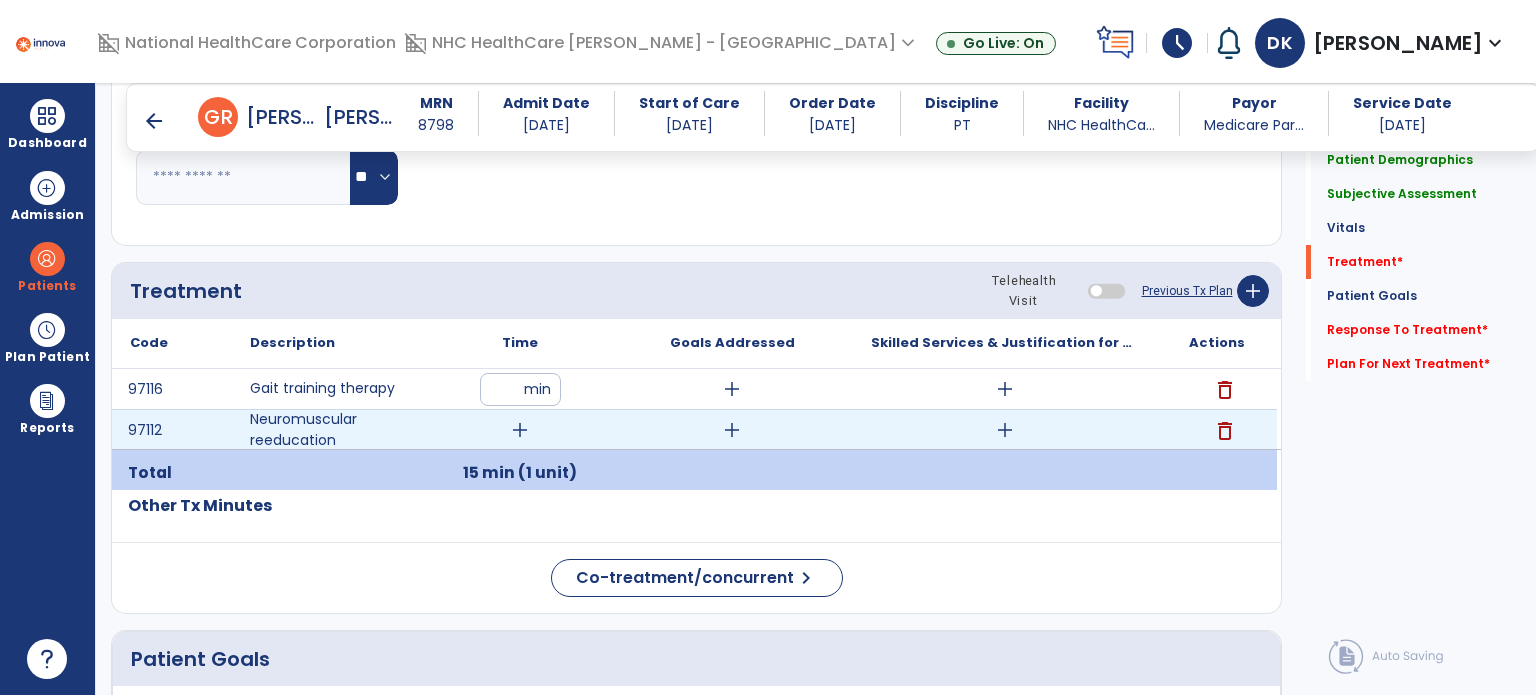 click on "add" at bounding box center [520, 430] 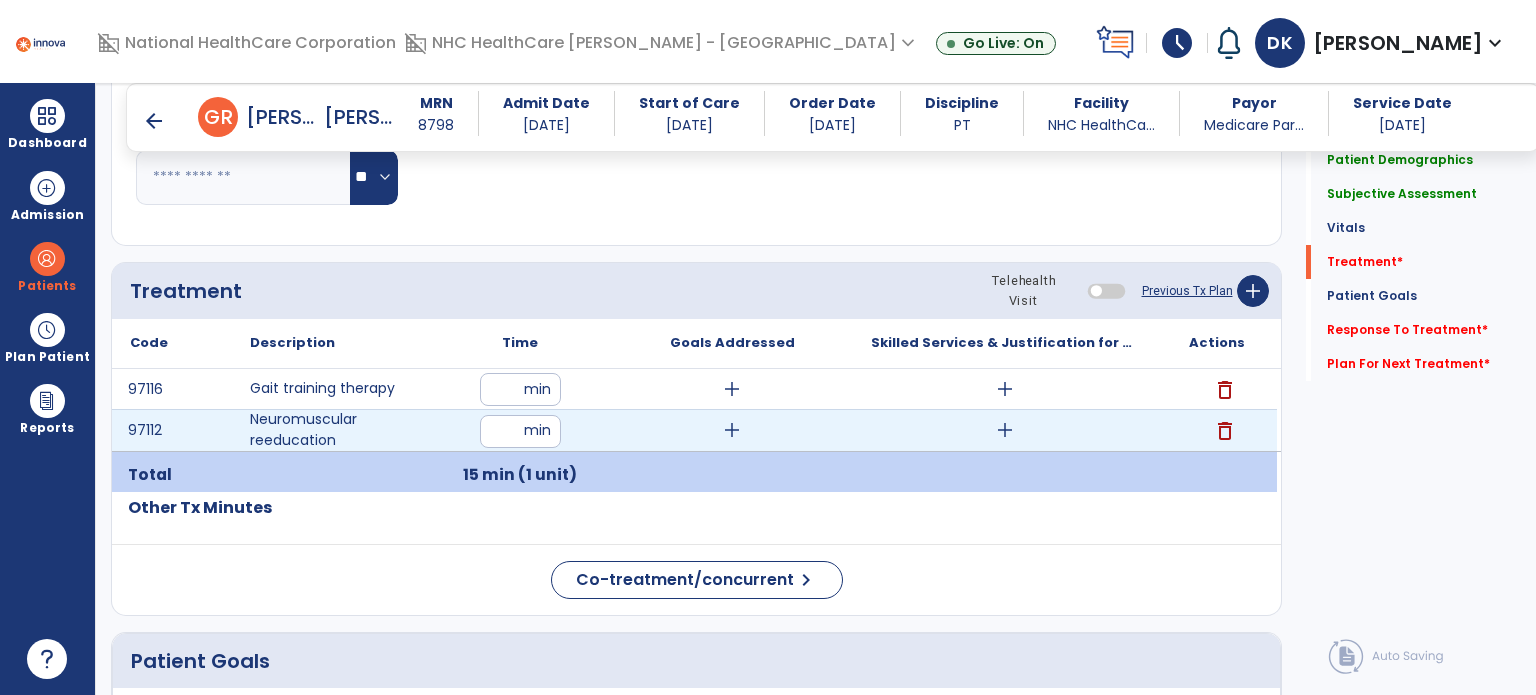 type on "**" 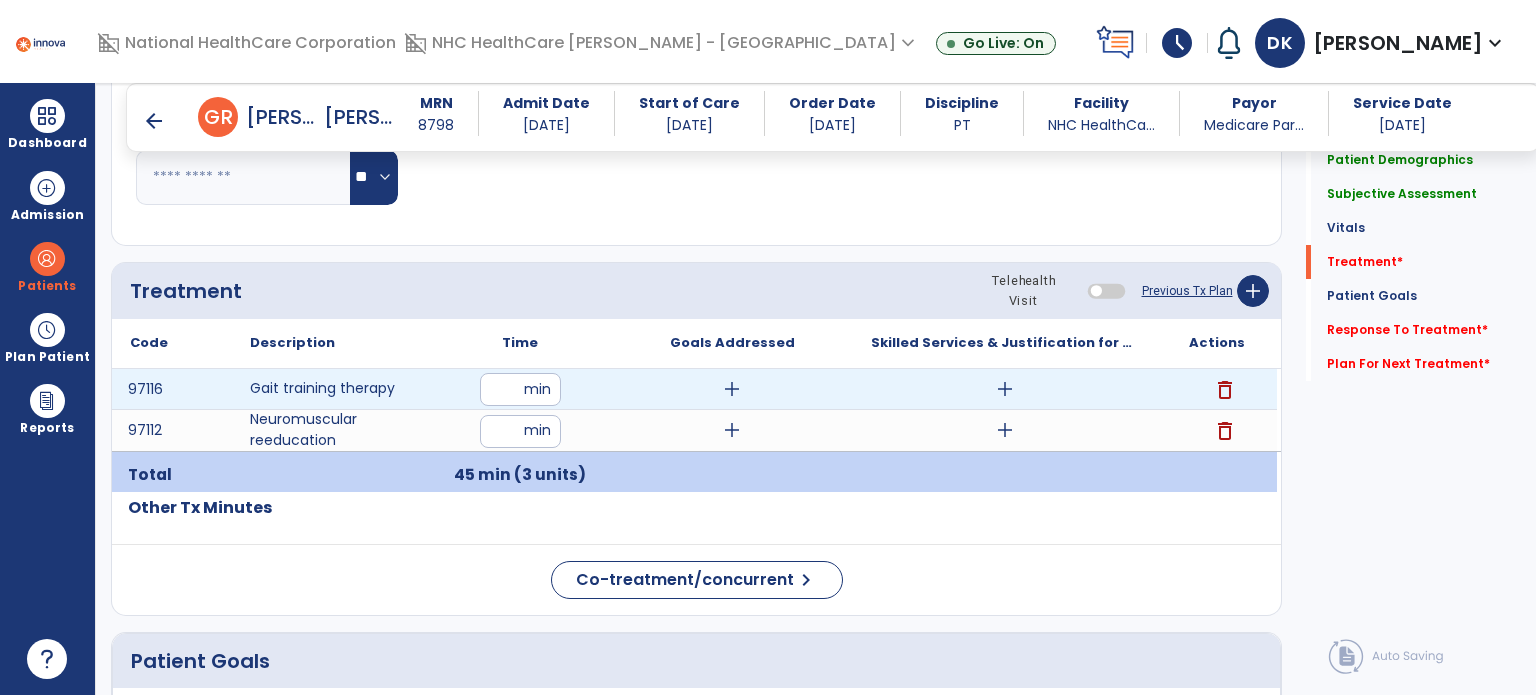 click on "add" at bounding box center [1005, 389] 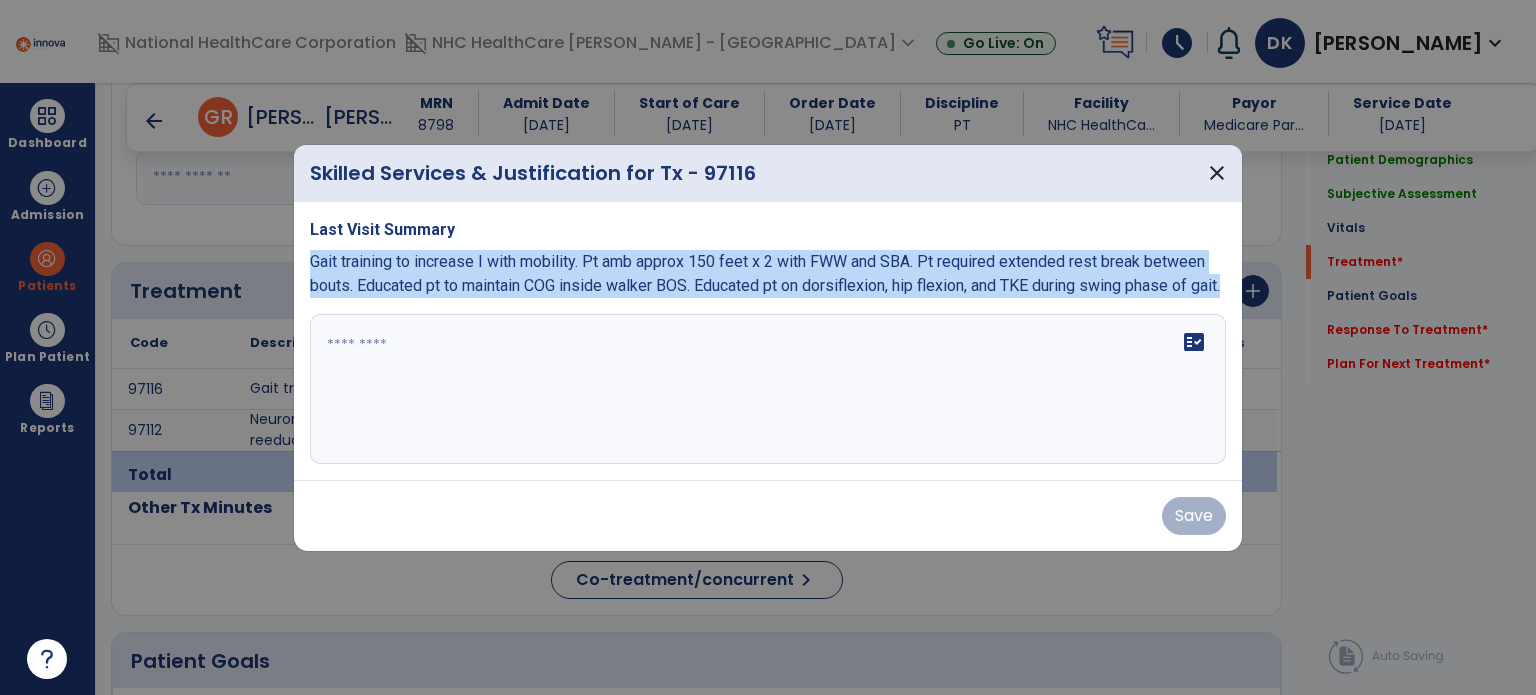 drag, startPoint x: 353, startPoint y: 303, endPoint x: 302, endPoint y: 251, distance: 72.835434 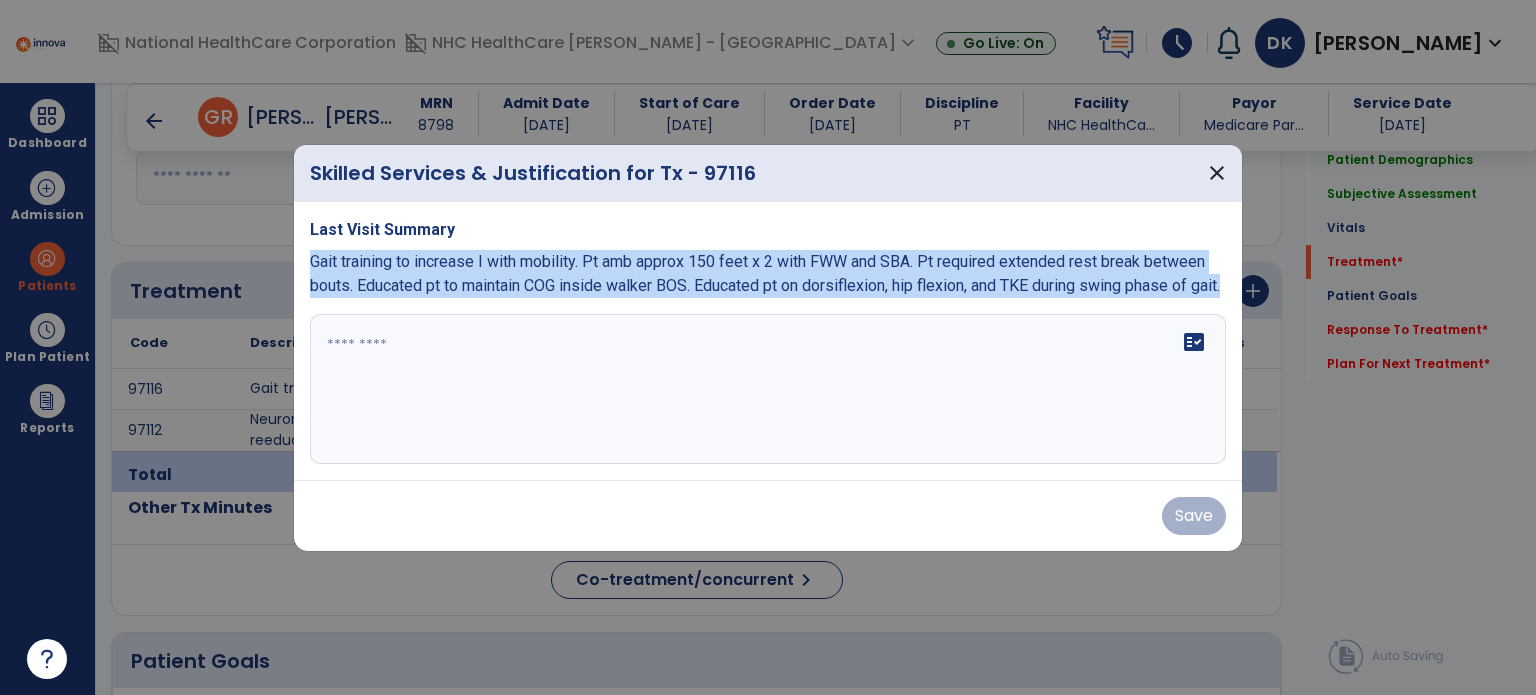click on "Last Visit Summary Gait training to increase I with mobility. Pt amb approx 150 feet x 2 with FWW and SBA. Pt required extended rest break between bouts. Educated pt to maintain COG inside walker BOS. Educated pt on dorsiflexion, hip flexion, and TKE during swing phase of gait.    fact_check" at bounding box center (768, 341) 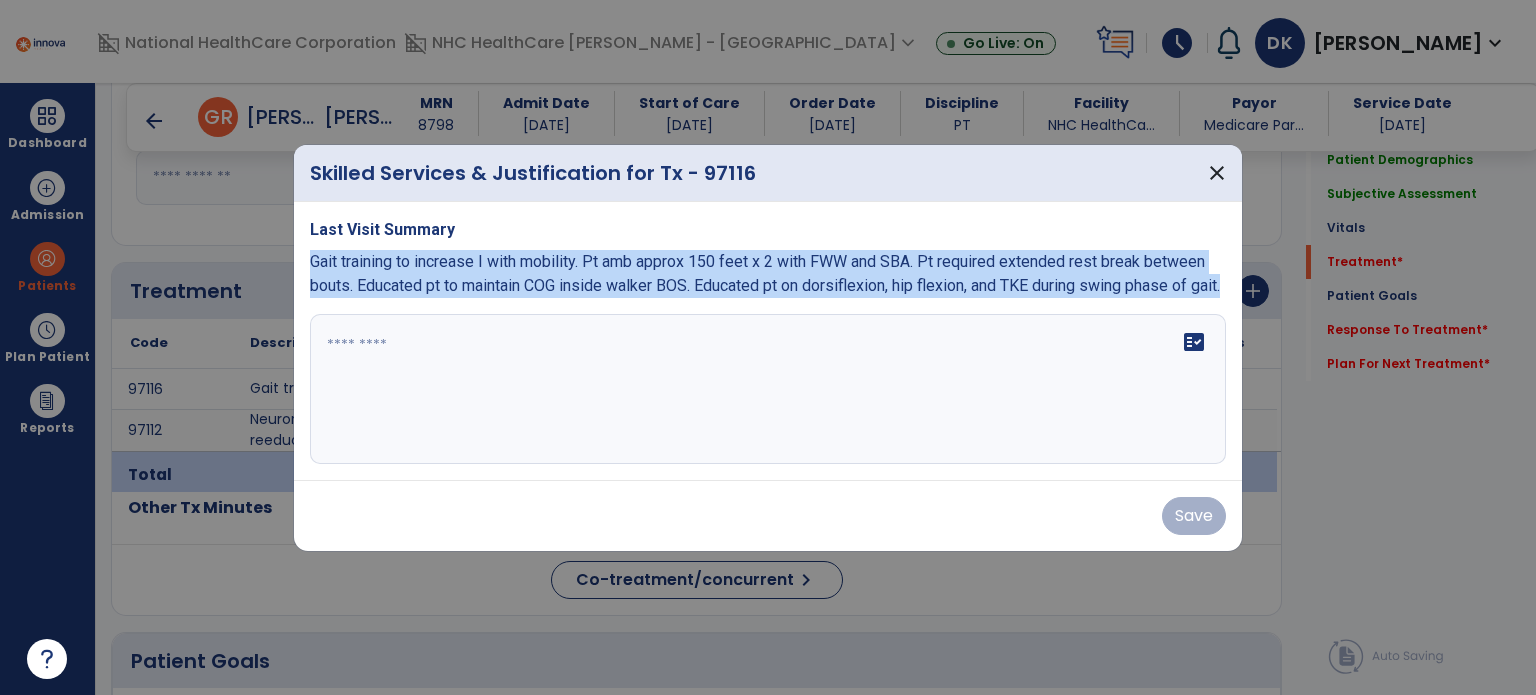 copy on "Gait training to increase I with mobility. Pt amb approx 150 feet x 2 with FWW and SBA. Pt required extended rest break between bouts. Educated pt to maintain COG inside walker BOS. Educated pt on dorsiflexion, hip flexion, and TKE during swing phase of gait." 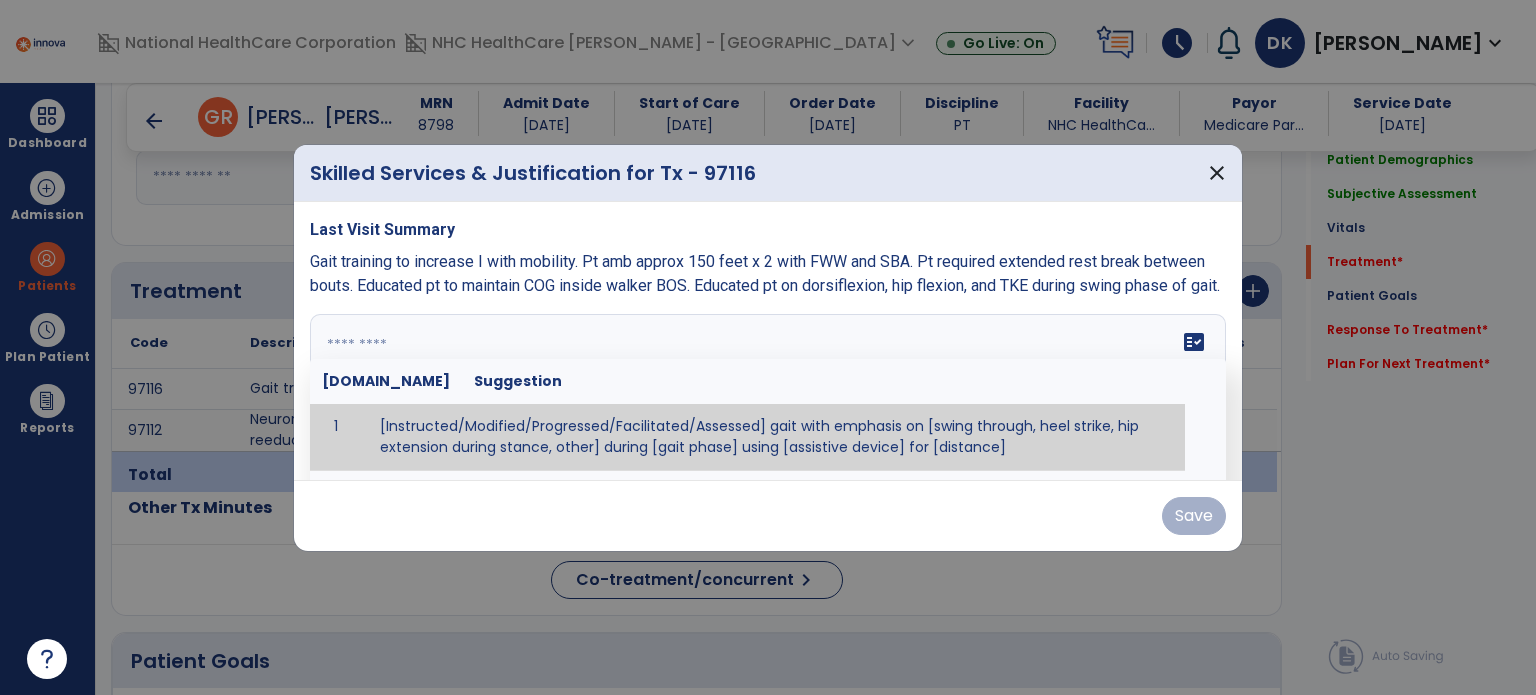 paste on "**********" 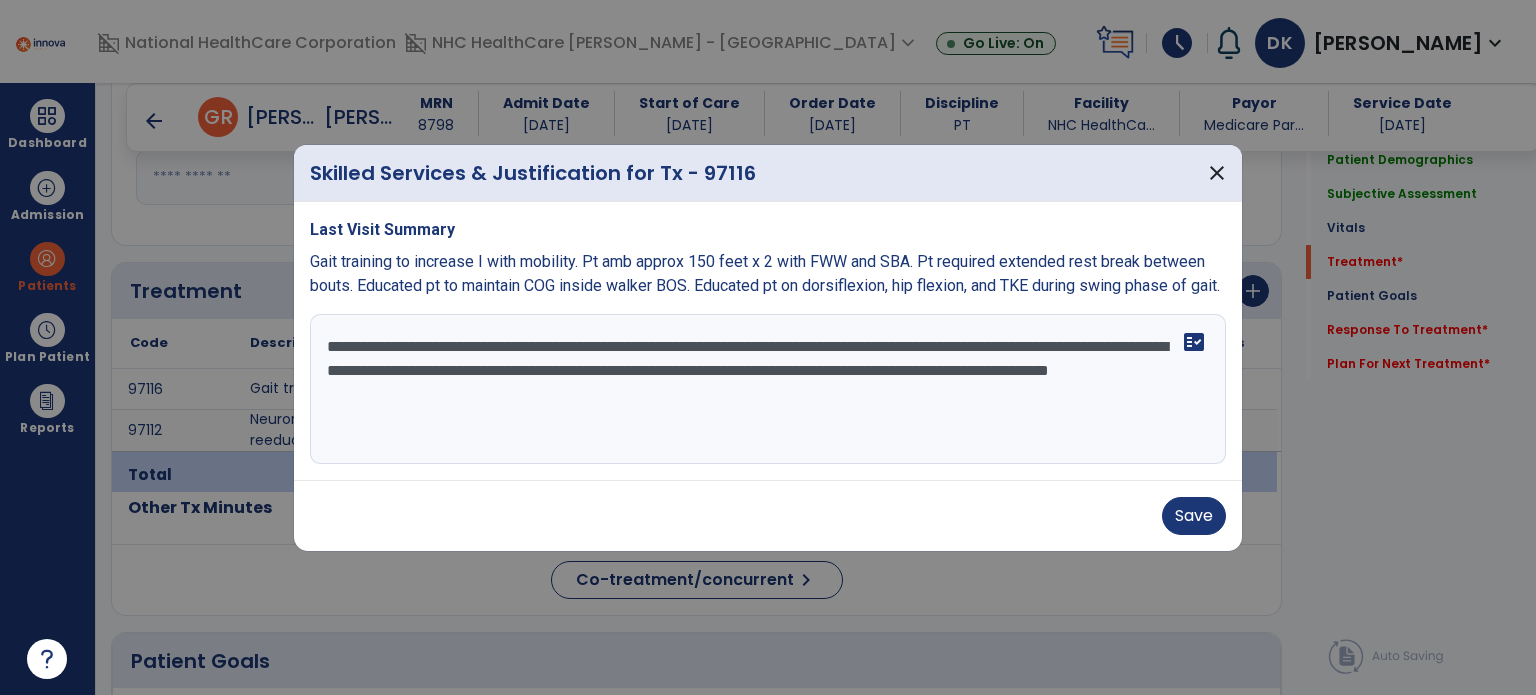 click on "**********" at bounding box center [768, 389] 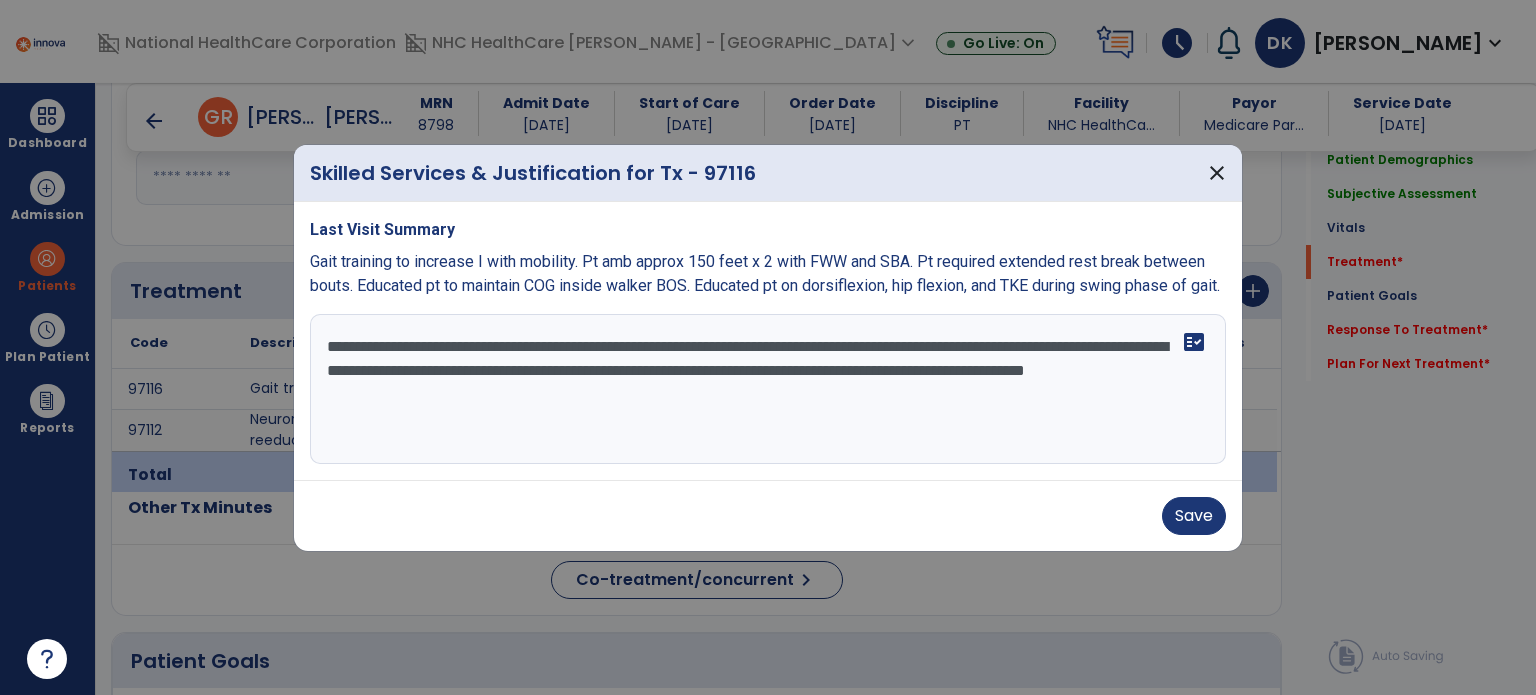 click on "**********" at bounding box center [768, 389] 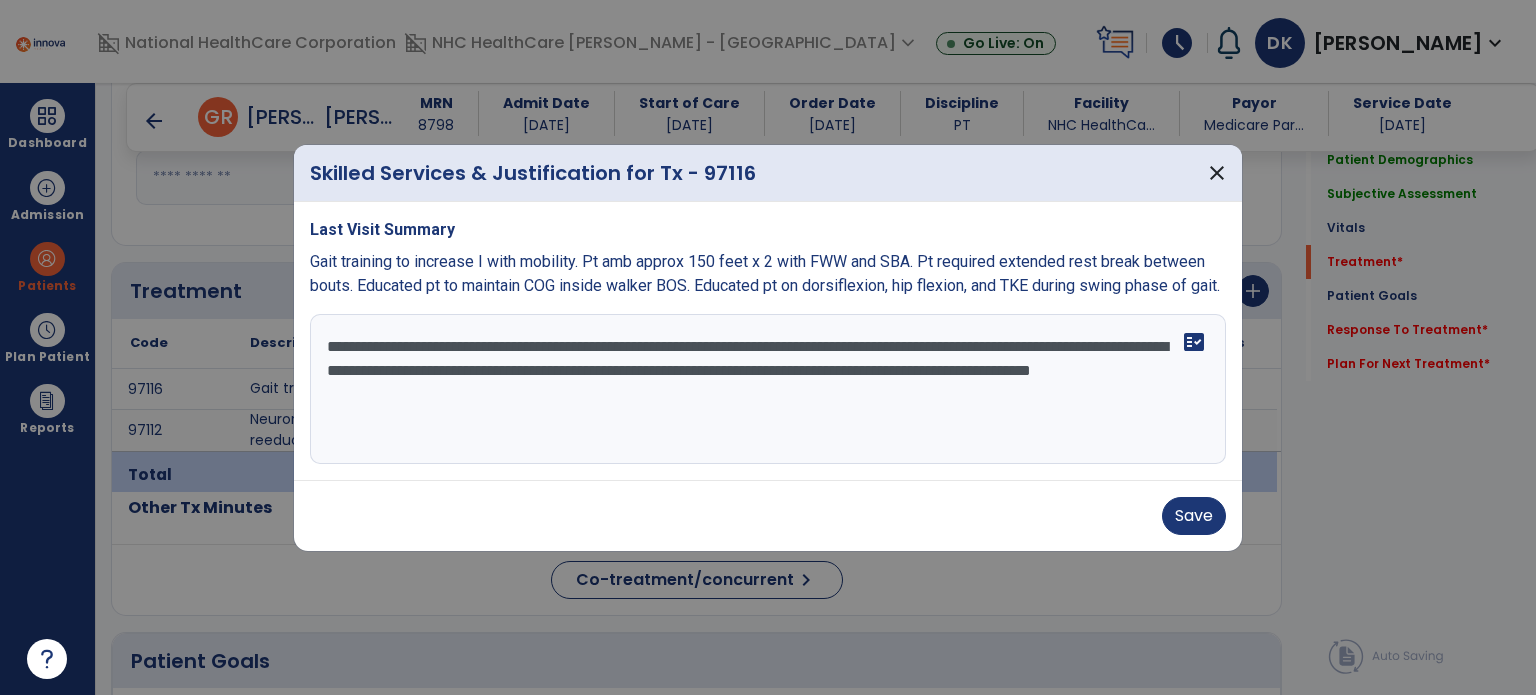 drag, startPoint x: 994, startPoint y: 351, endPoint x: 540, endPoint y: 386, distance: 455.3471 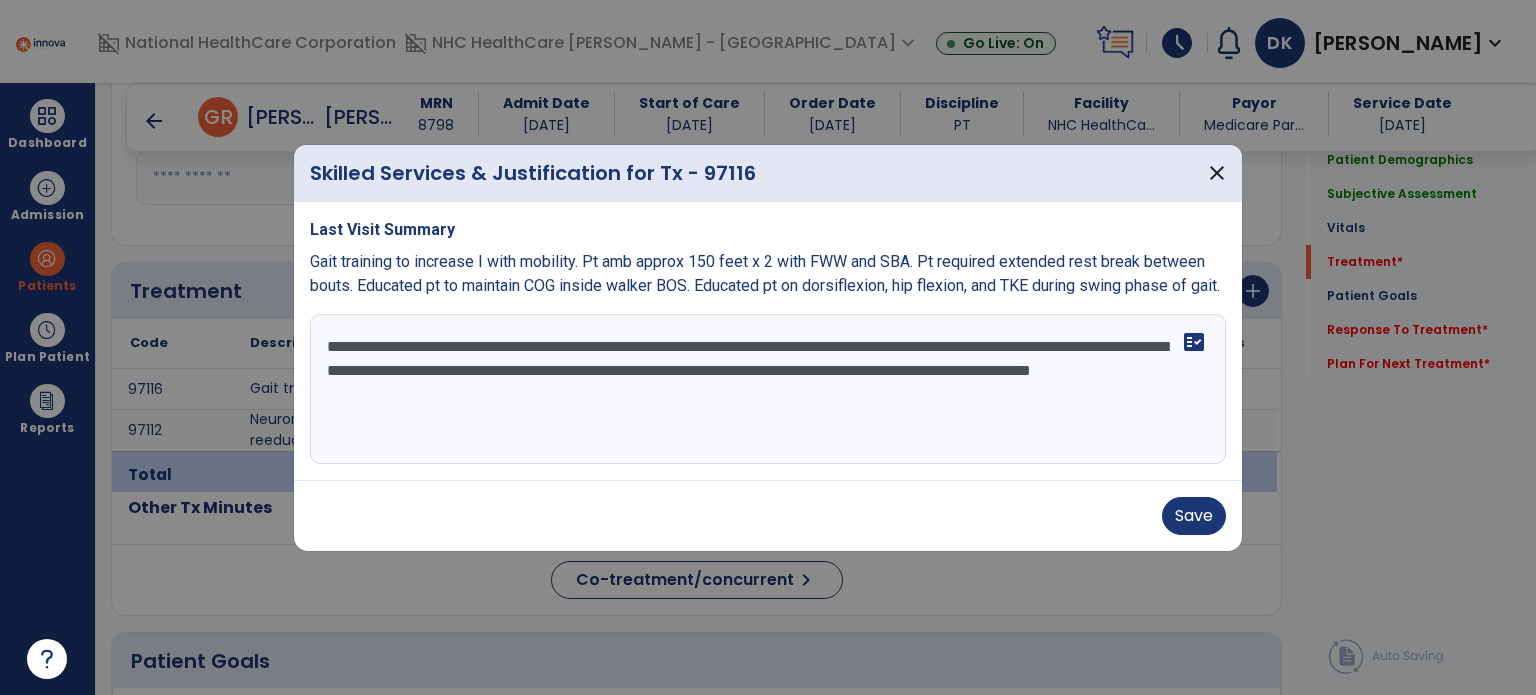 click on "**********" at bounding box center [768, 389] 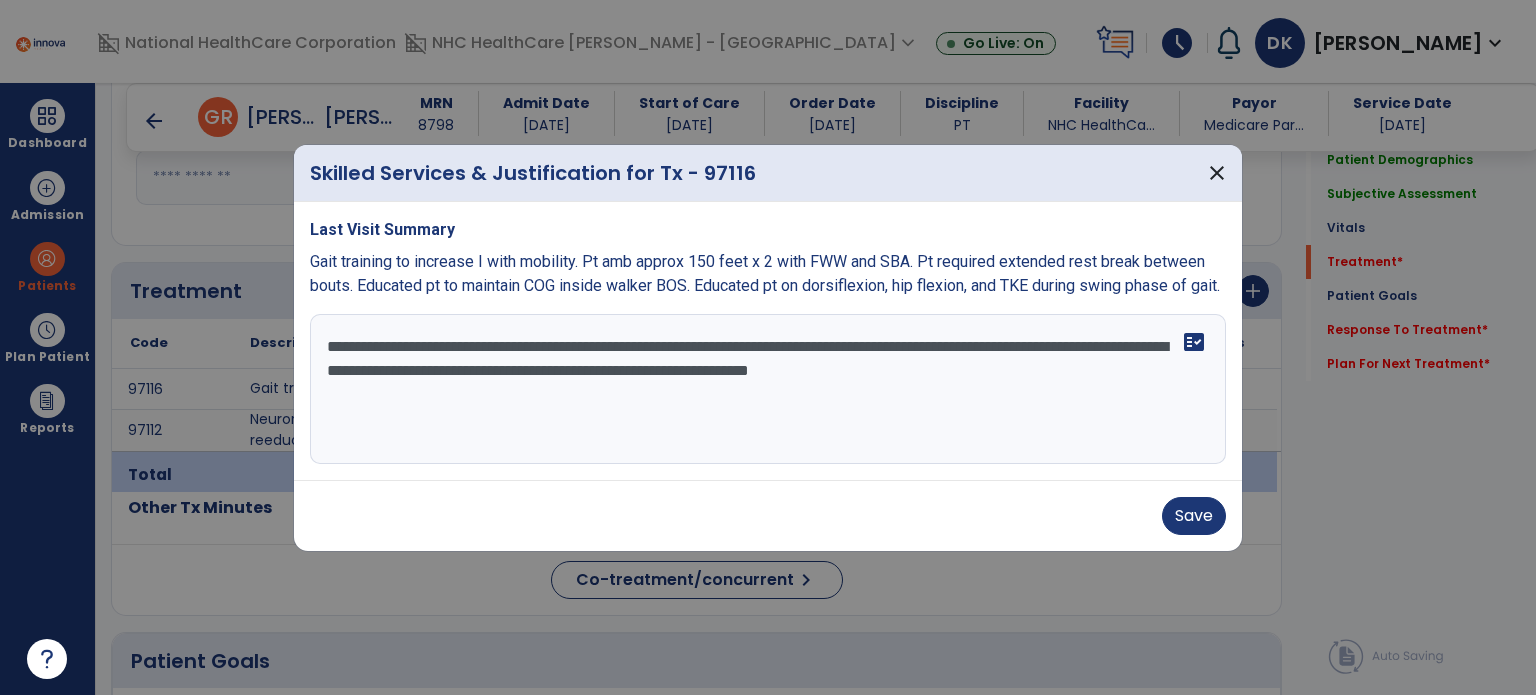 type on "**********" 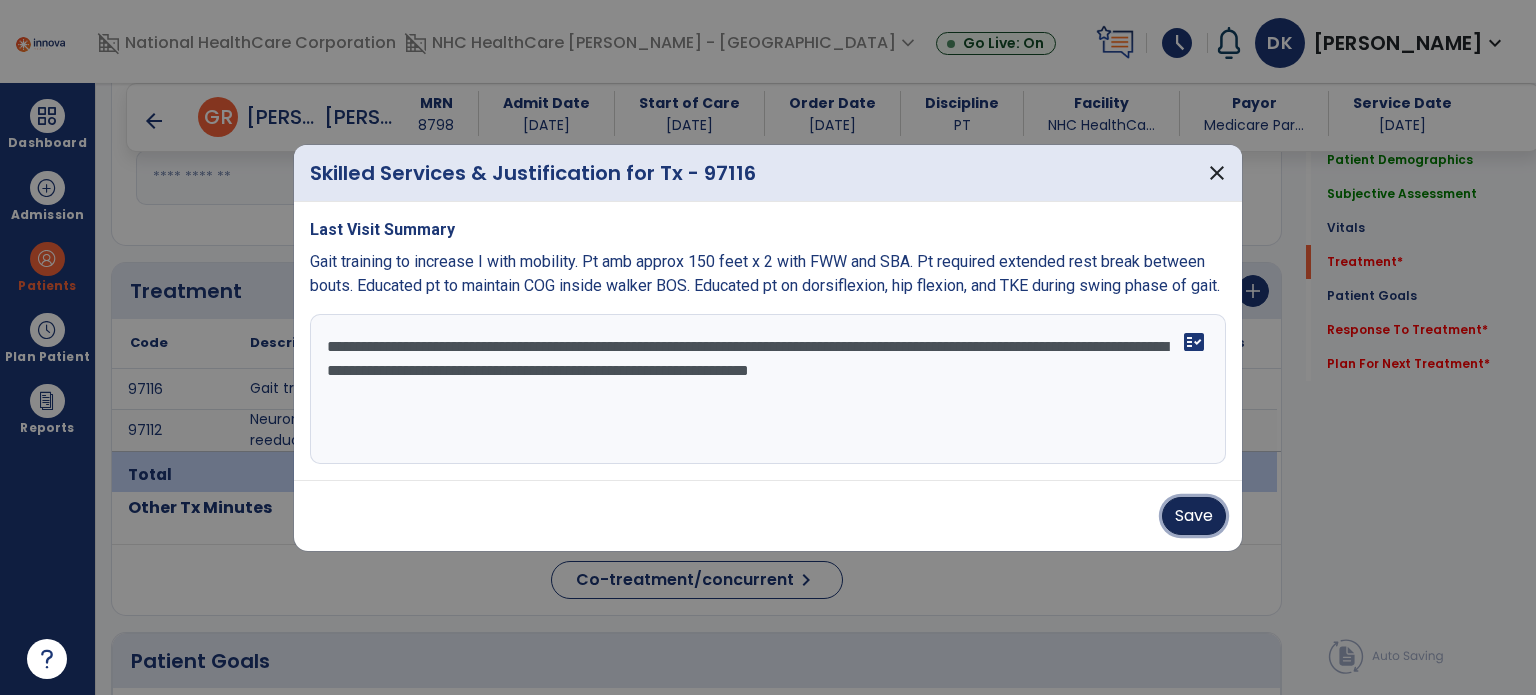 click on "Save" at bounding box center (1194, 516) 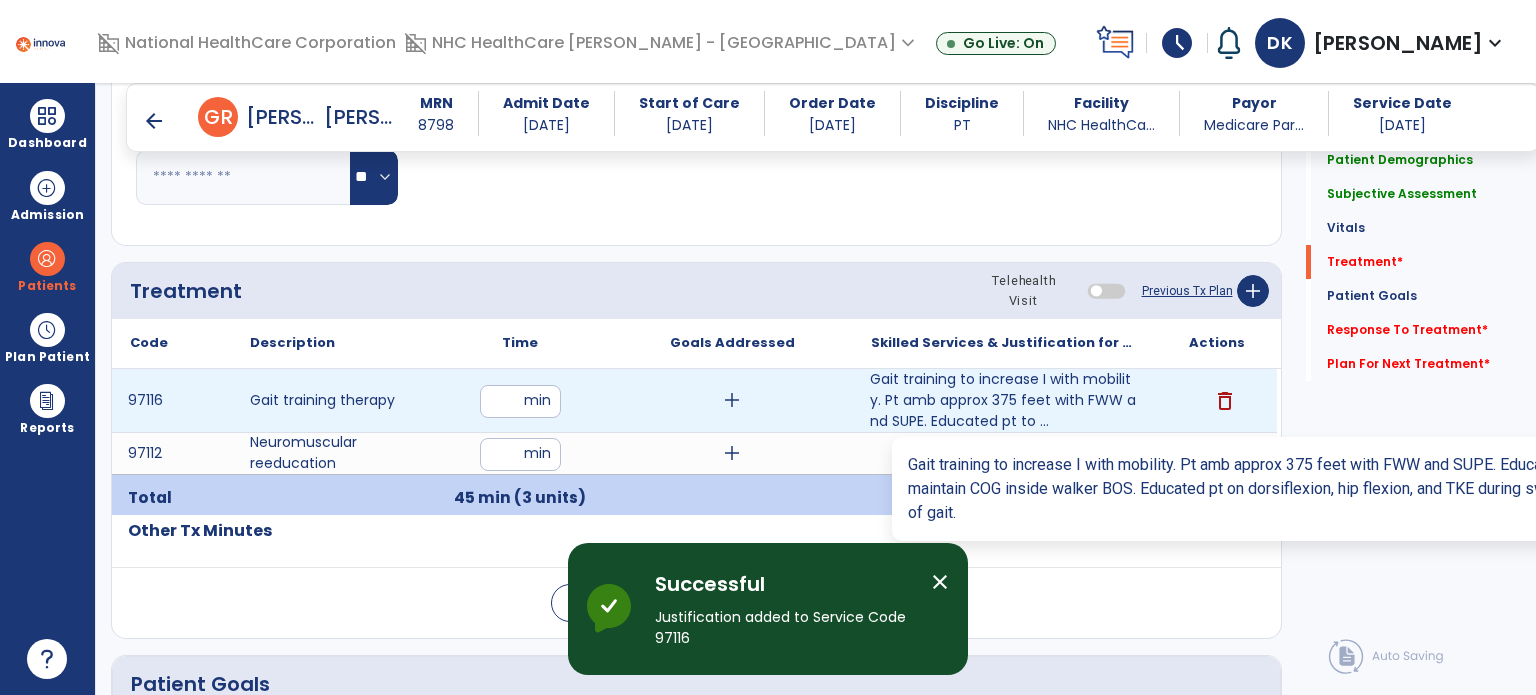 click on "Gait training to increase I with mobility. Pt amb approx 375 feet with FWW and SUPE. Educated pt to ..." at bounding box center [1004, 400] 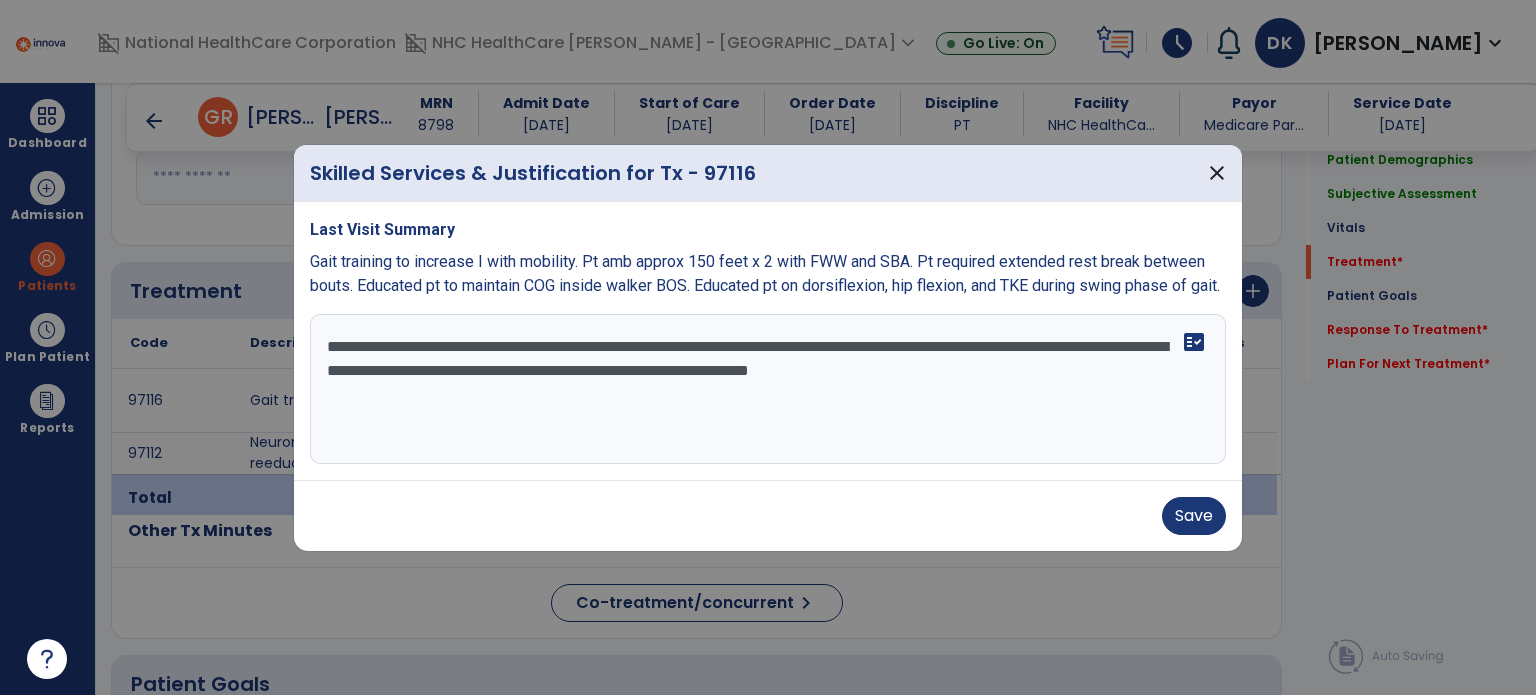 click on "**********" at bounding box center (768, 389) 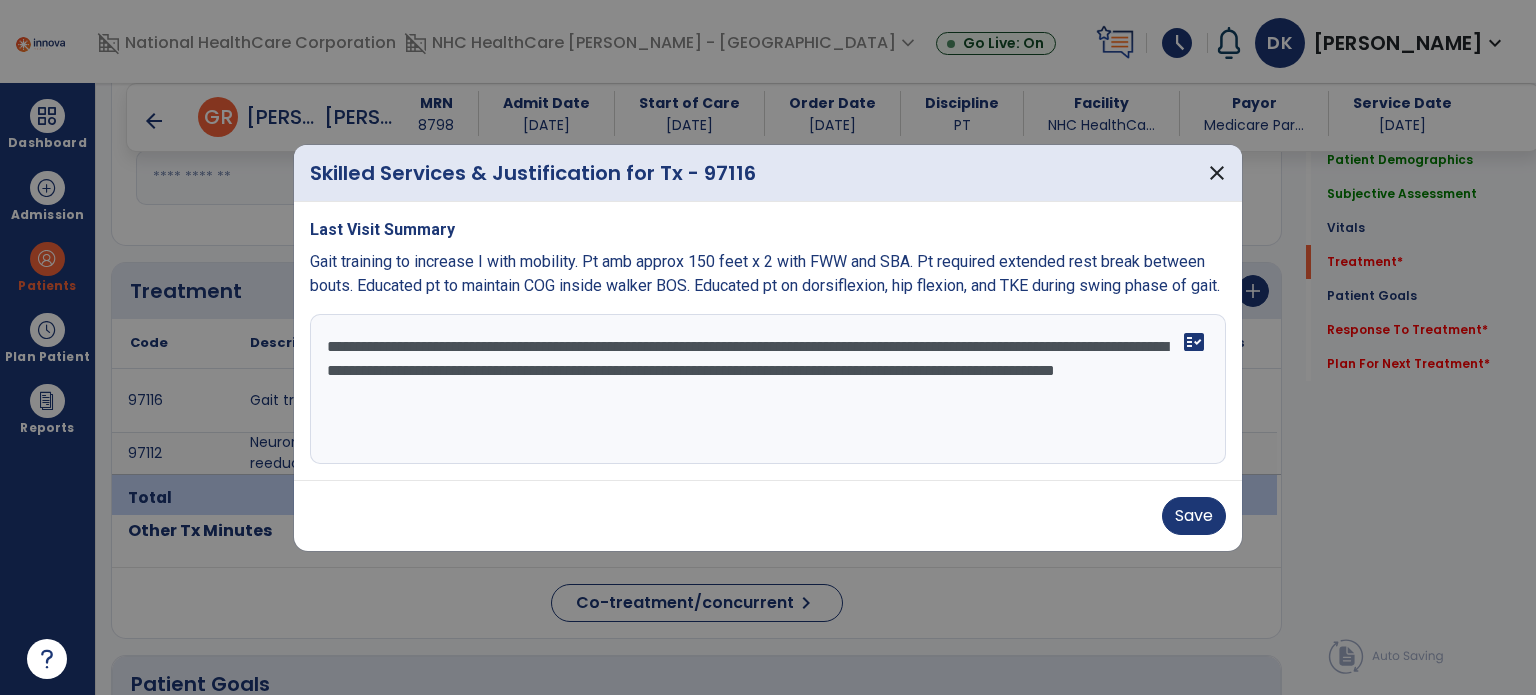 type on "**********" 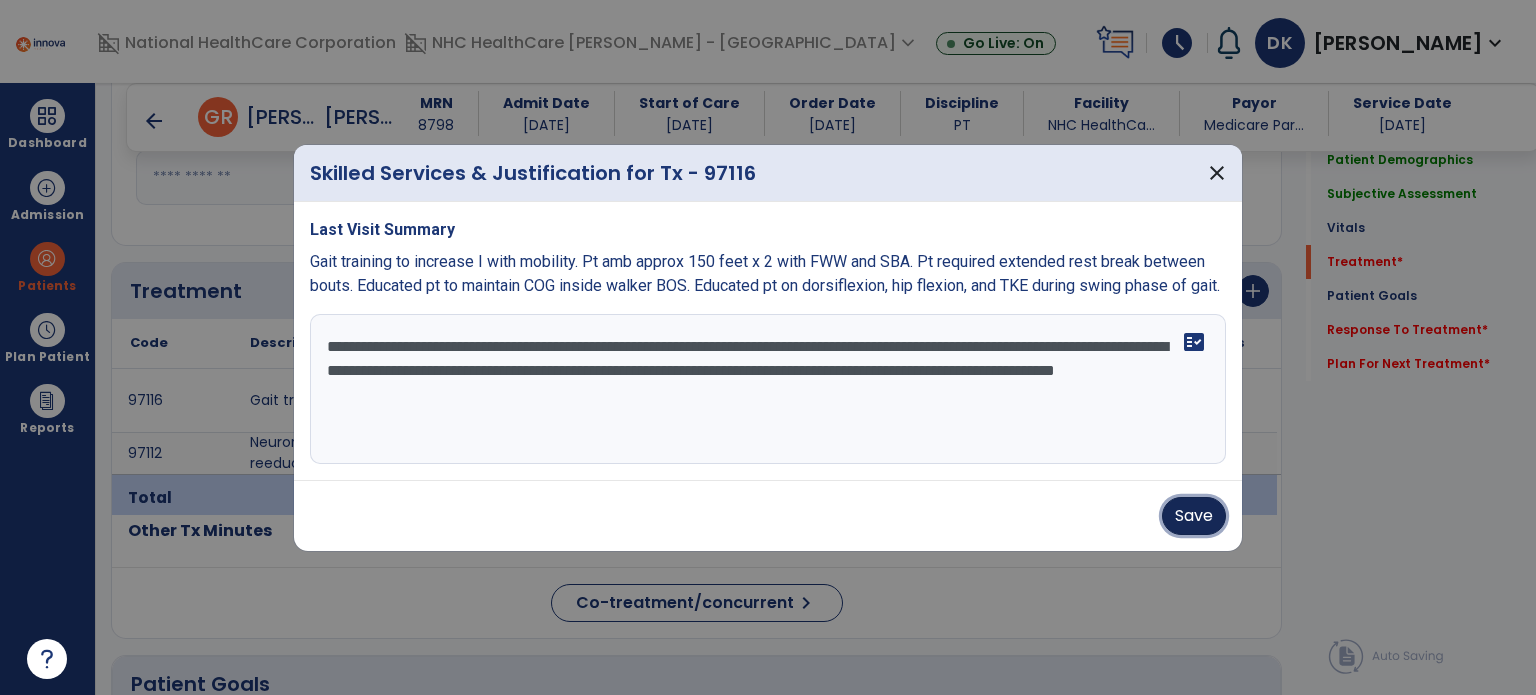 click on "Save" at bounding box center (1194, 516) 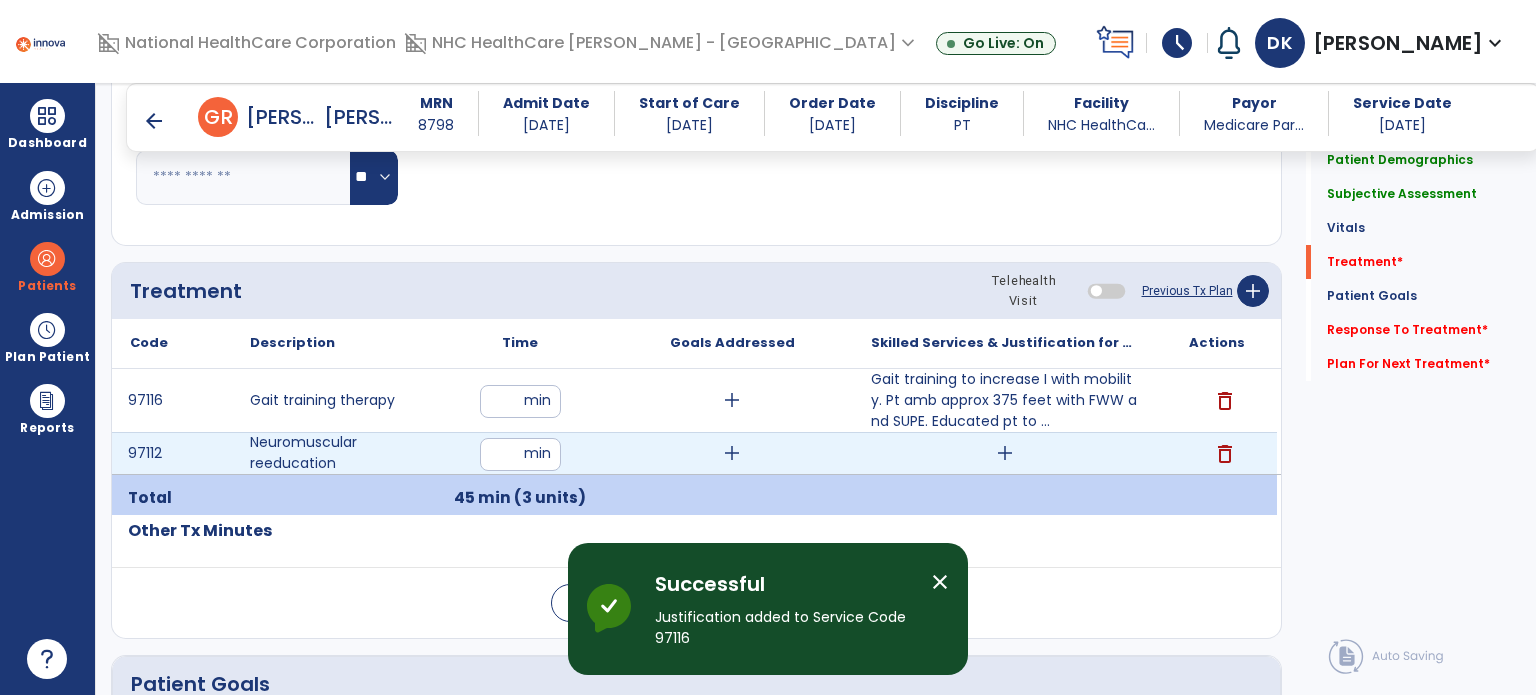 click on "add" at bounding box center (1005, 453) 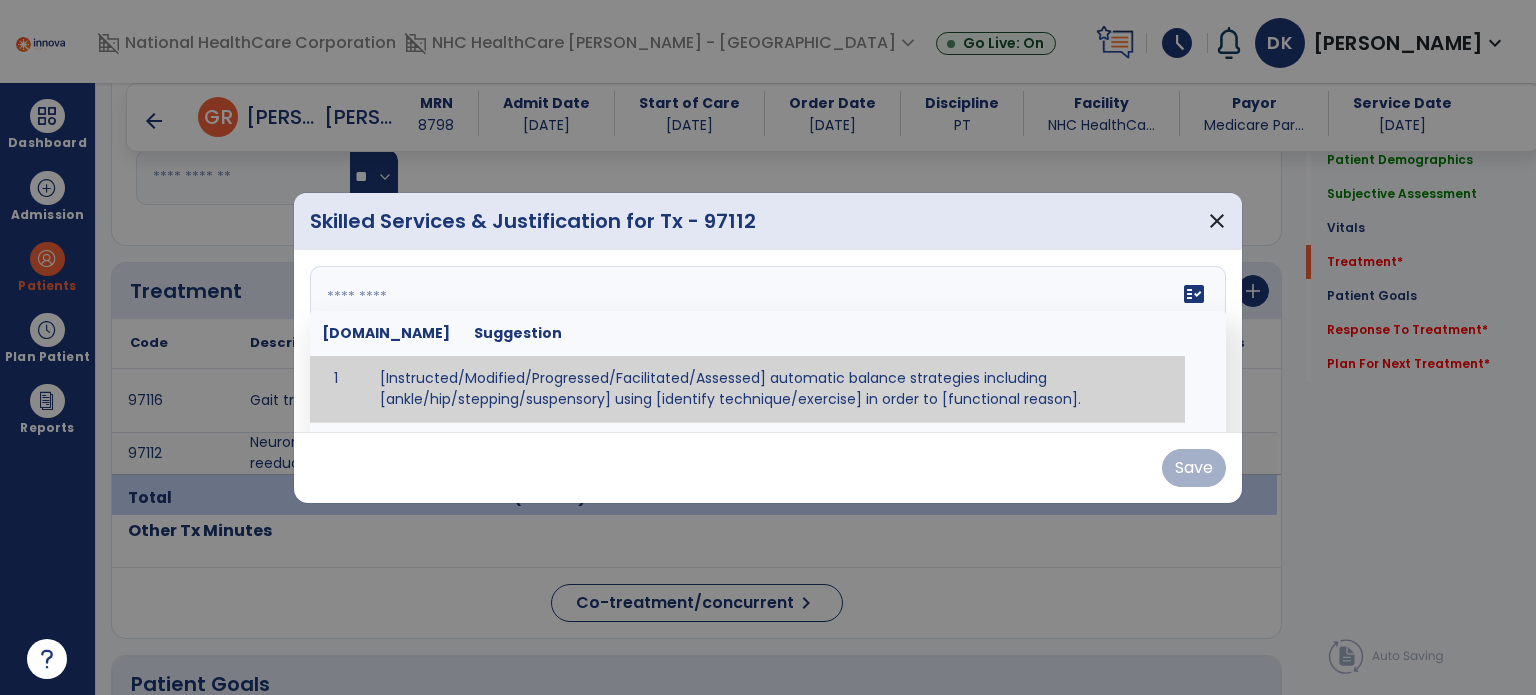 click at bounding box center (766, 341) 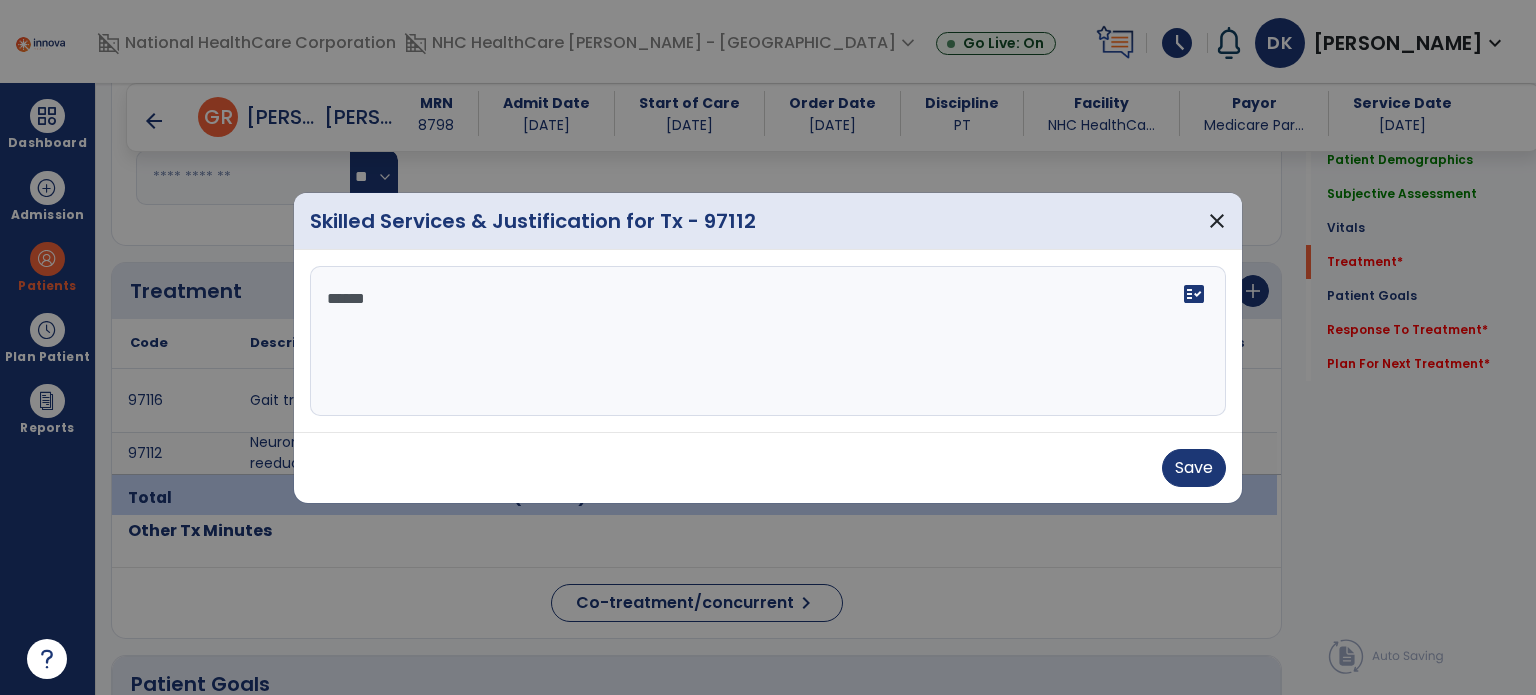 click on "*****" at bounding box center [768, 341] 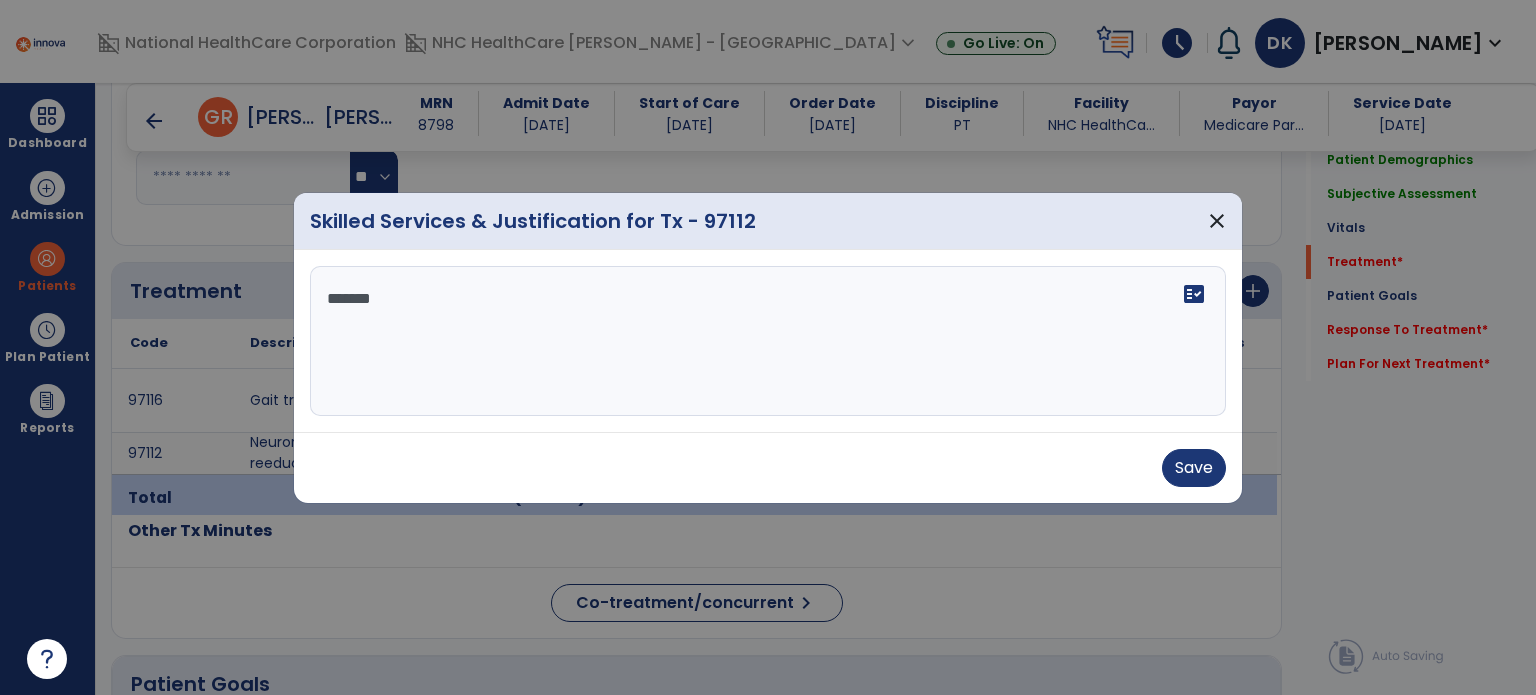 click on "******" at bounding box center (768, 341) 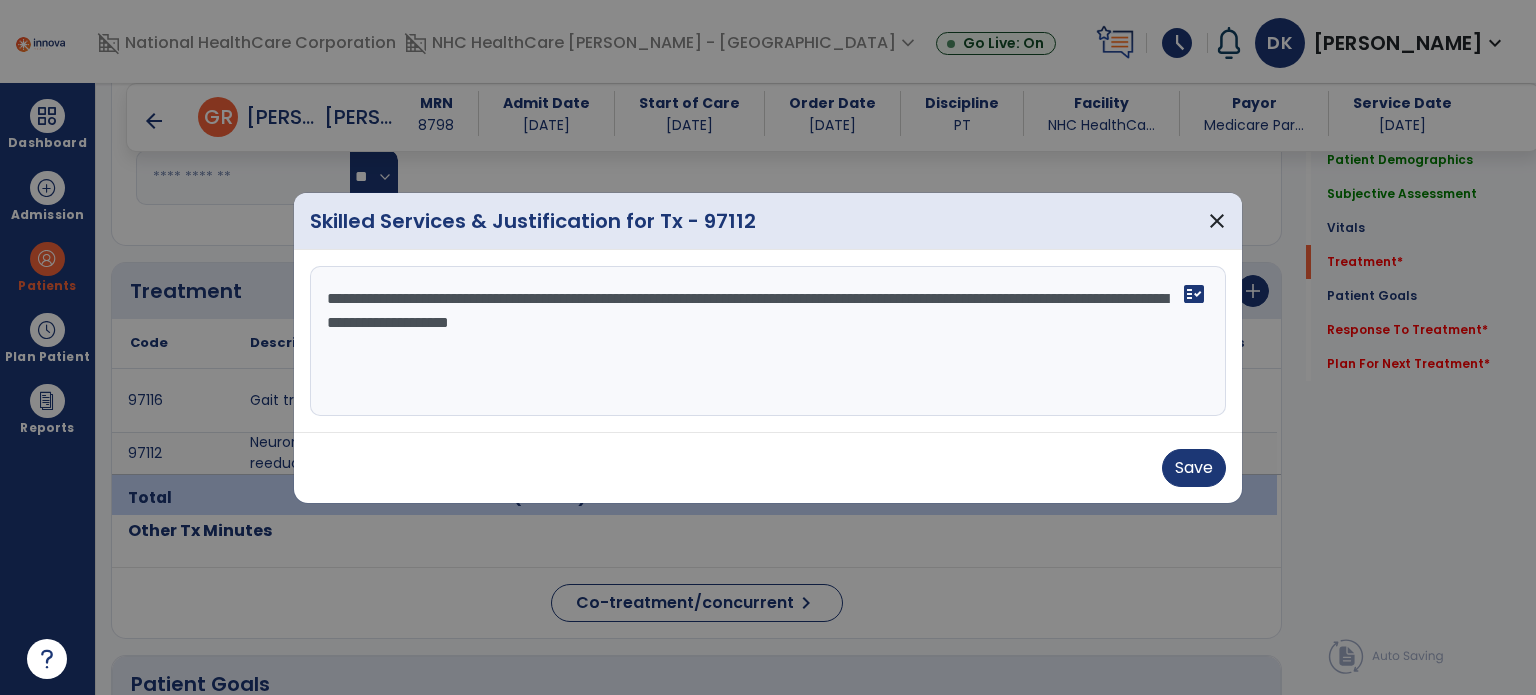 click on "**********" at bounding box center [768, 341] 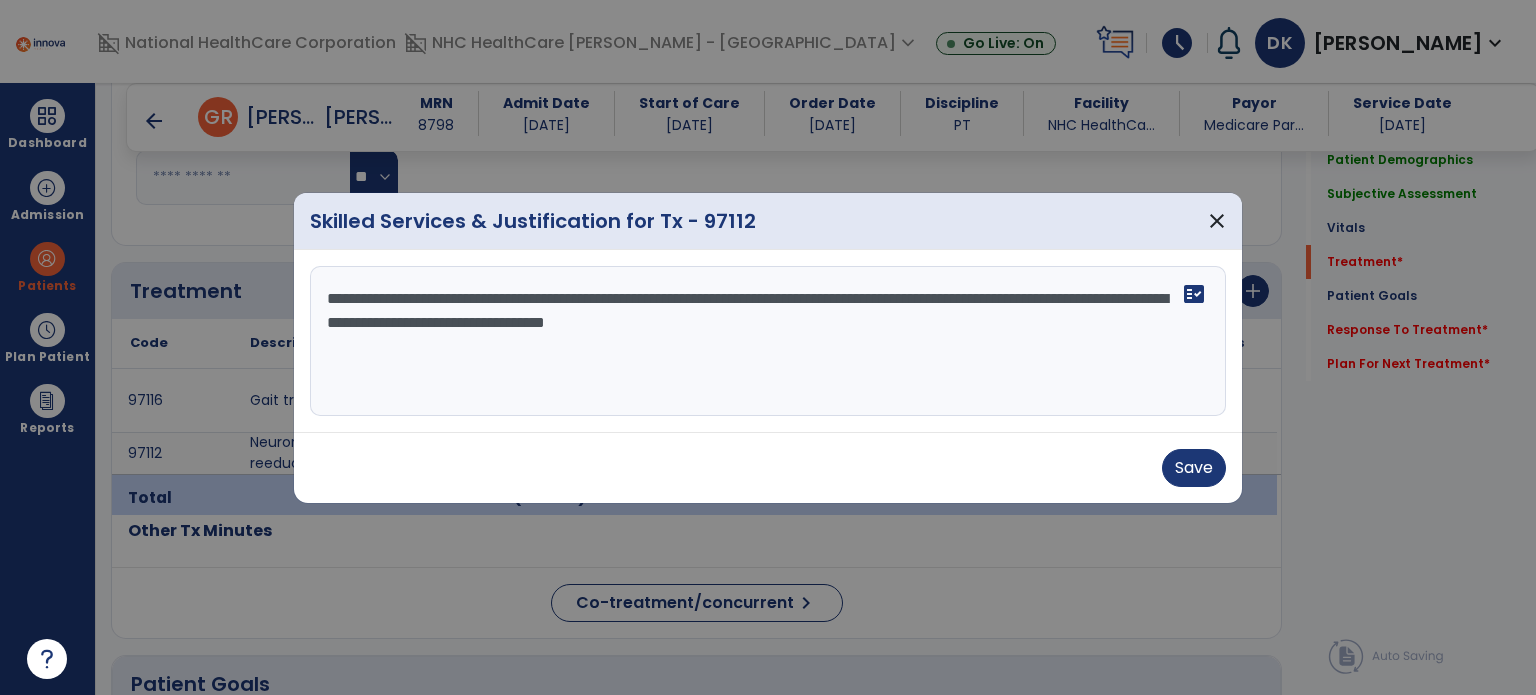 click on "**********" at bounding box center (768, 341) 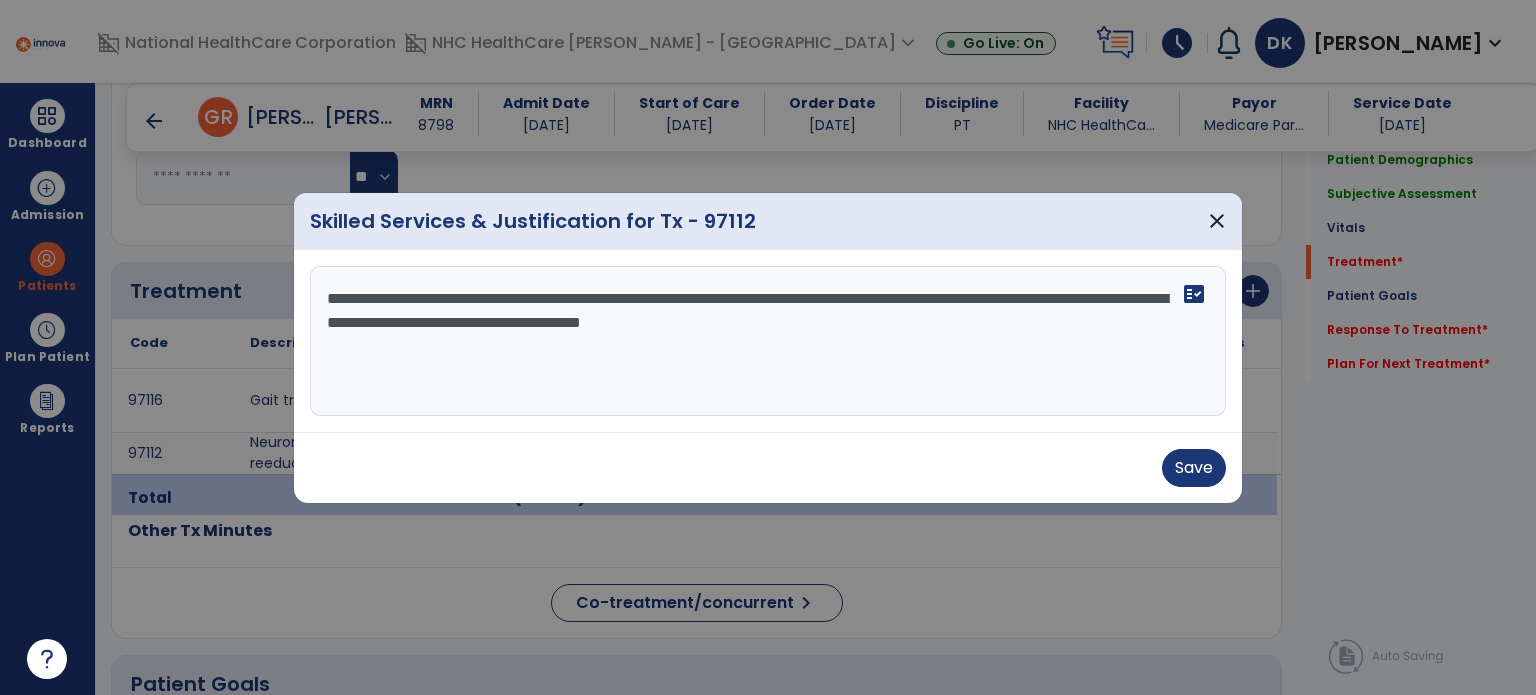 click on "**********" at bounding box center (768, 341) 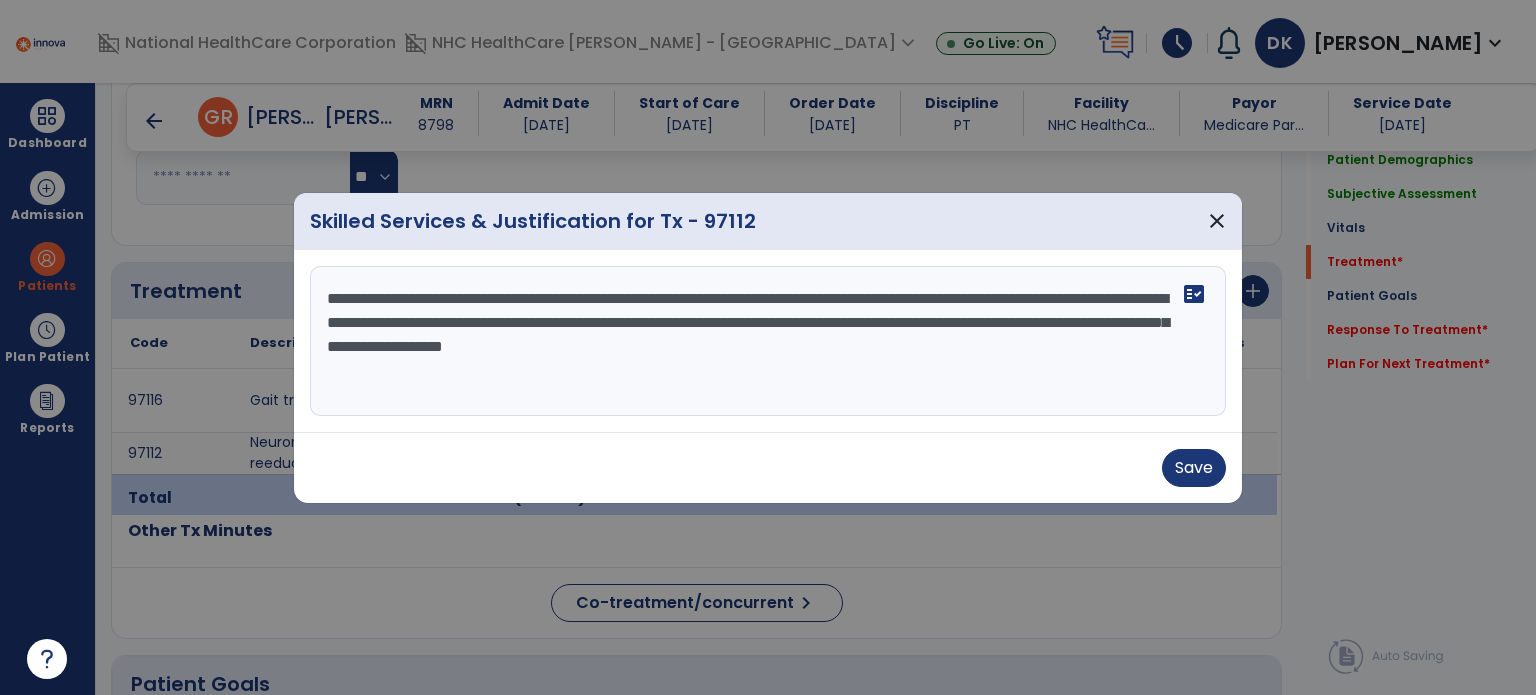 click on "**********" at bounding box center [768, 341] 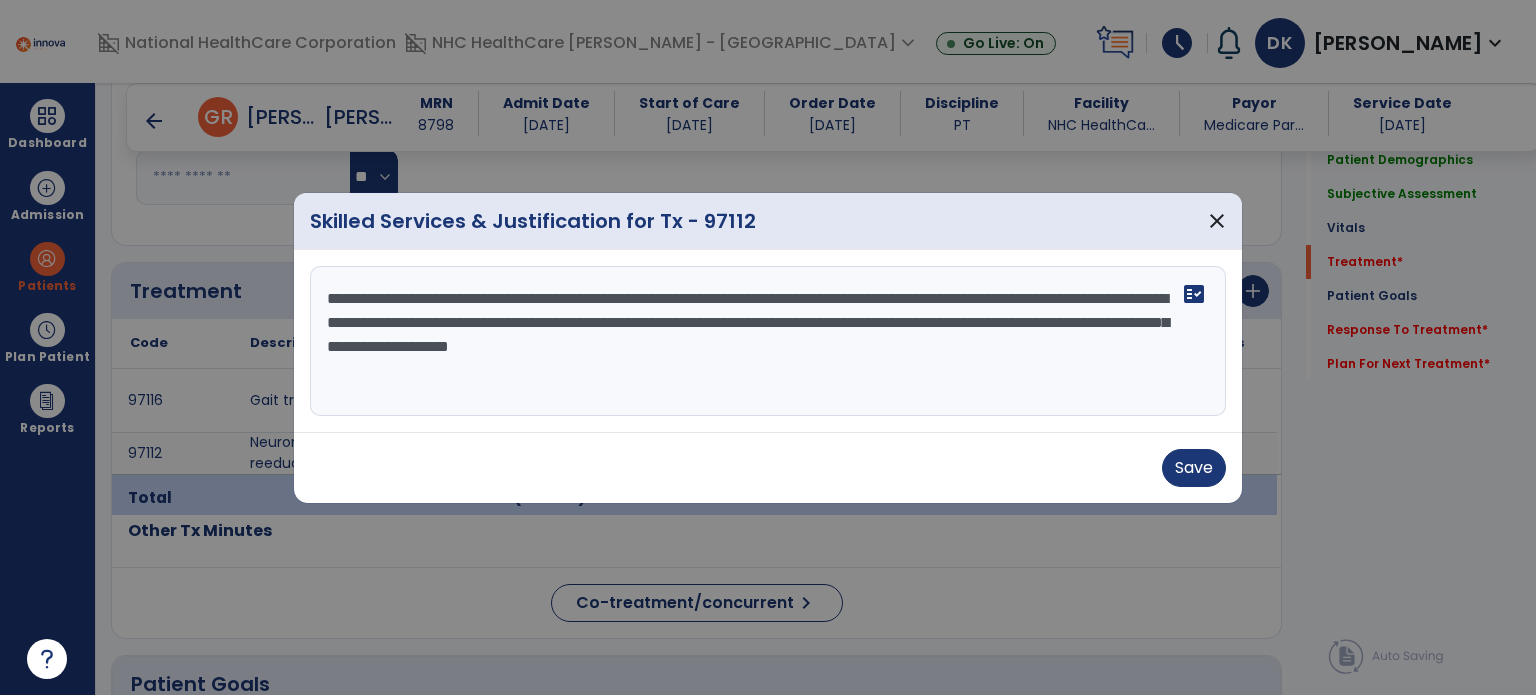 click on "**********" at bounding box center (768, 341) 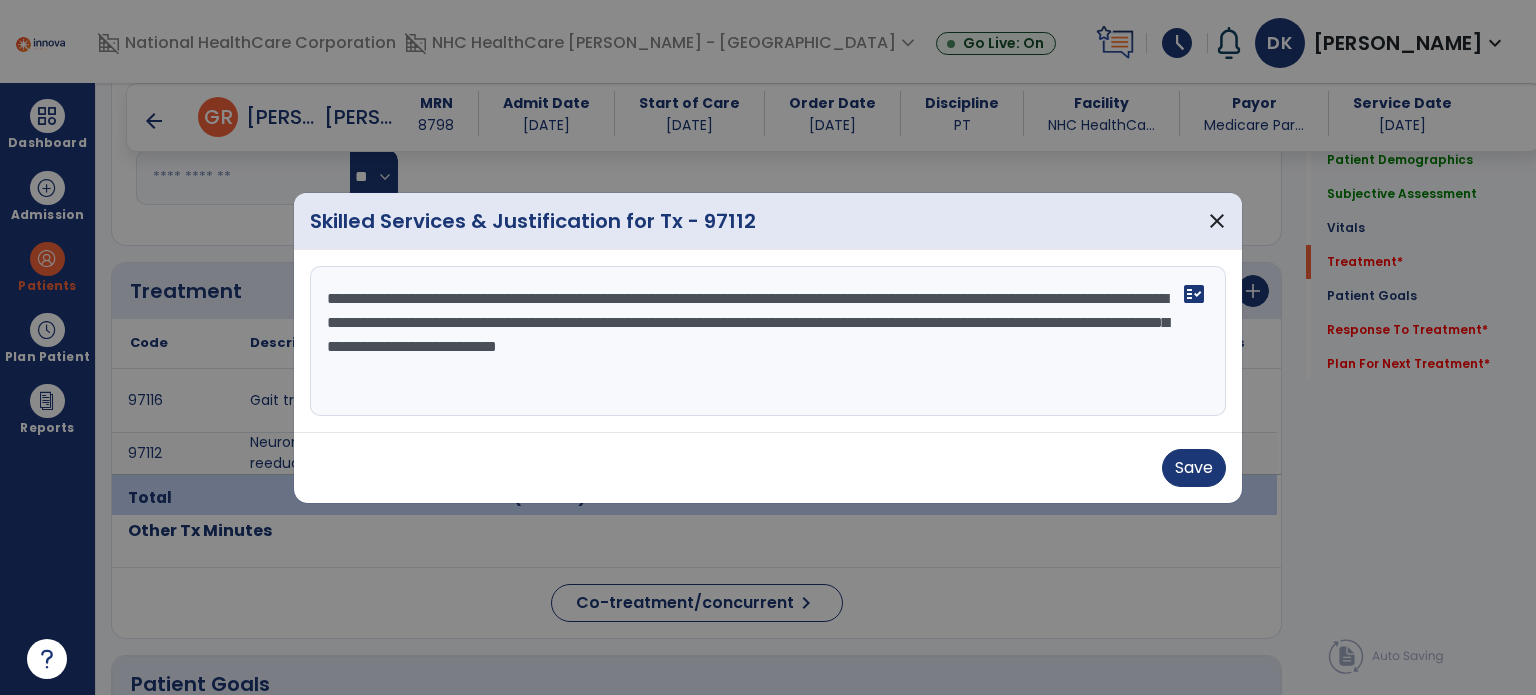 click on "**********" at bounding box center (768, 341) 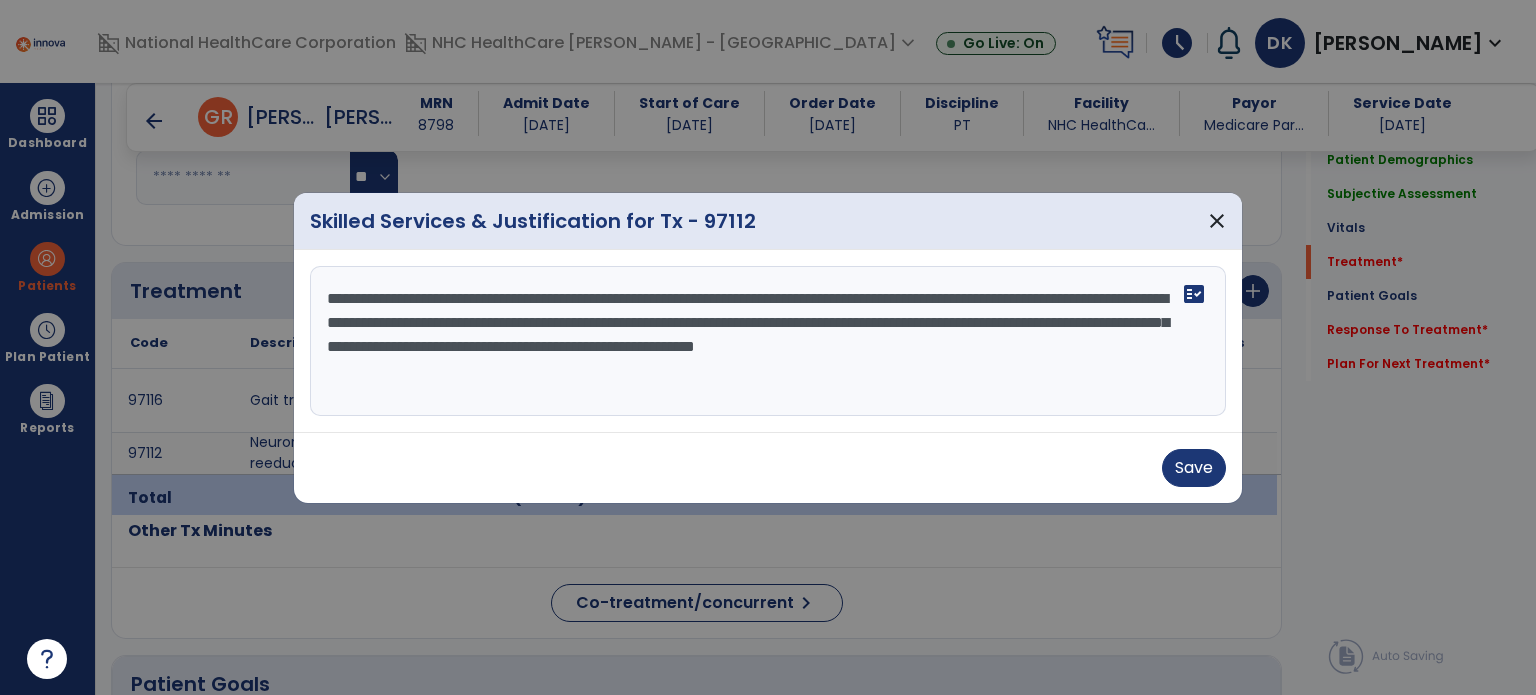 type on "**********" 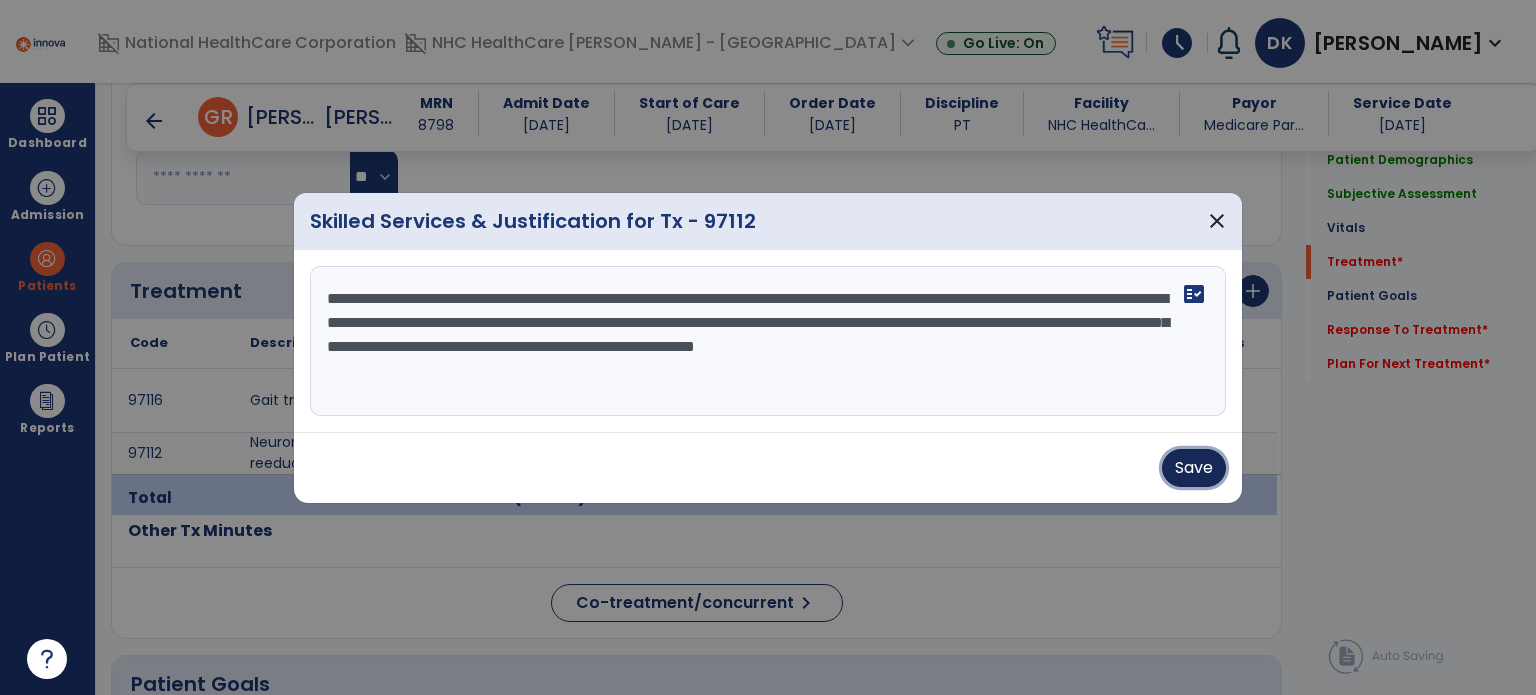 click on "Save" at bounding box center (1194, 468) 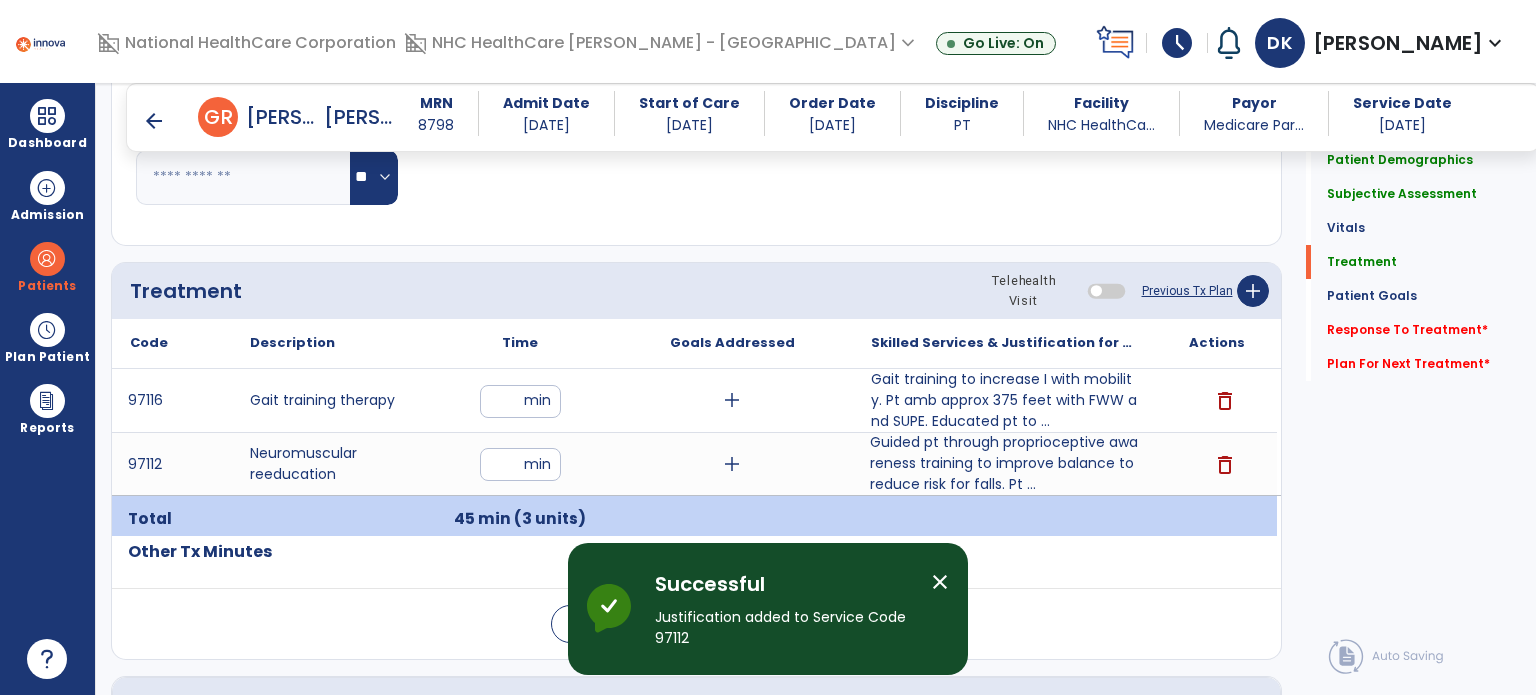 click on "Response To Treatment   *" 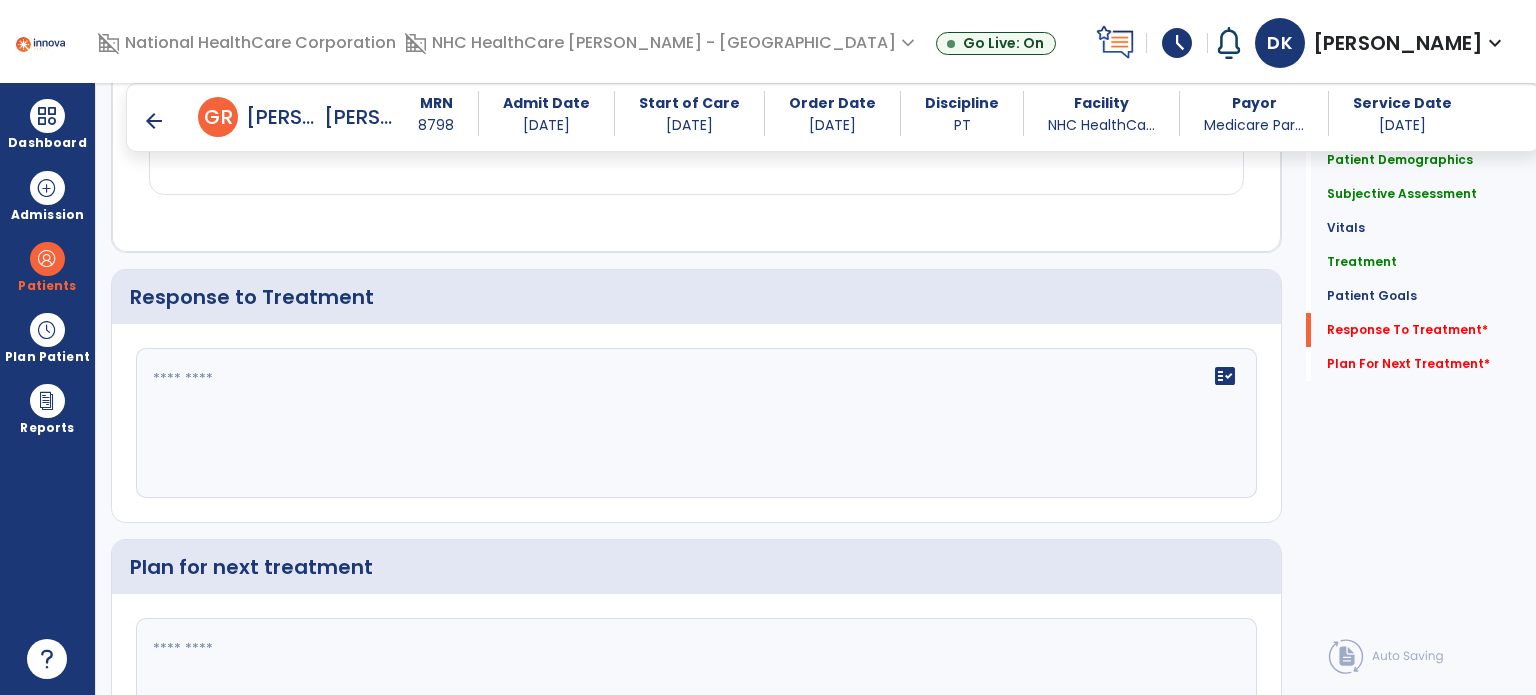scroll, scrollTop: 2754, scrollLeft: 0, axis: vertical 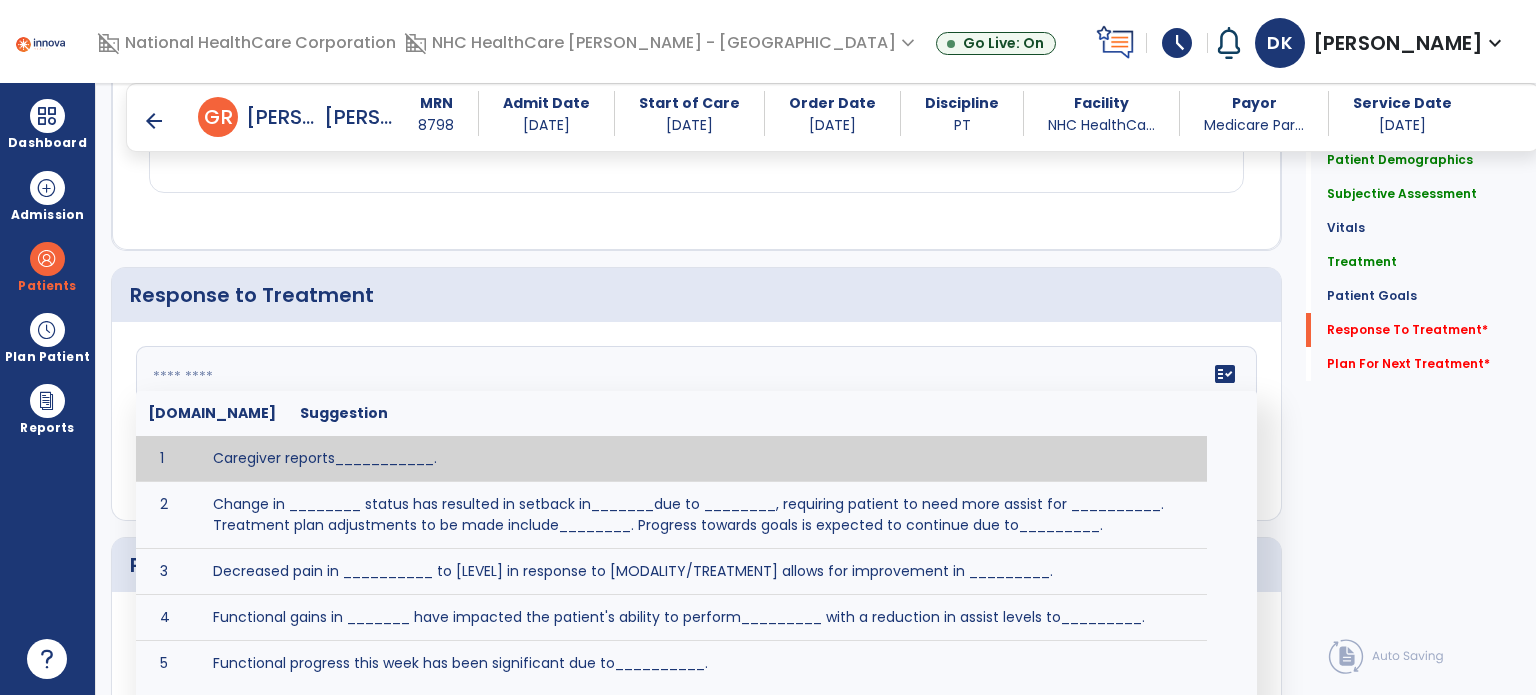 click on "fact_check  [DOMAIN_NAME] Suggestion 1 Caregiver reports___________. 2 Change in ________ status has resulted in setback in_______due to ________, requiring patient to need more assist for __________.   Treatment plan adjustments to be made include________.  Progress towards goals is expected to continue due to_________. 3 Decreased pain in __________ to [LEVEL] in response to [MODALITY/TREATMENT] allows for improvement in _________. 4 Functional gains in _______ have impacted the patient's ability to perform_________ with a reduction in assist levels to_________. 5 Functional progress this week has been significant due to__________. 6 Gains in ________ have improved the patient's ability to perform ______with decreased levels of assist to___________. 7 Improvement in ________allows patient to tolerate higher levels of challenges in_________. 8 Pain in [AREA] has decreased to [LEVEL] in response to [TREATMENT/MODALITY], allowing fore ease in completing__________. 9 10 11 12 13 14 15 16 17 18 19 20 21" 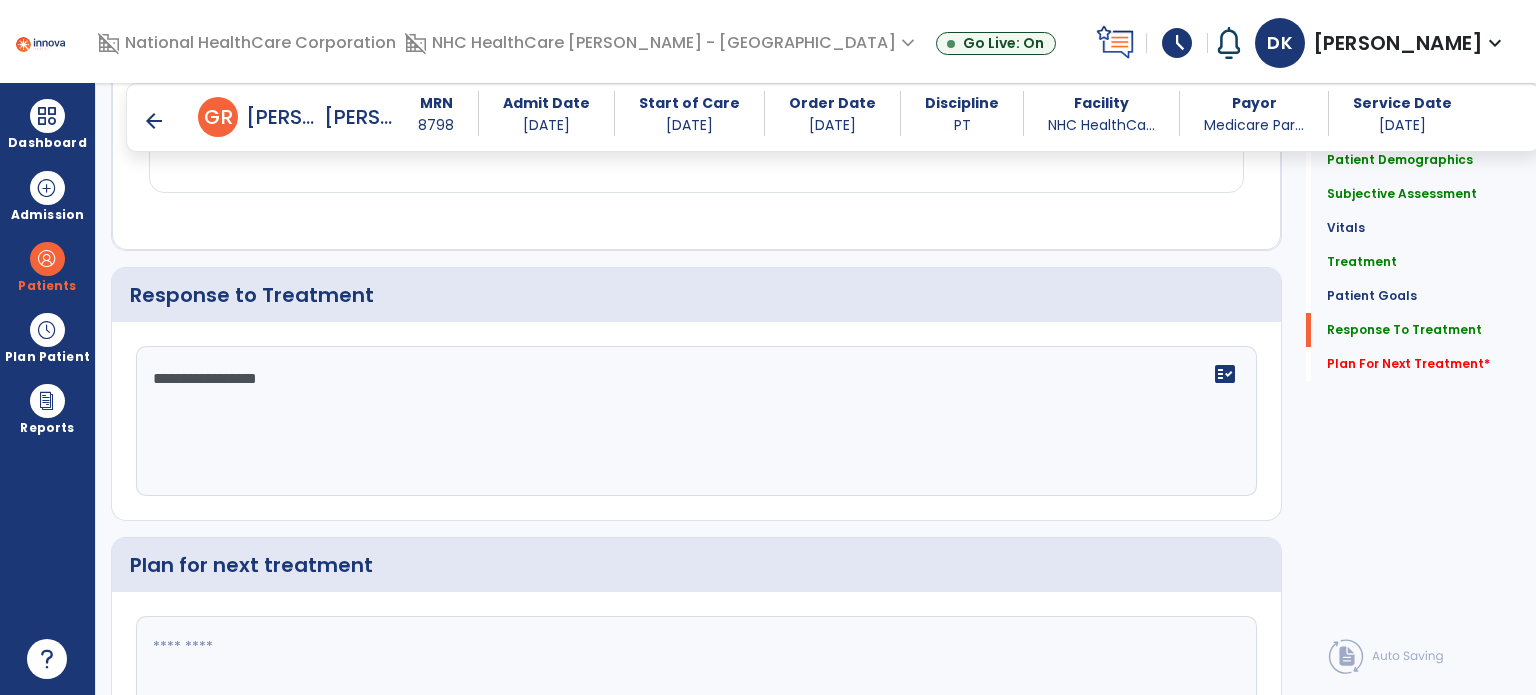 type on "**********" 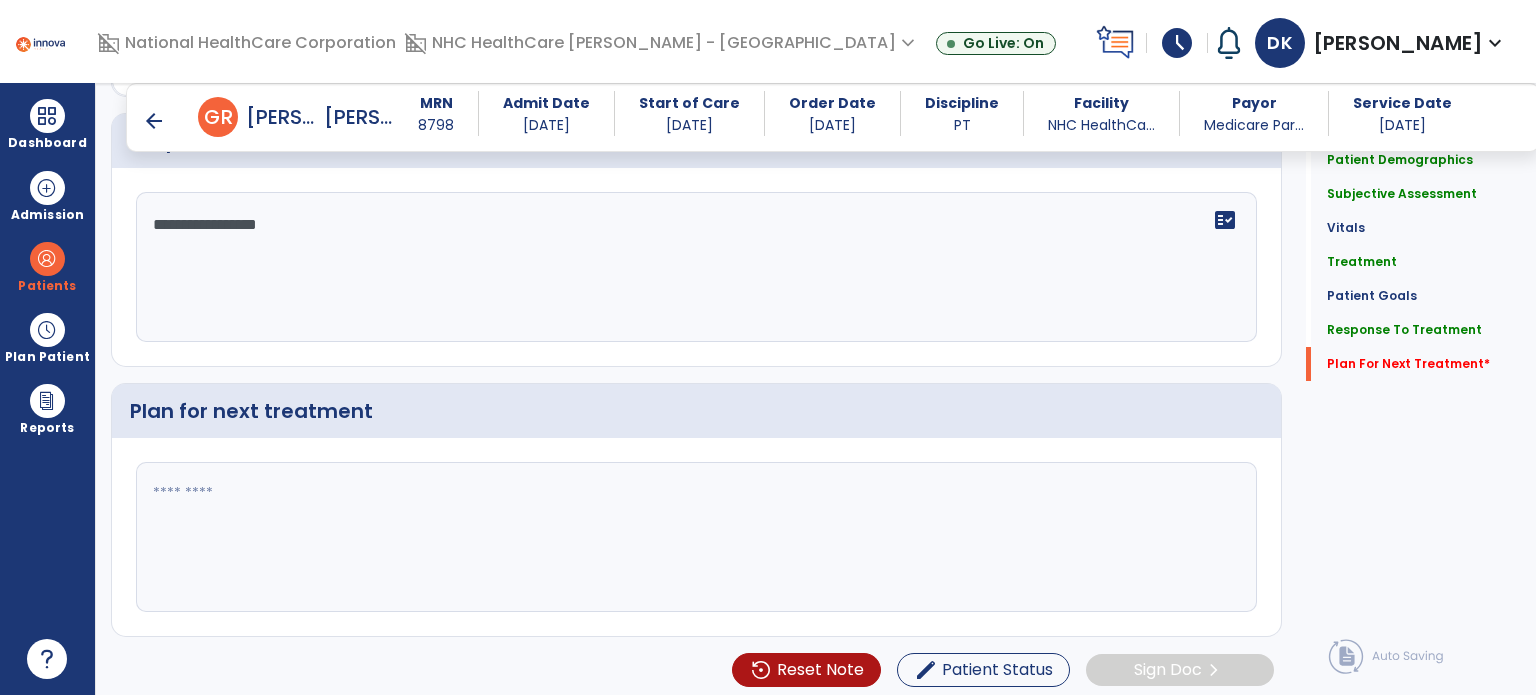 scroll, scrollTop: 2908, scrollLeft: 0, axis: vertical 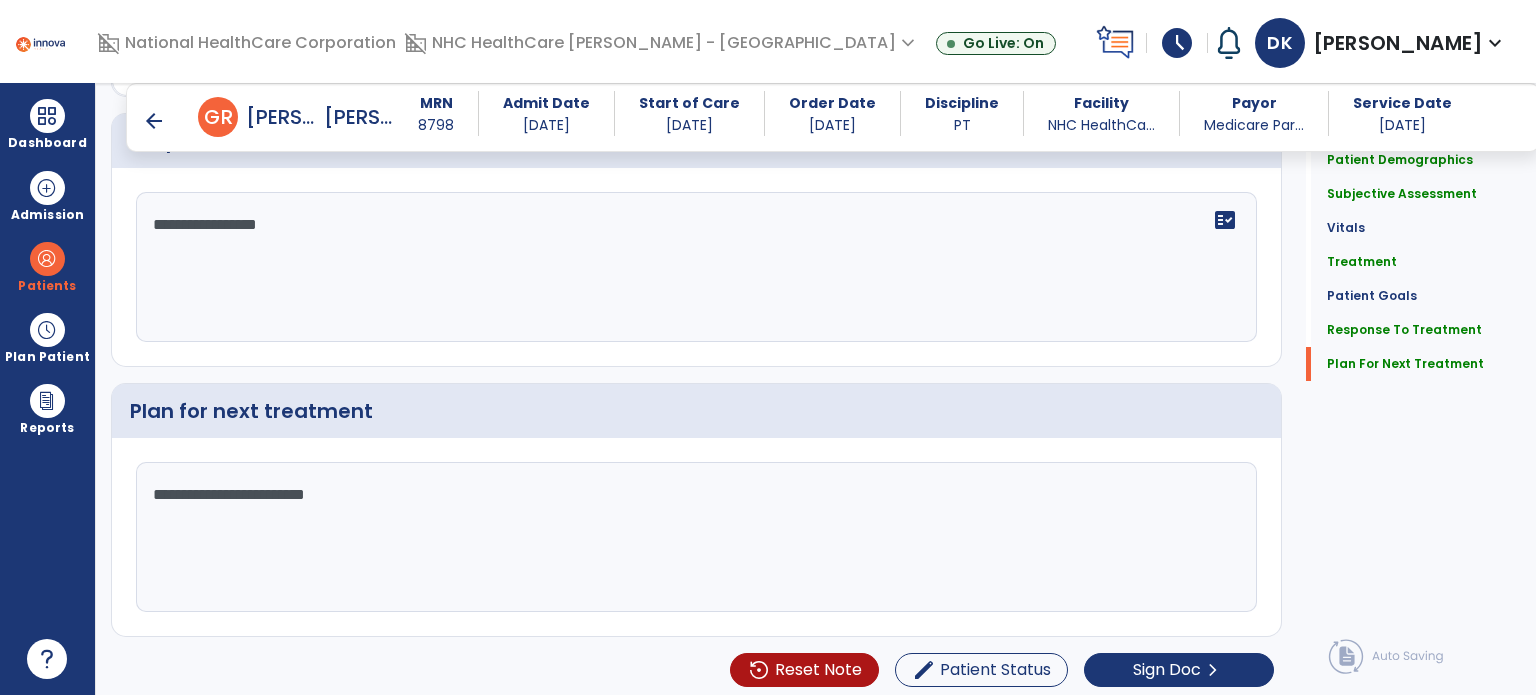 type on "**********" 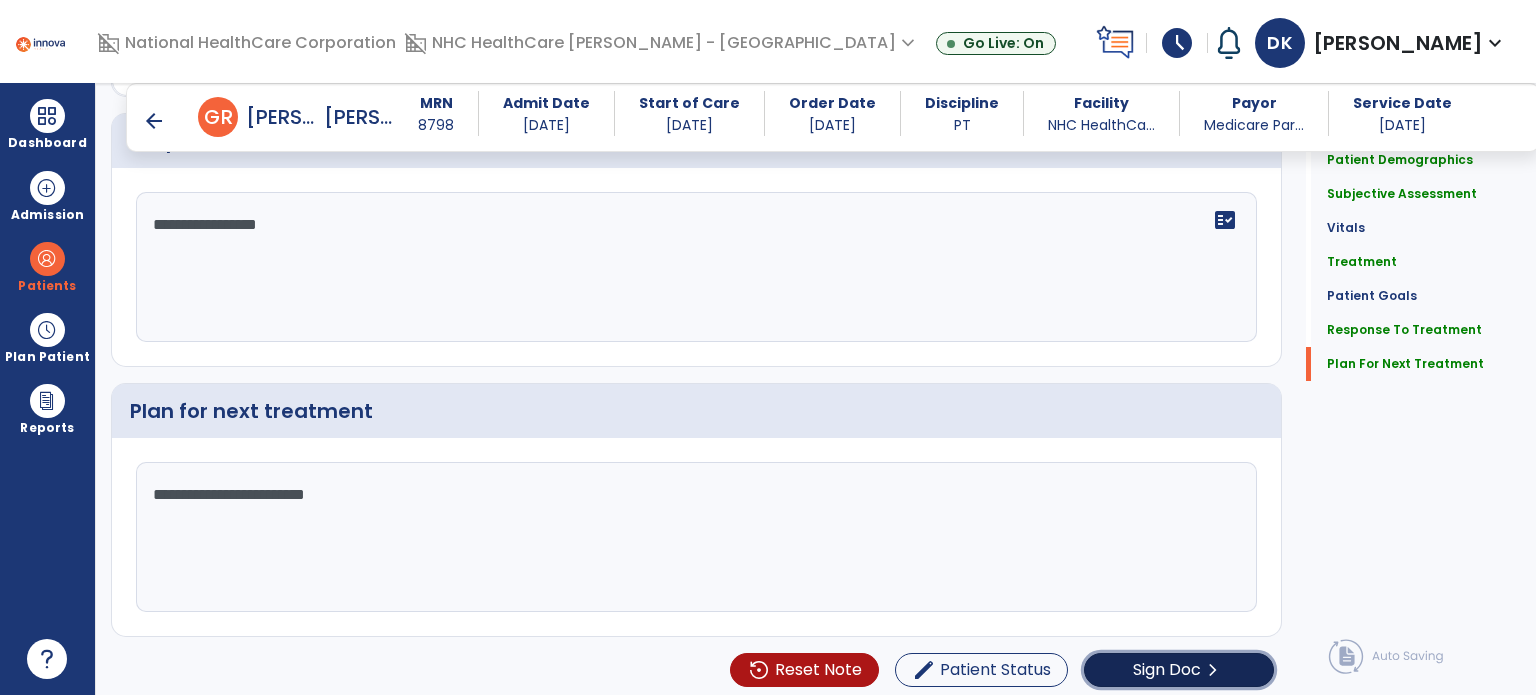 click on "Sign Doc  chevron_right" 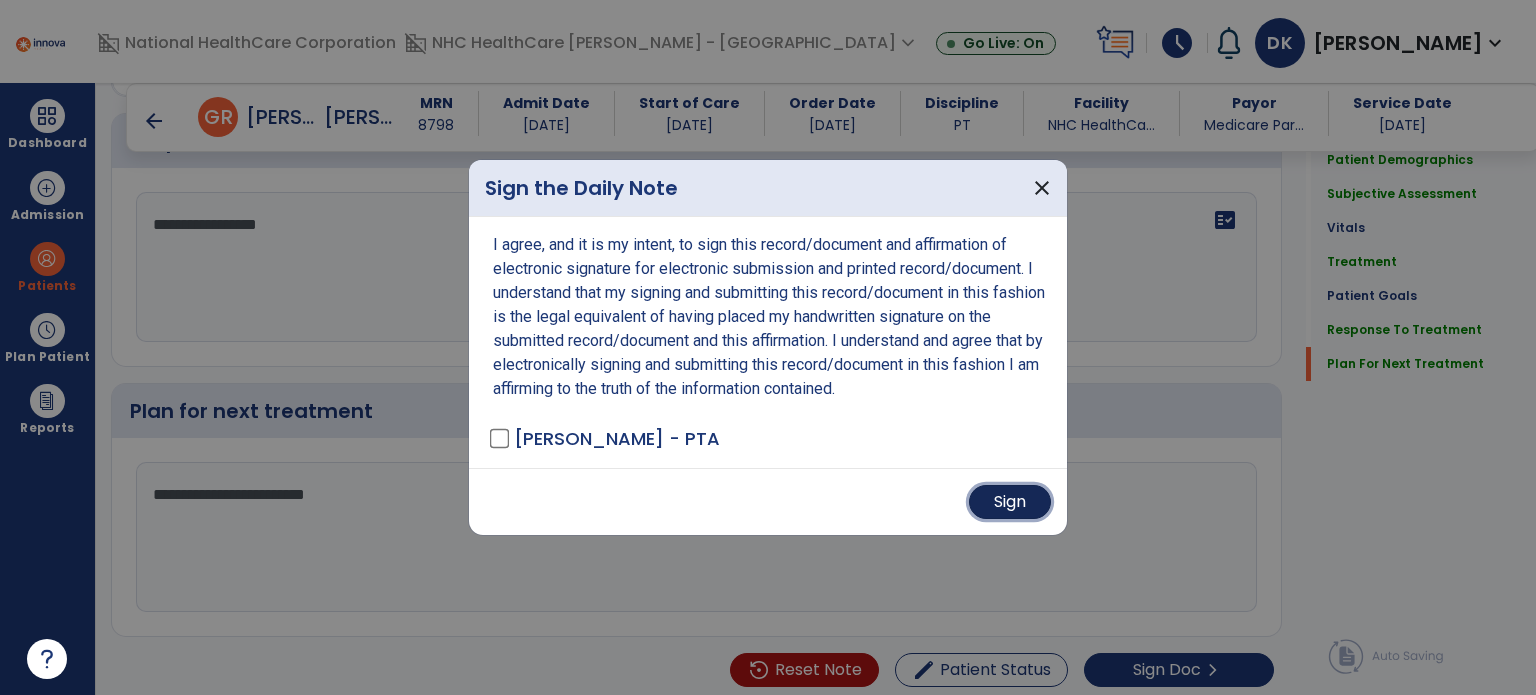 click on "Sign" at bounding box center [1010, 502] 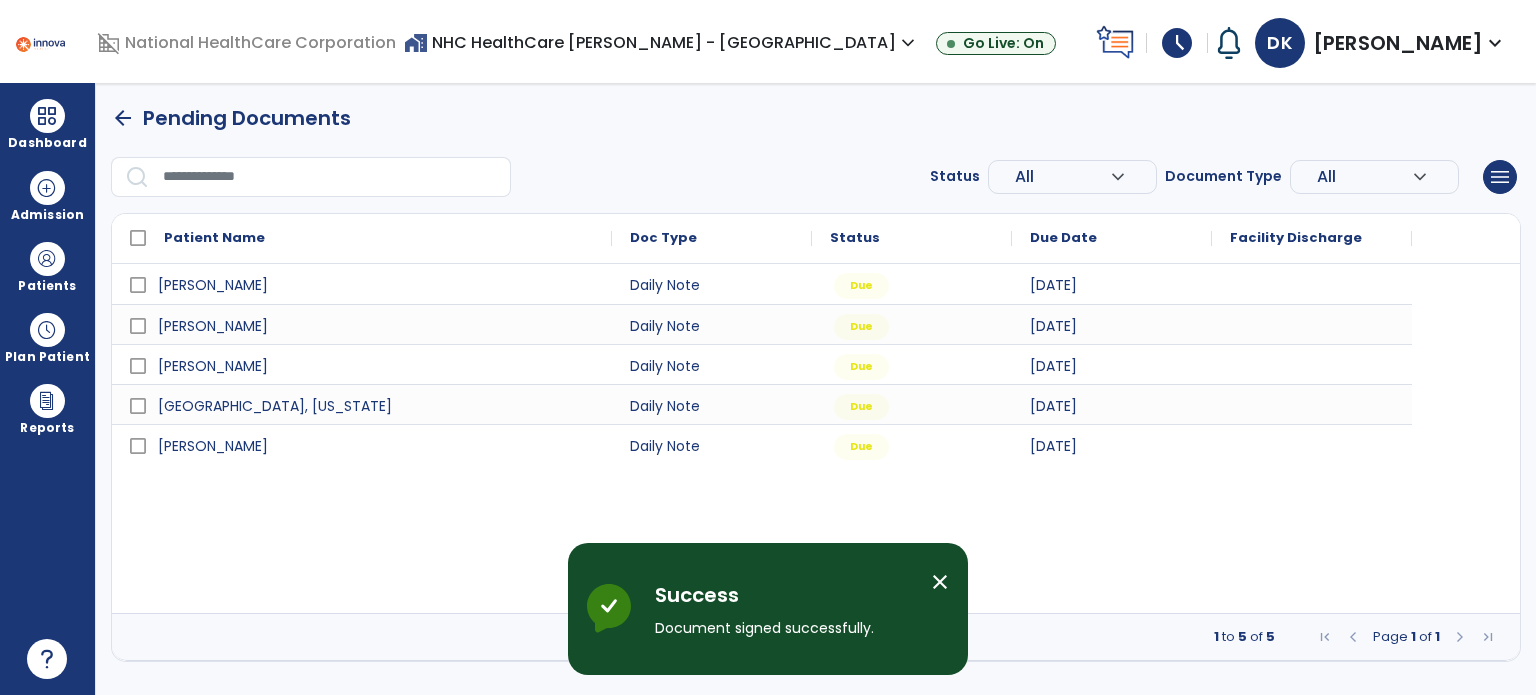 scroll, scrollTop: 0, scrollLeft: 0, axis: both 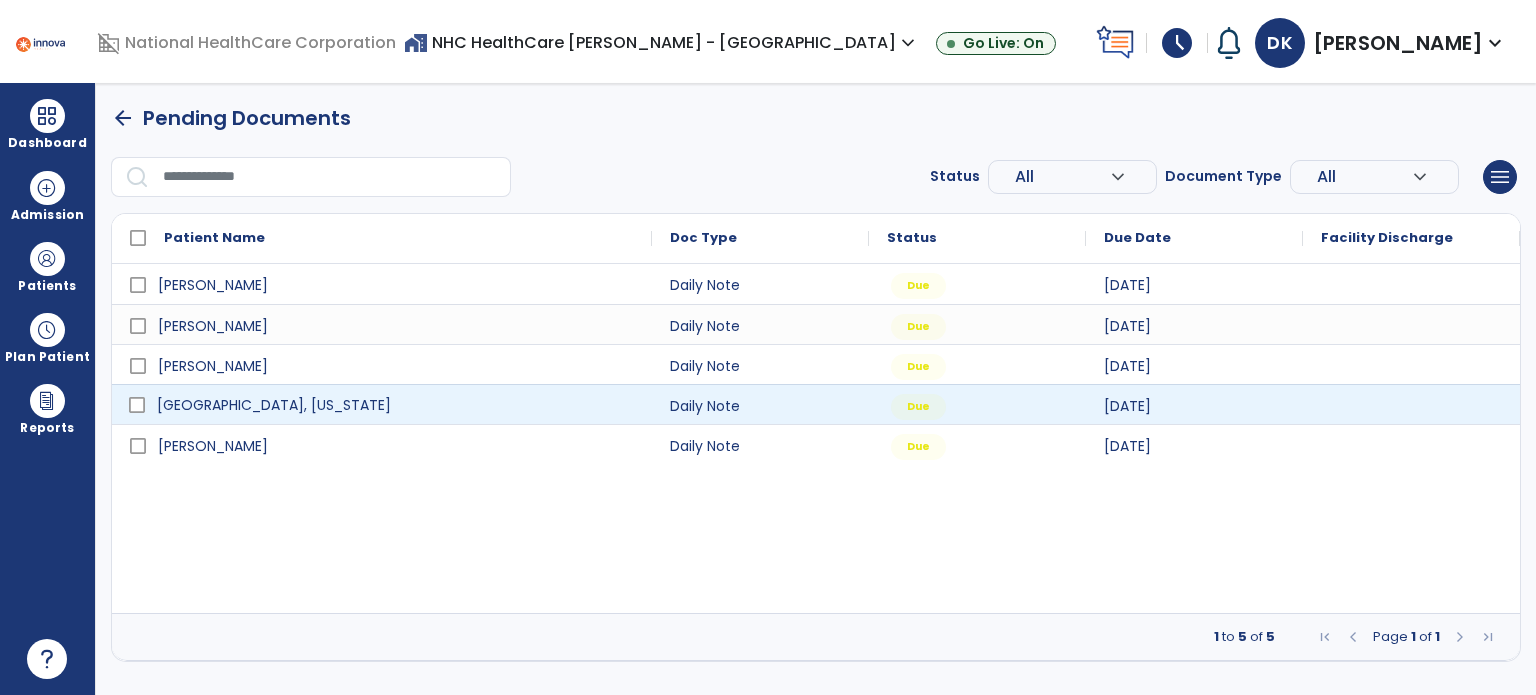 click on "[GEOGRAPHIC_DATA], [US_STATE]" at bounding box center [274, 405] 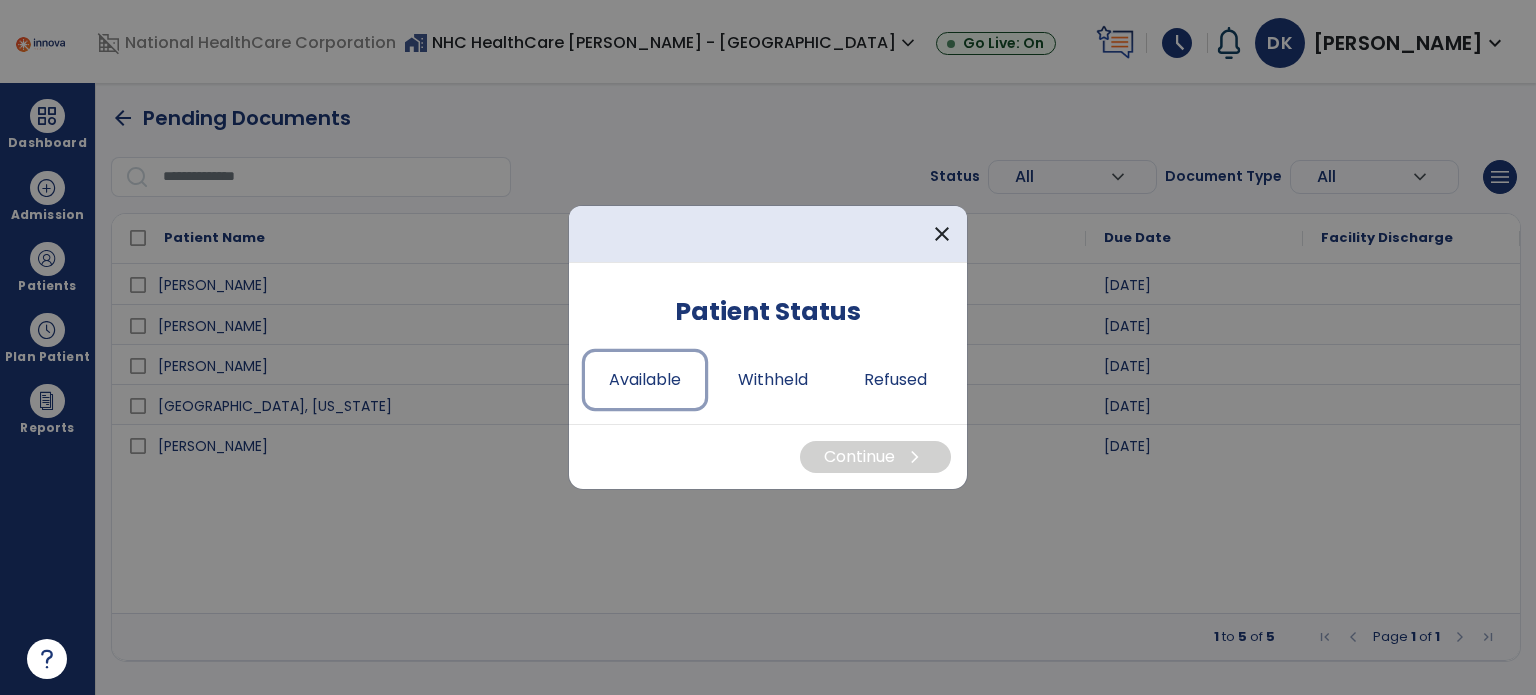 click on "Available" at bounding box center [645, 380] 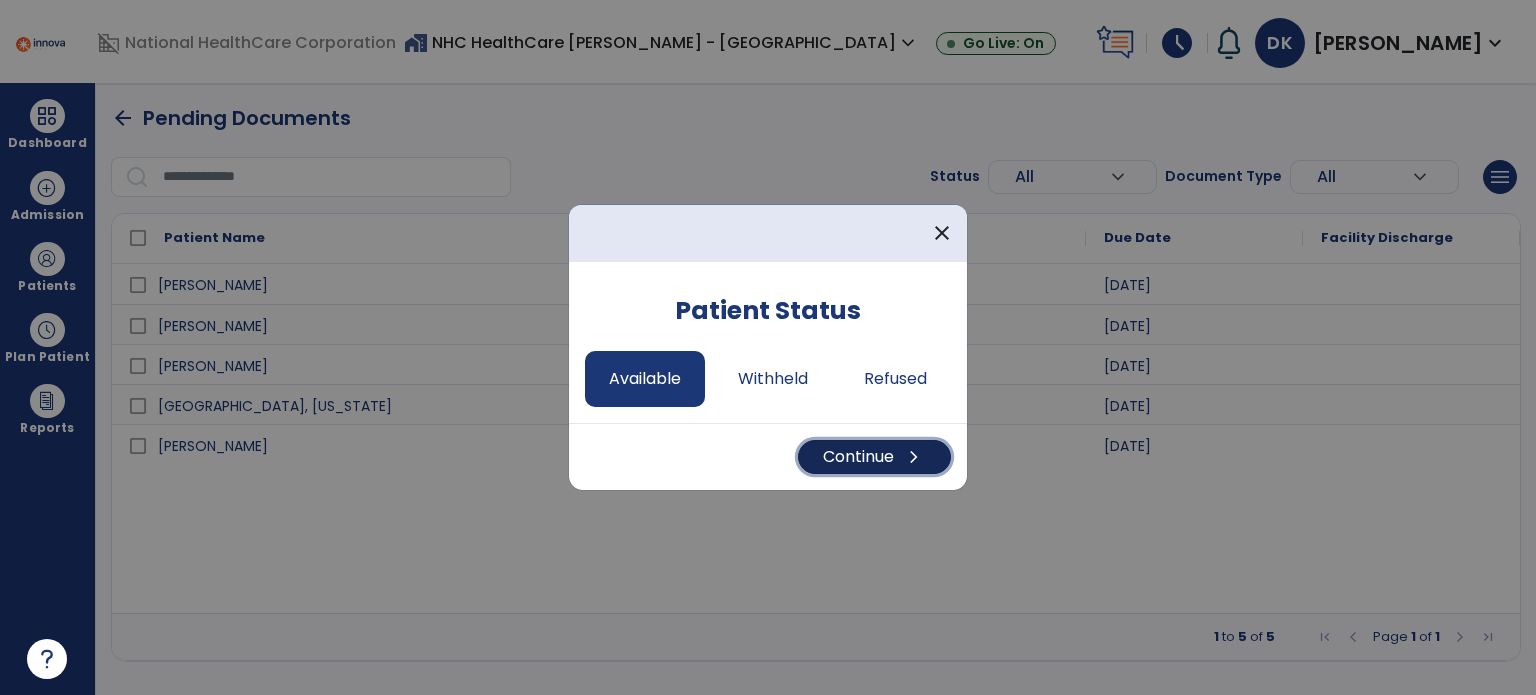 click on "Continue   chevron_right" at bounding box center [874, 457] 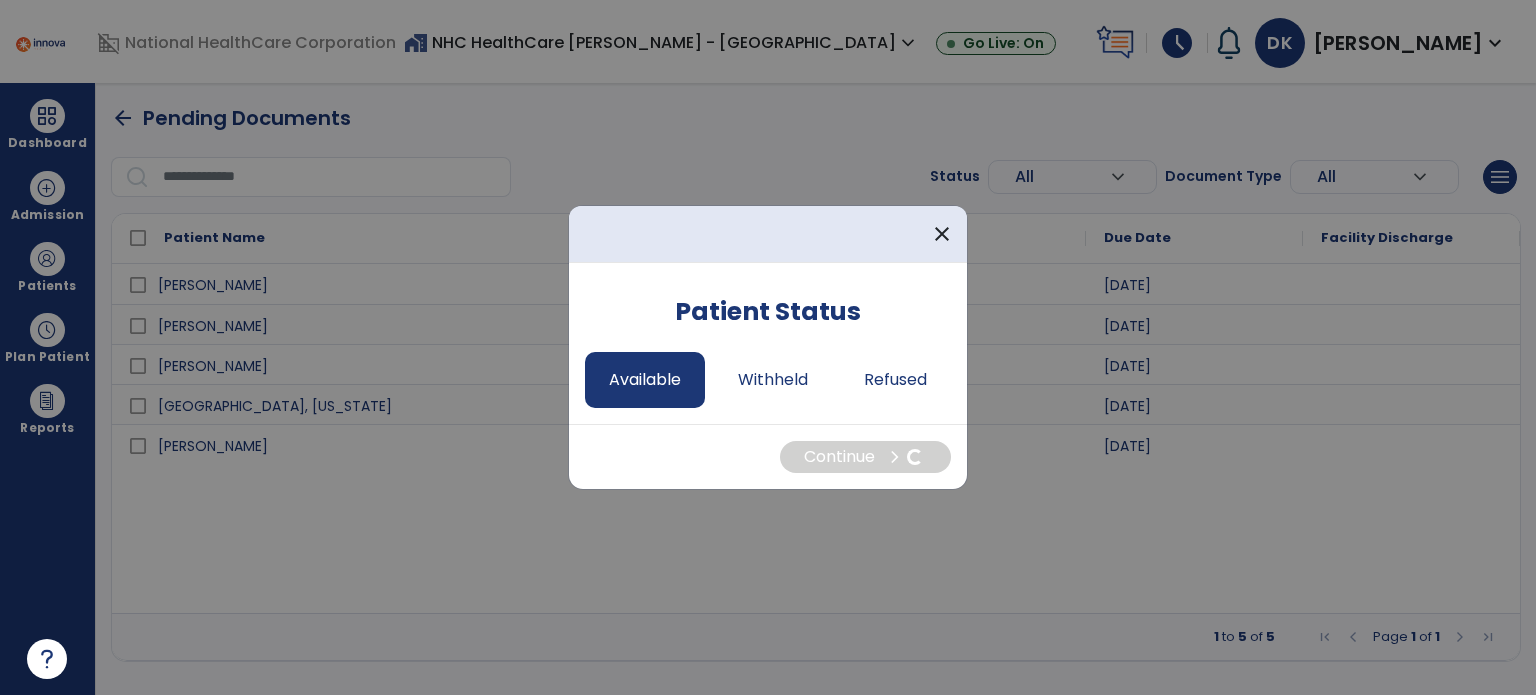 select on "*" 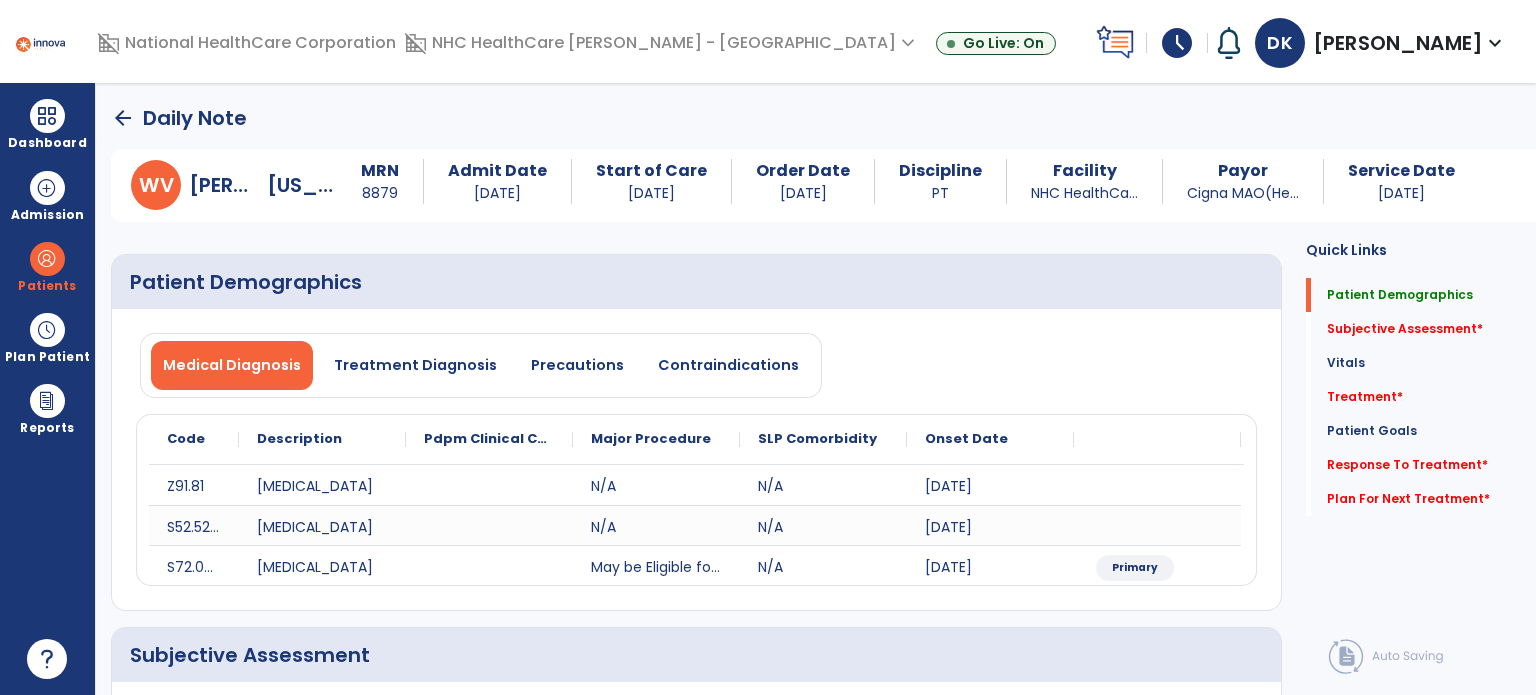 click on "Subjective Assessment   *" 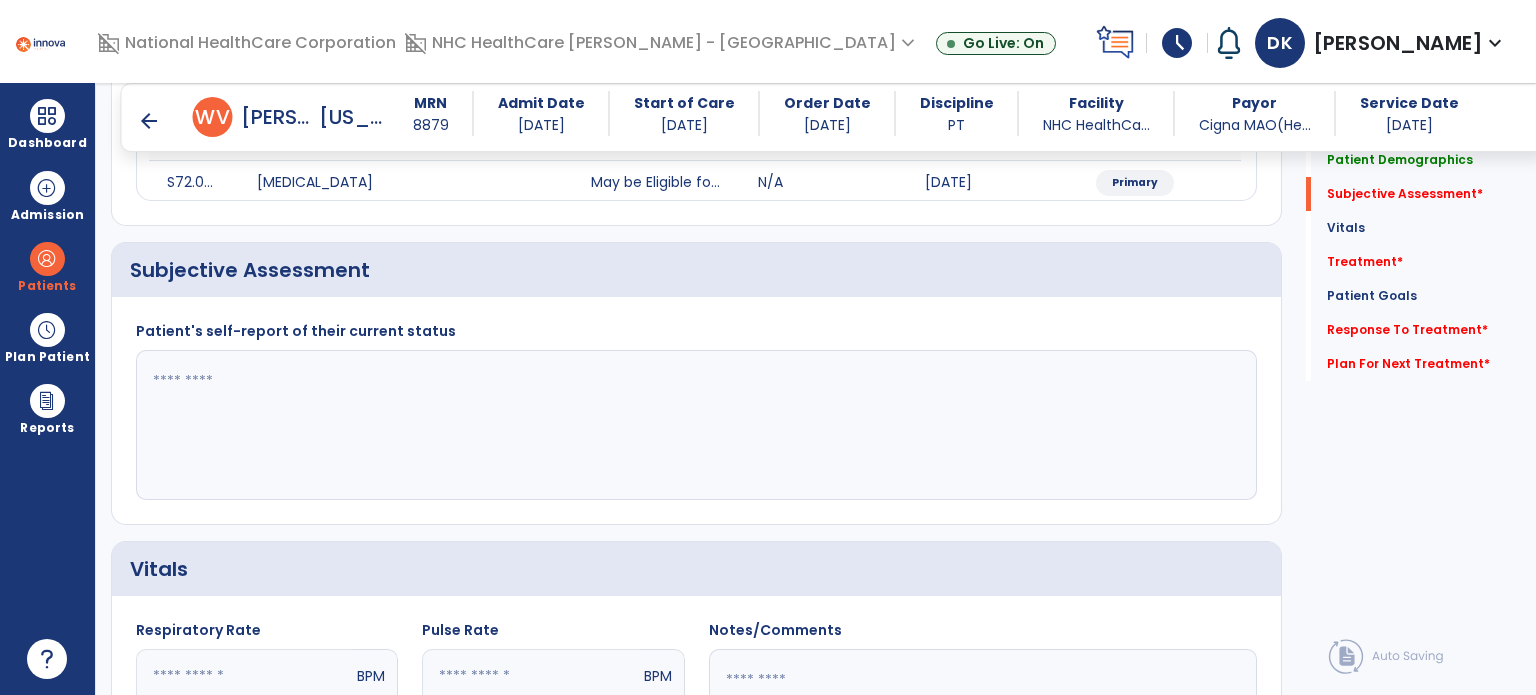 scroll, scrollTop: 378, scrollLeft: 0, axis: vertical 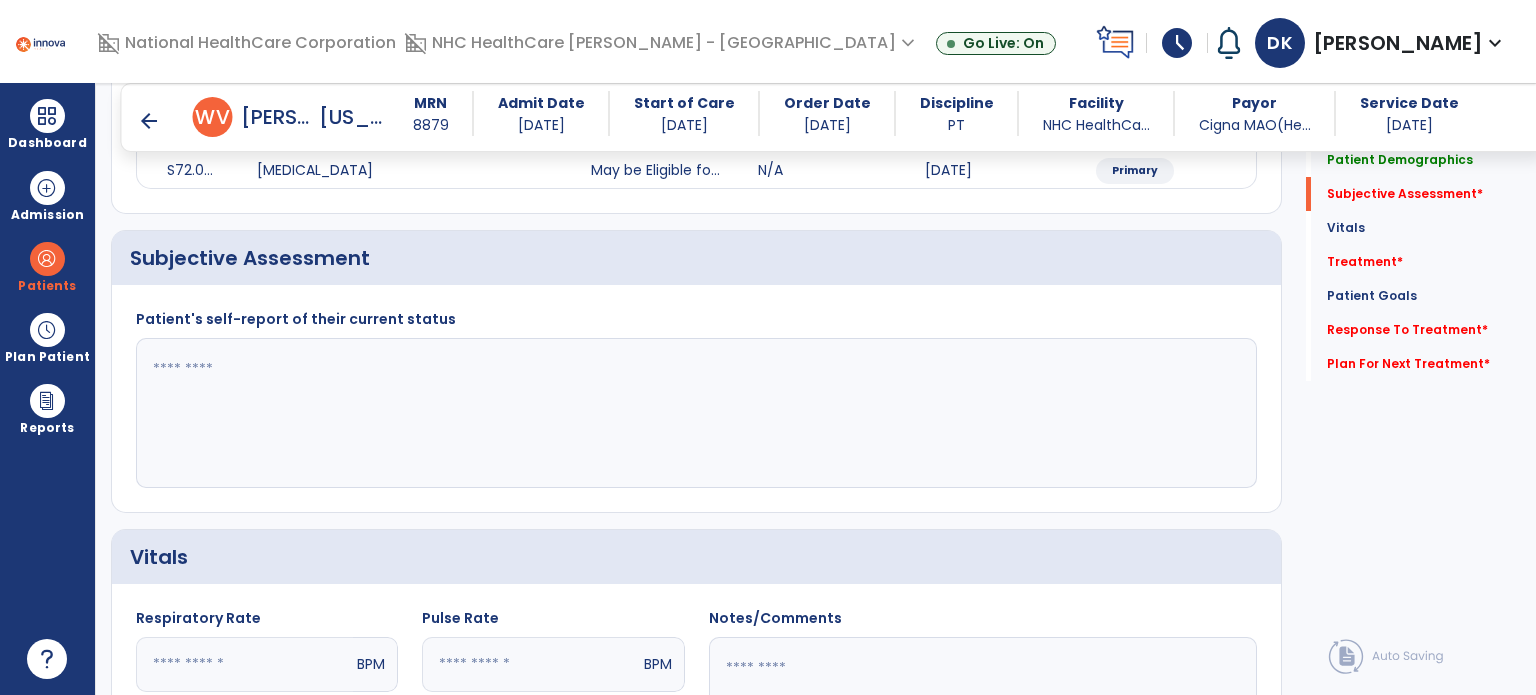 click 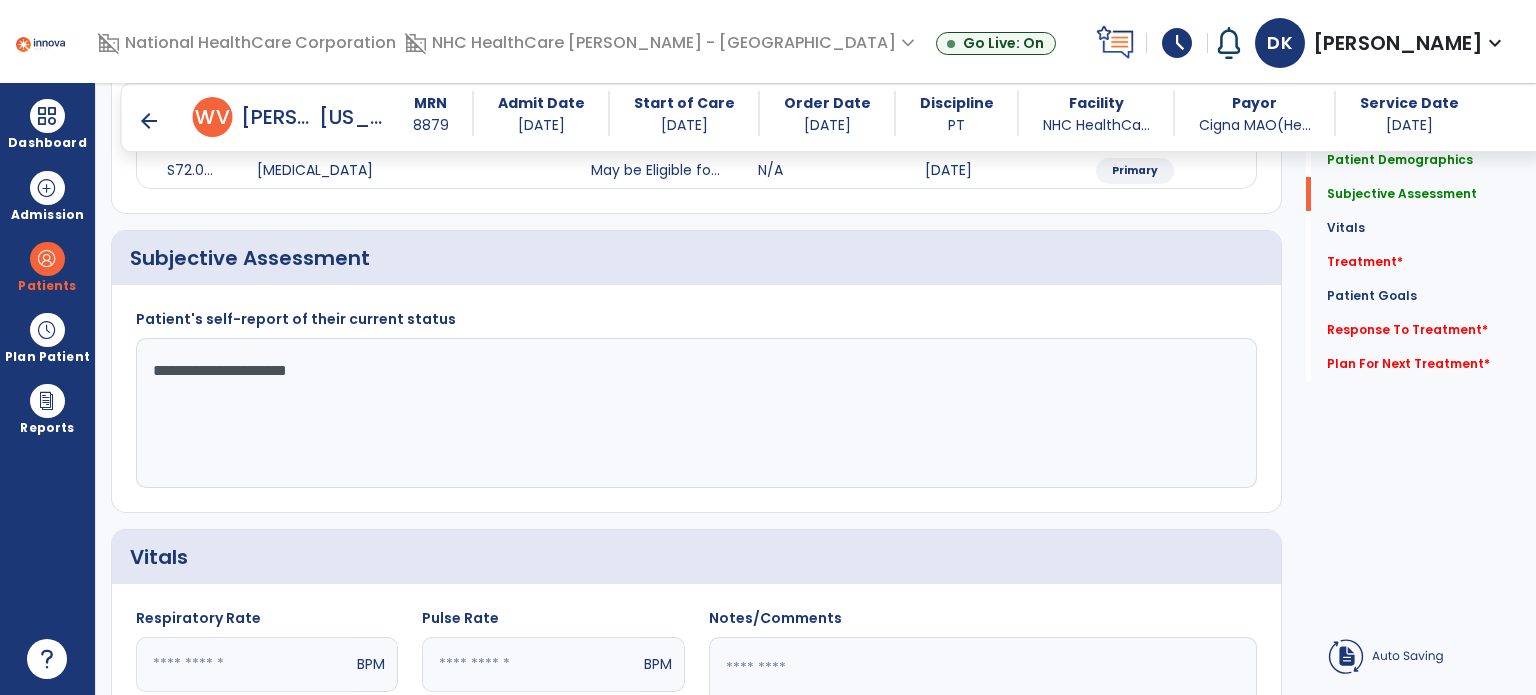 type on "**********" 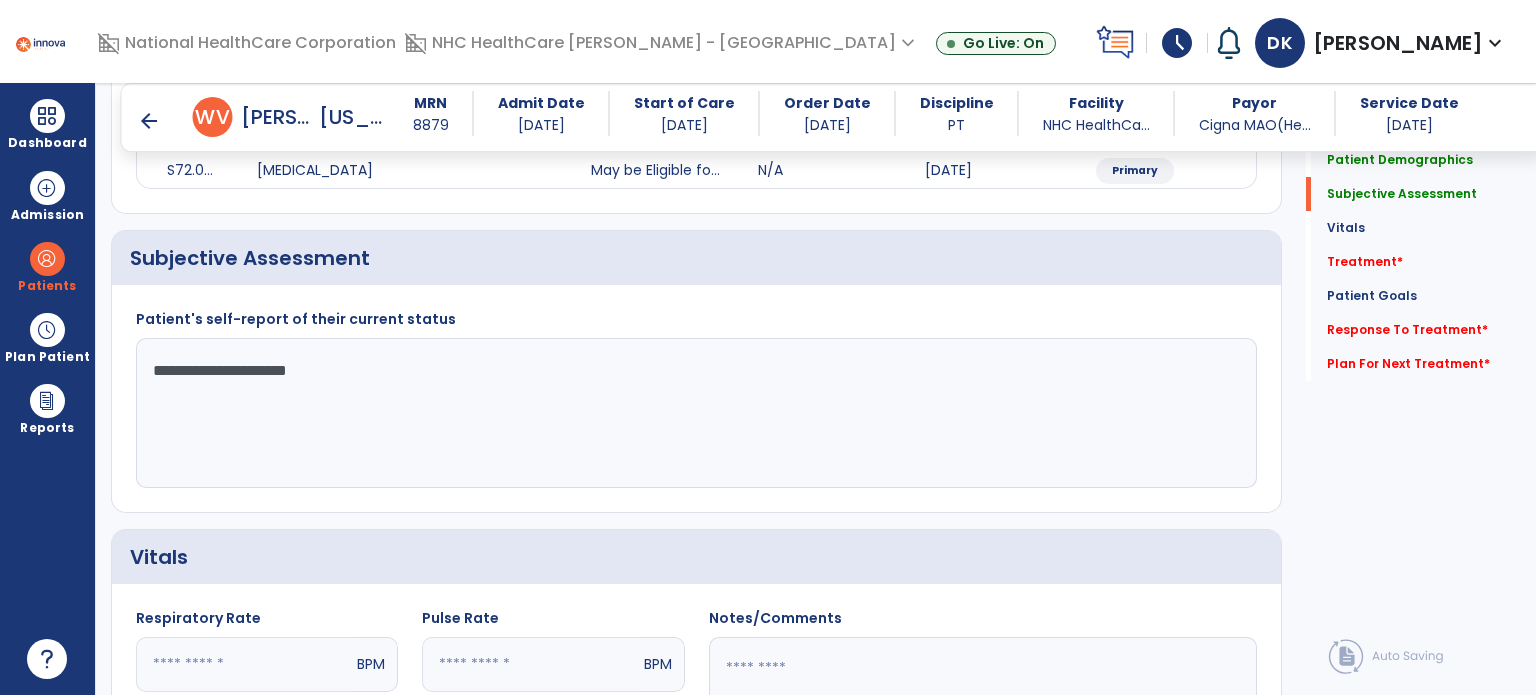 click on "Treatment   *" 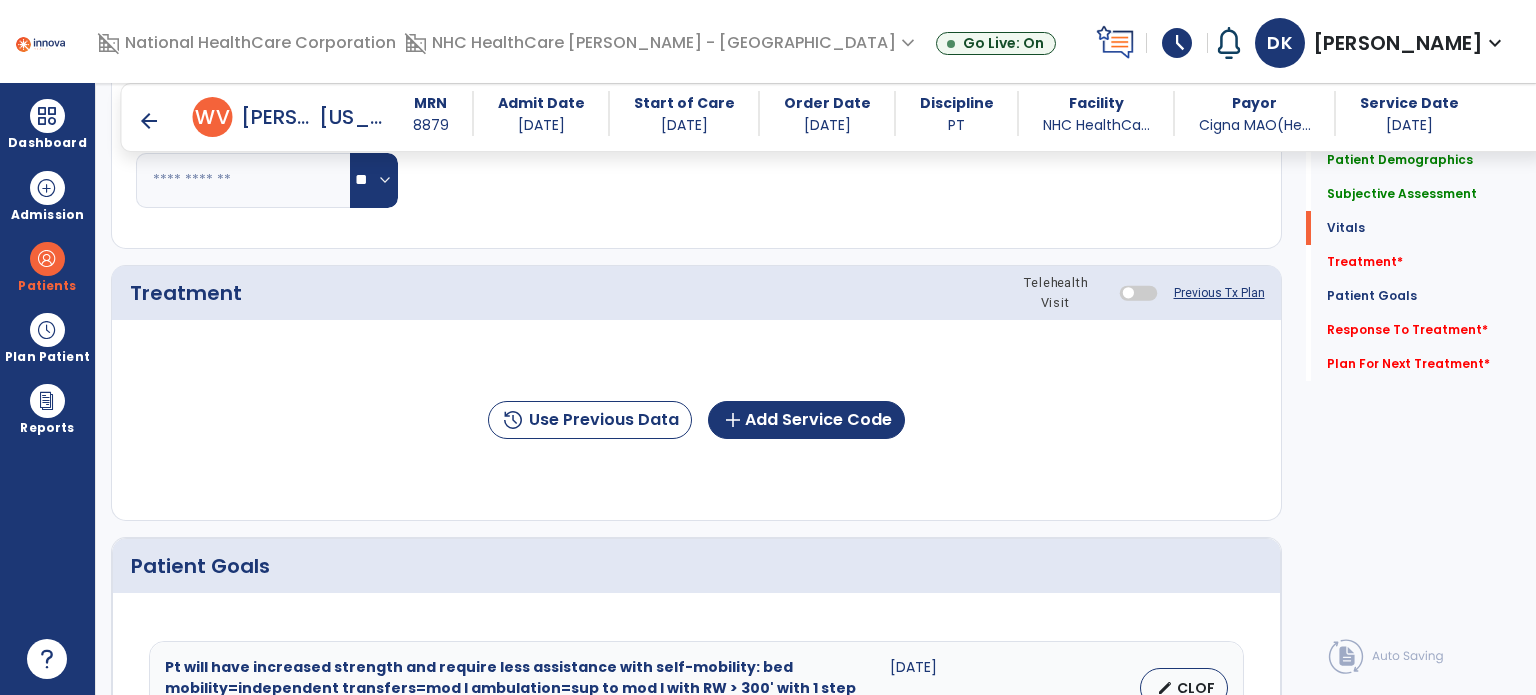 scroll, scrollTop: 1067, scrollLeft: 0, axis: vertical 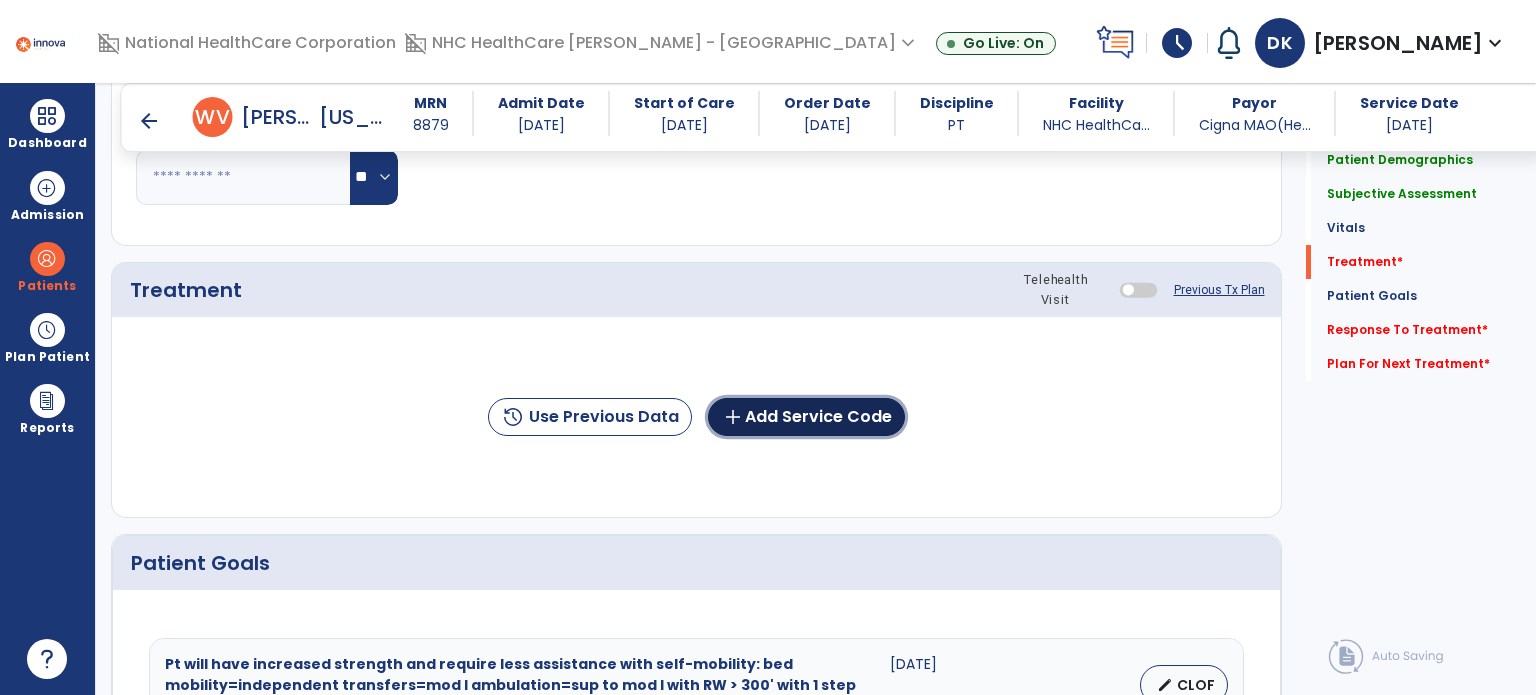 click on "add  Add Service Code" 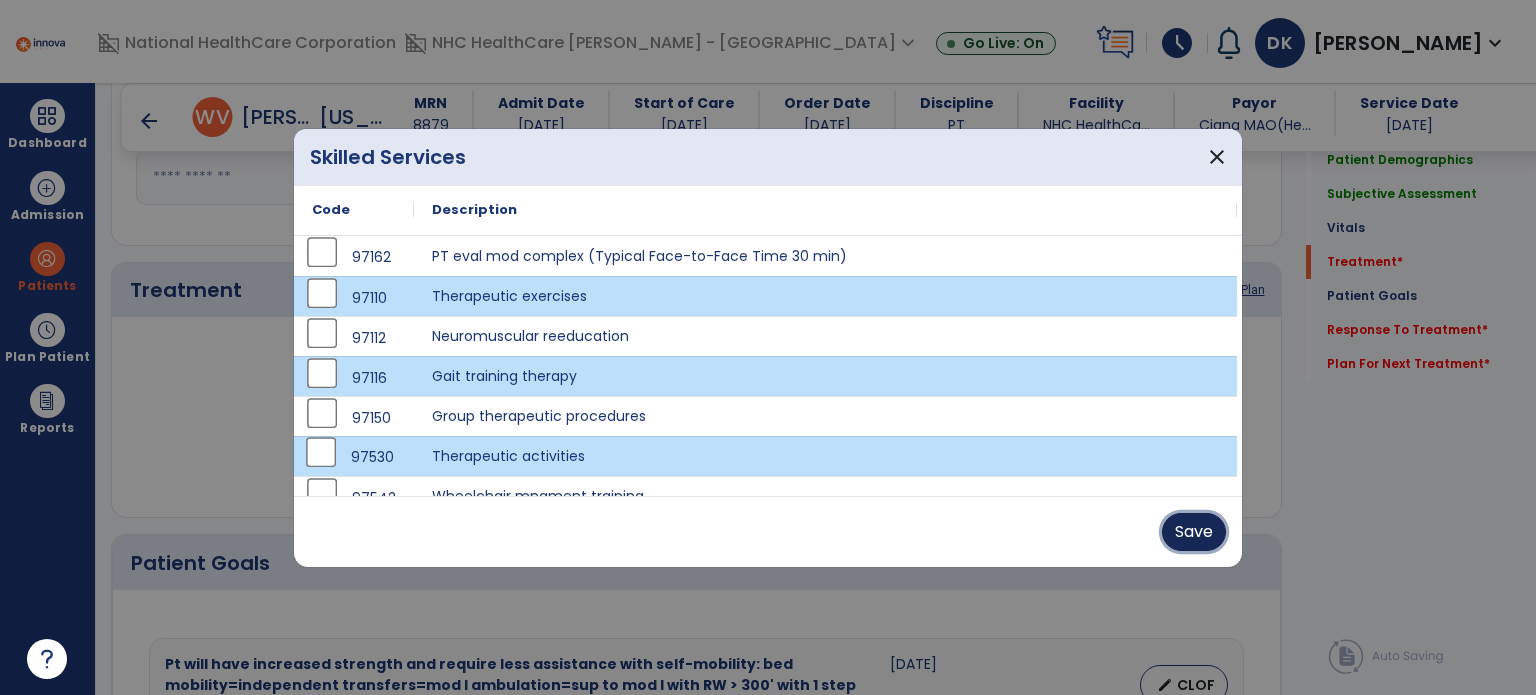 click on "Save" at bounding box center [1194, 532] 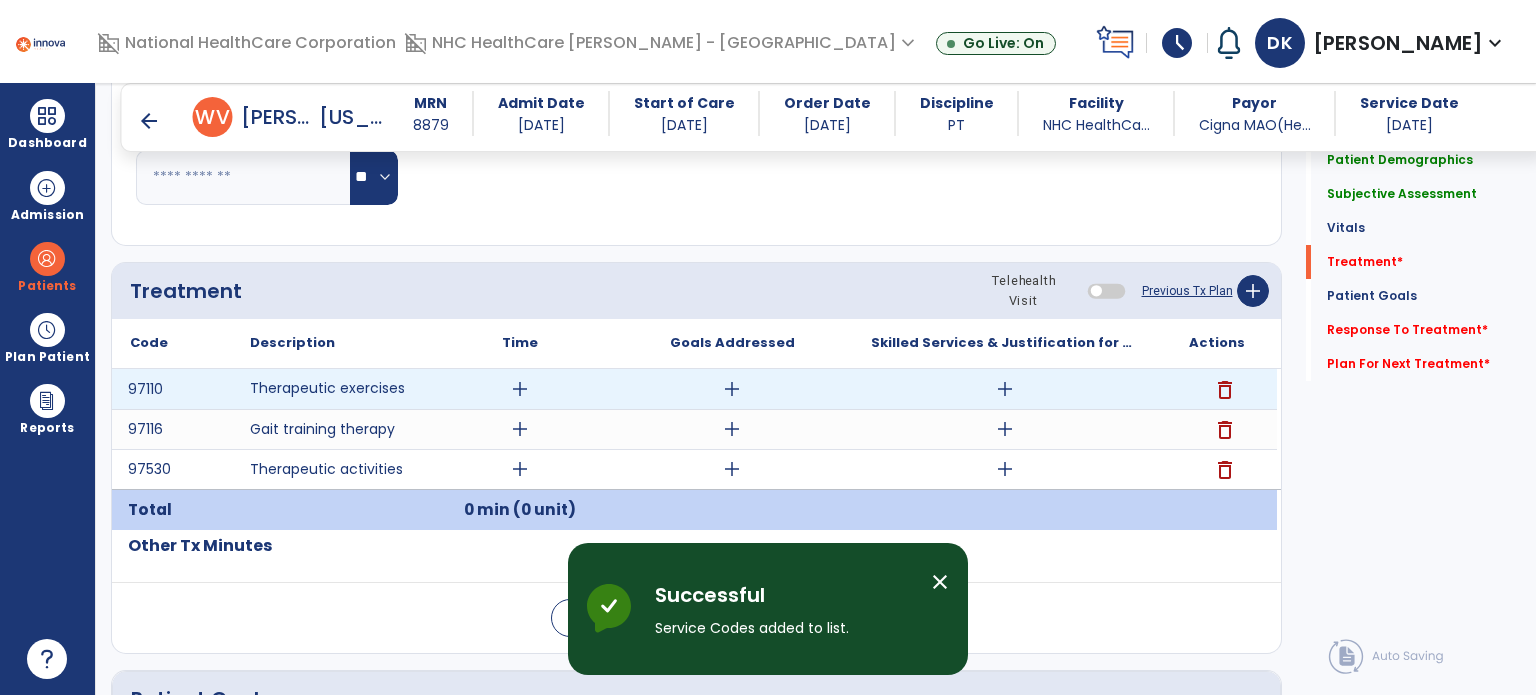 click on "add" at bounding box center [520, 389] 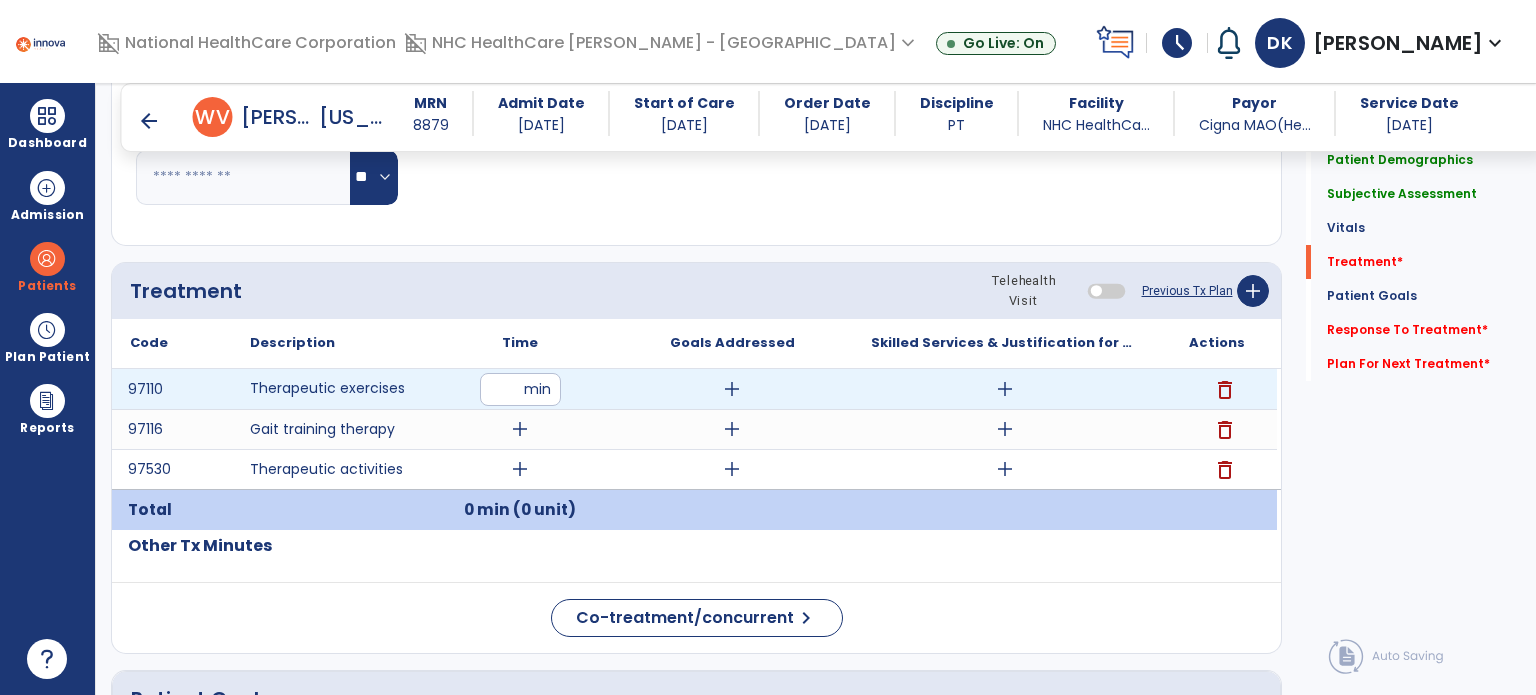 type on "**" 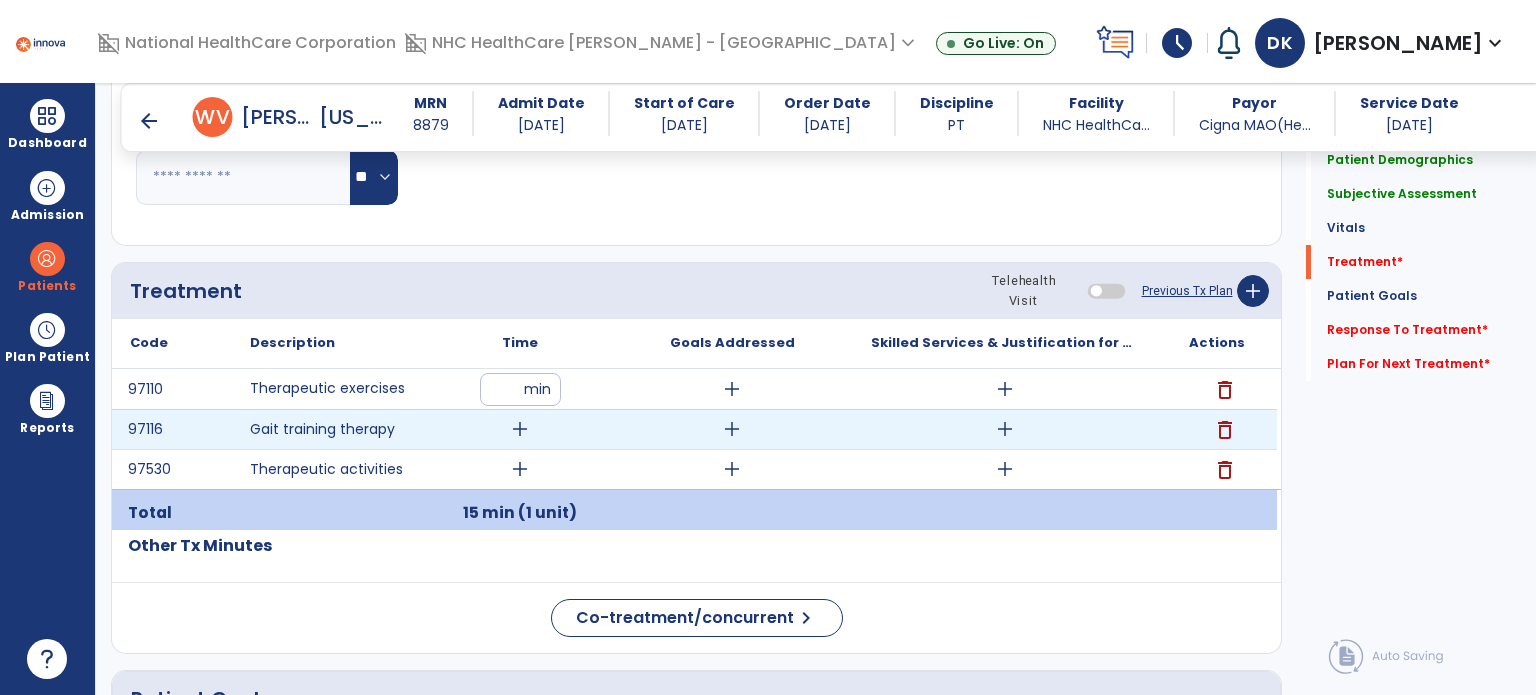 click on "add" at bounding box center [520, 429] 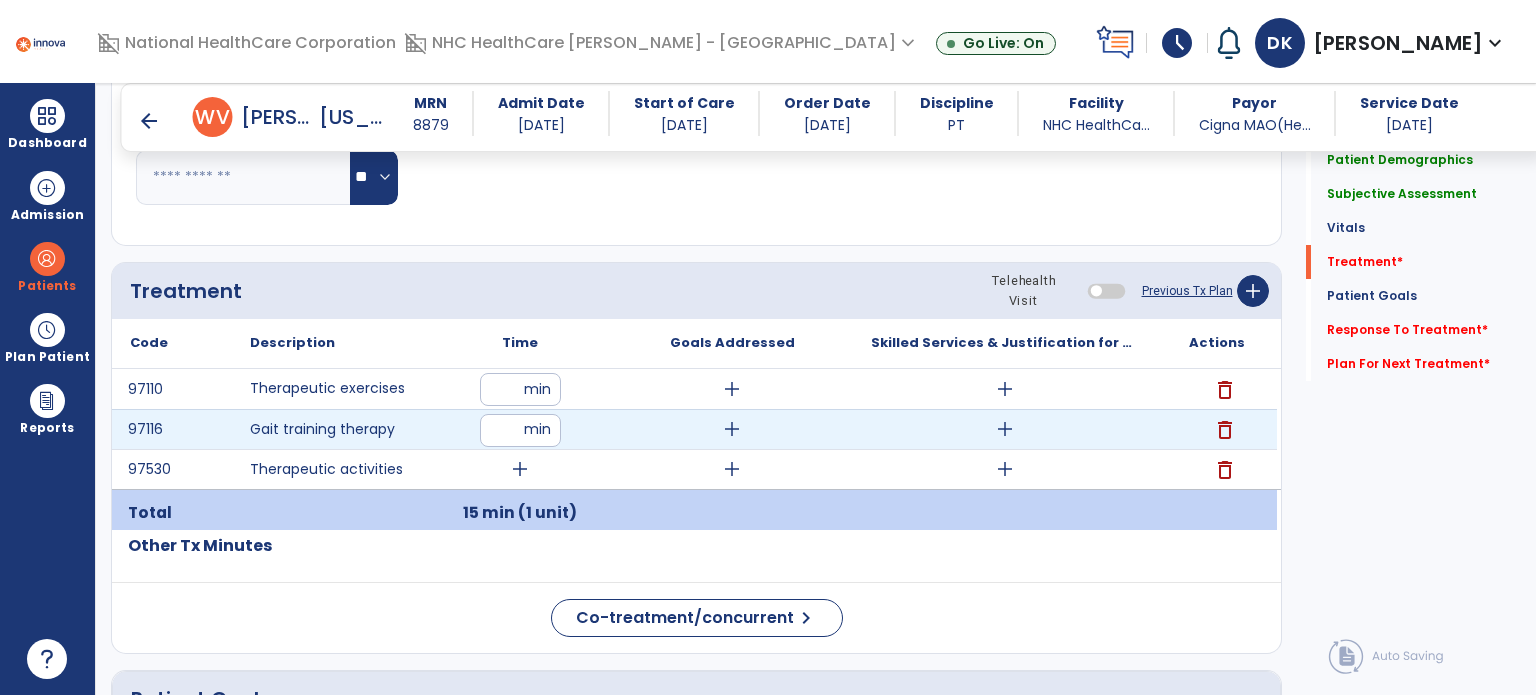 type on "**" 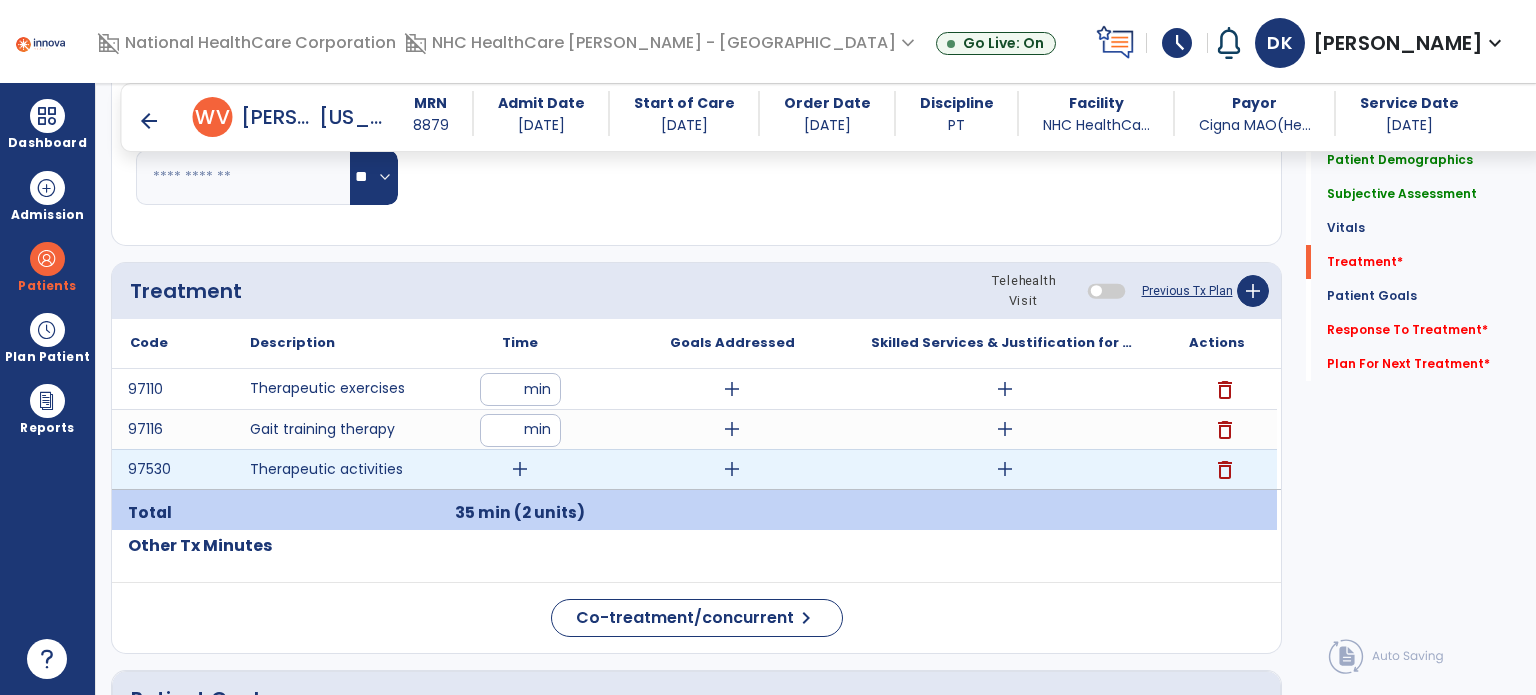 click on "add" at bounding box center [520, 469] 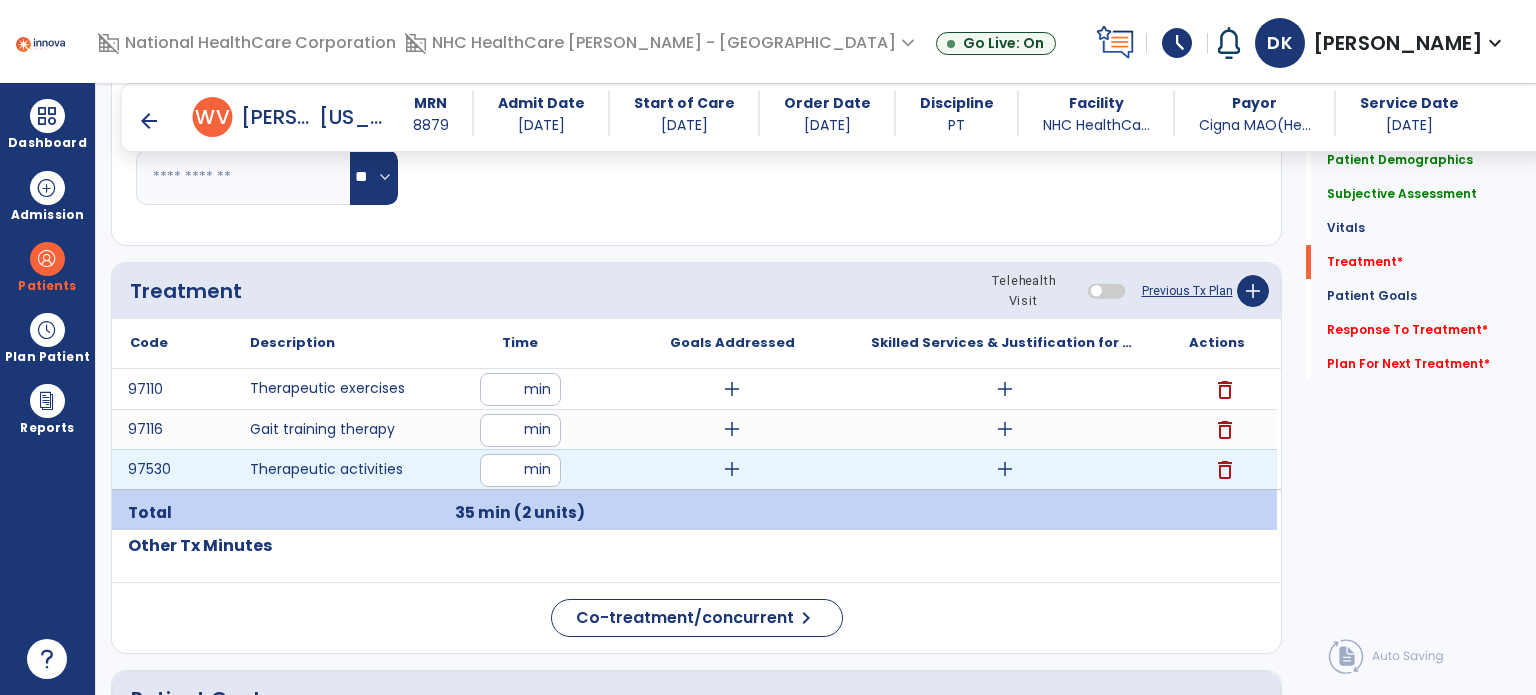 type on "**" 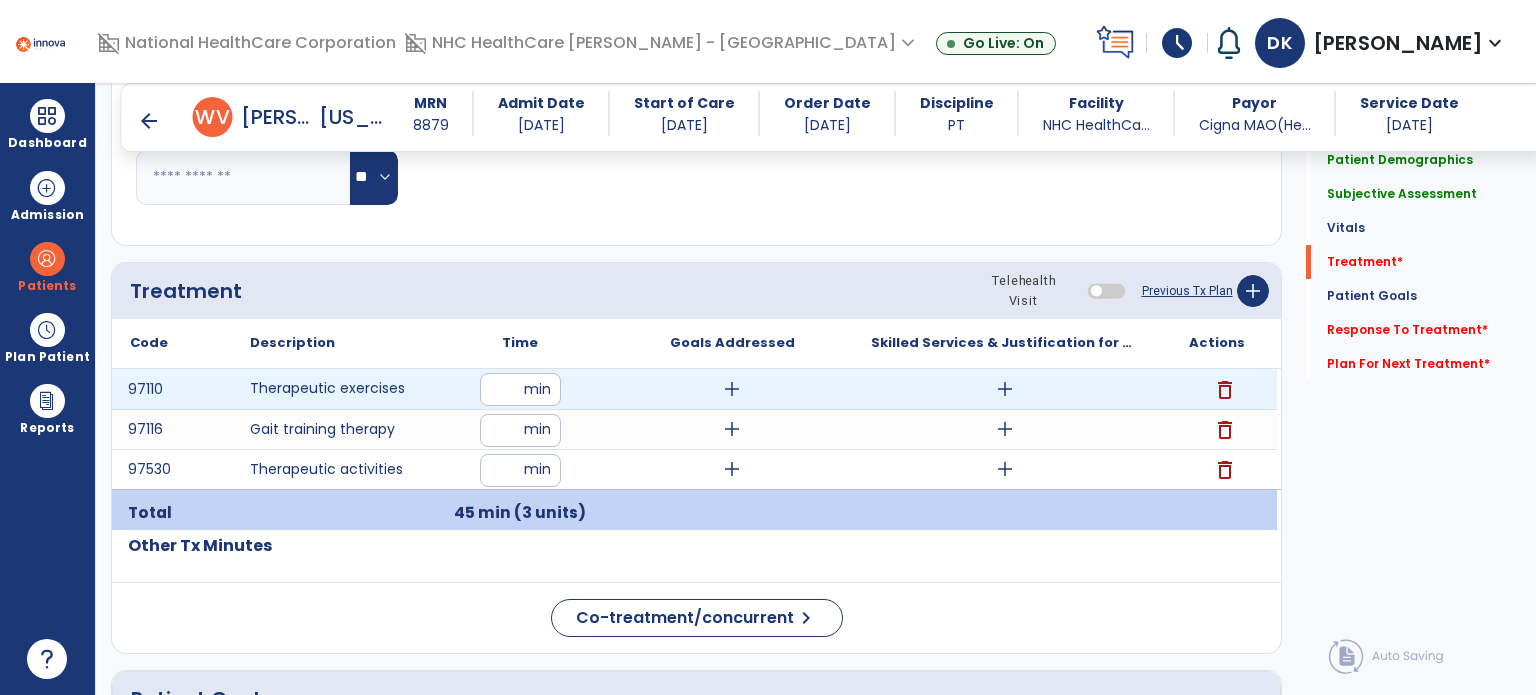 click on "add" at bounding box center [1005, 389] 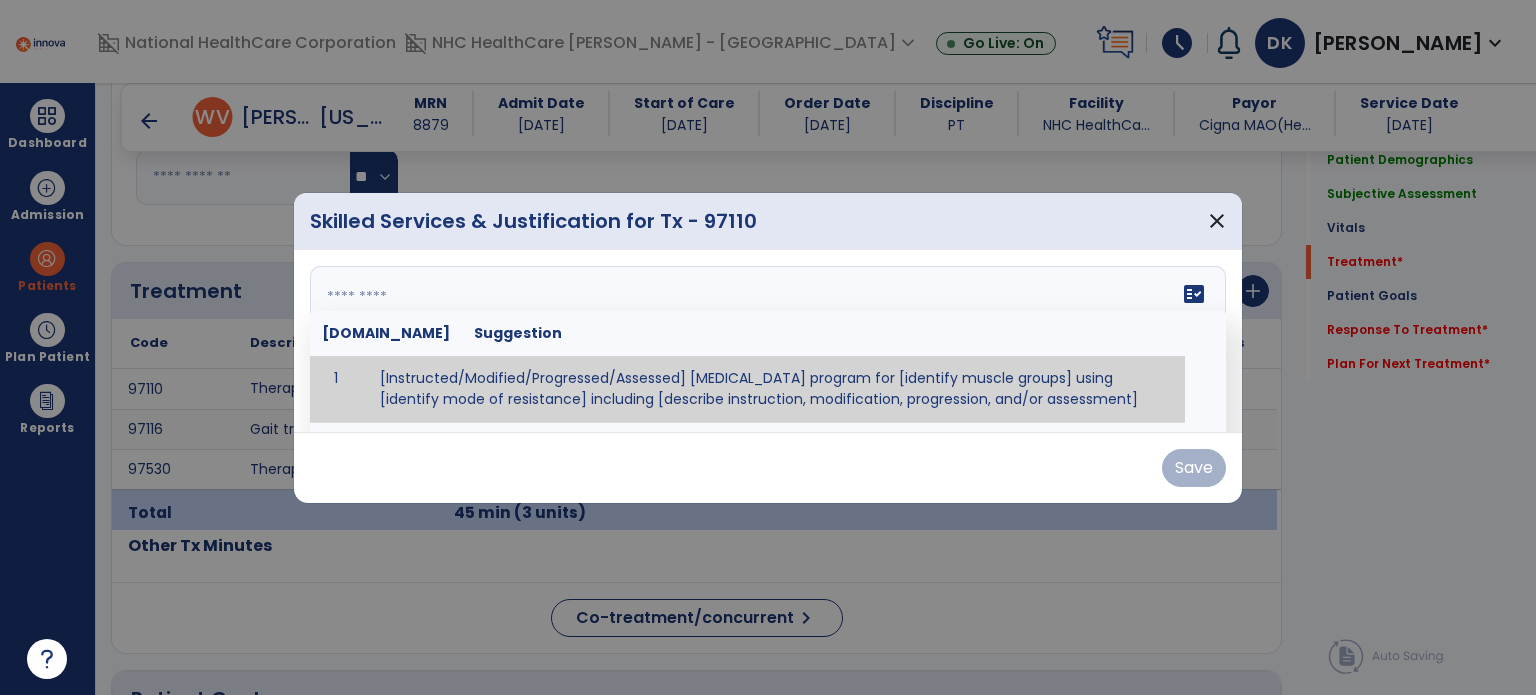 paste on "**********" 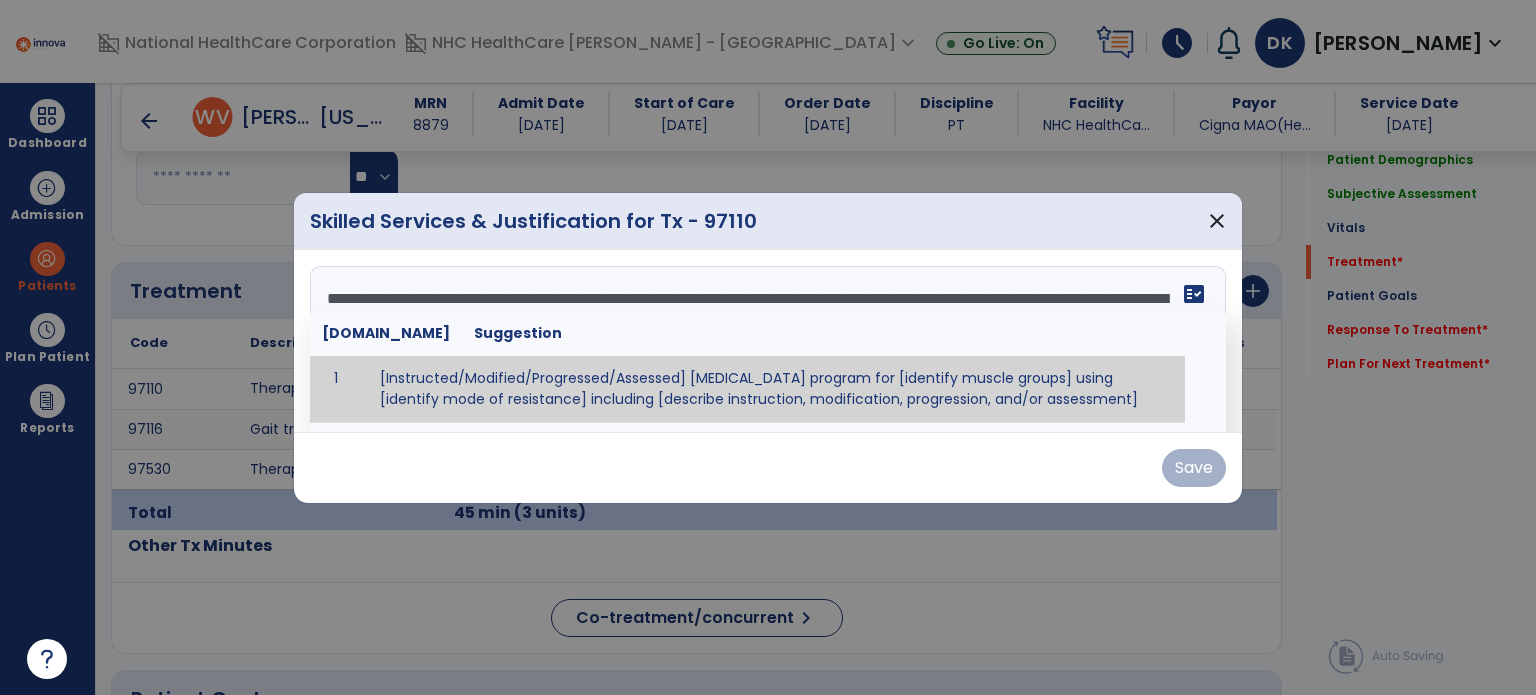 scroll, scrollTop: 183, scrollLeft: 0, axis: vertical 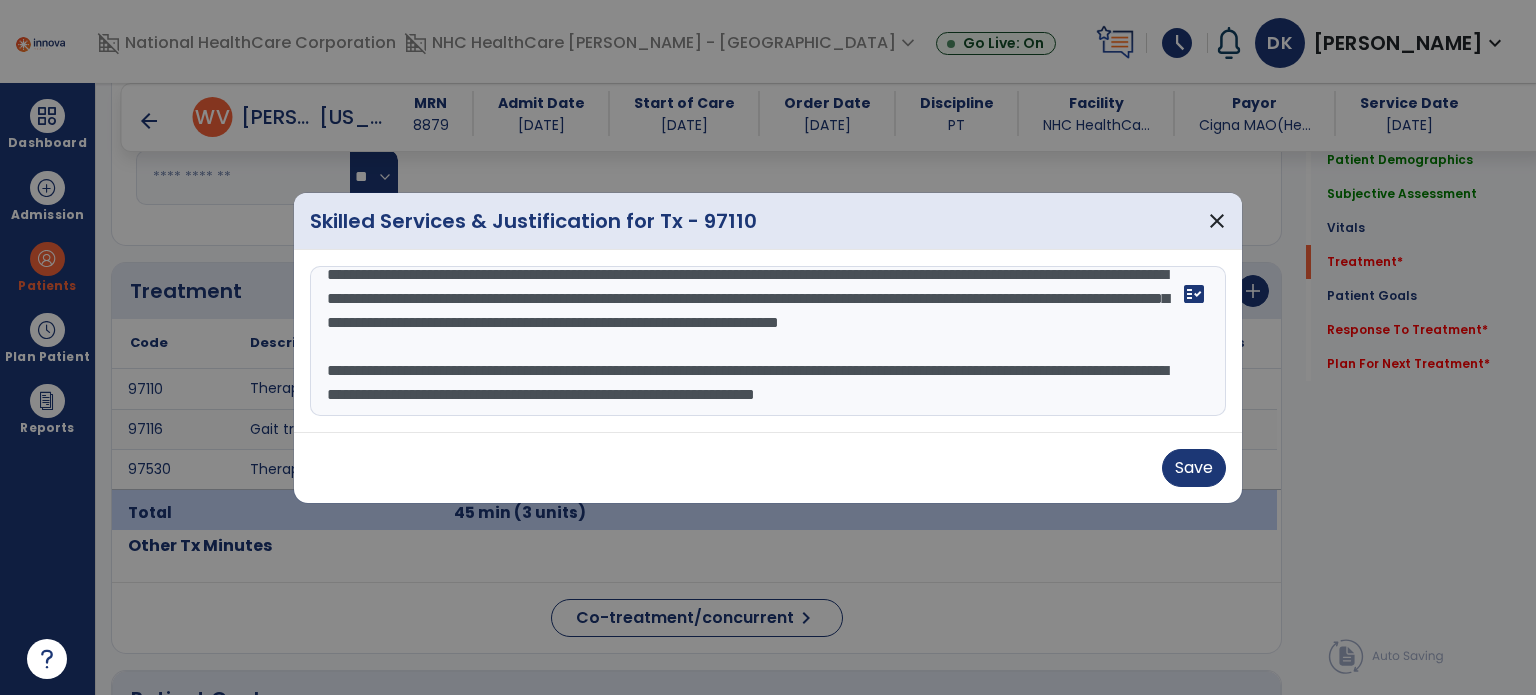 drag, startPoint x: 327, startPoint y: 281, endPoint x: 717, endPoint y: 742, distance: 603.83856 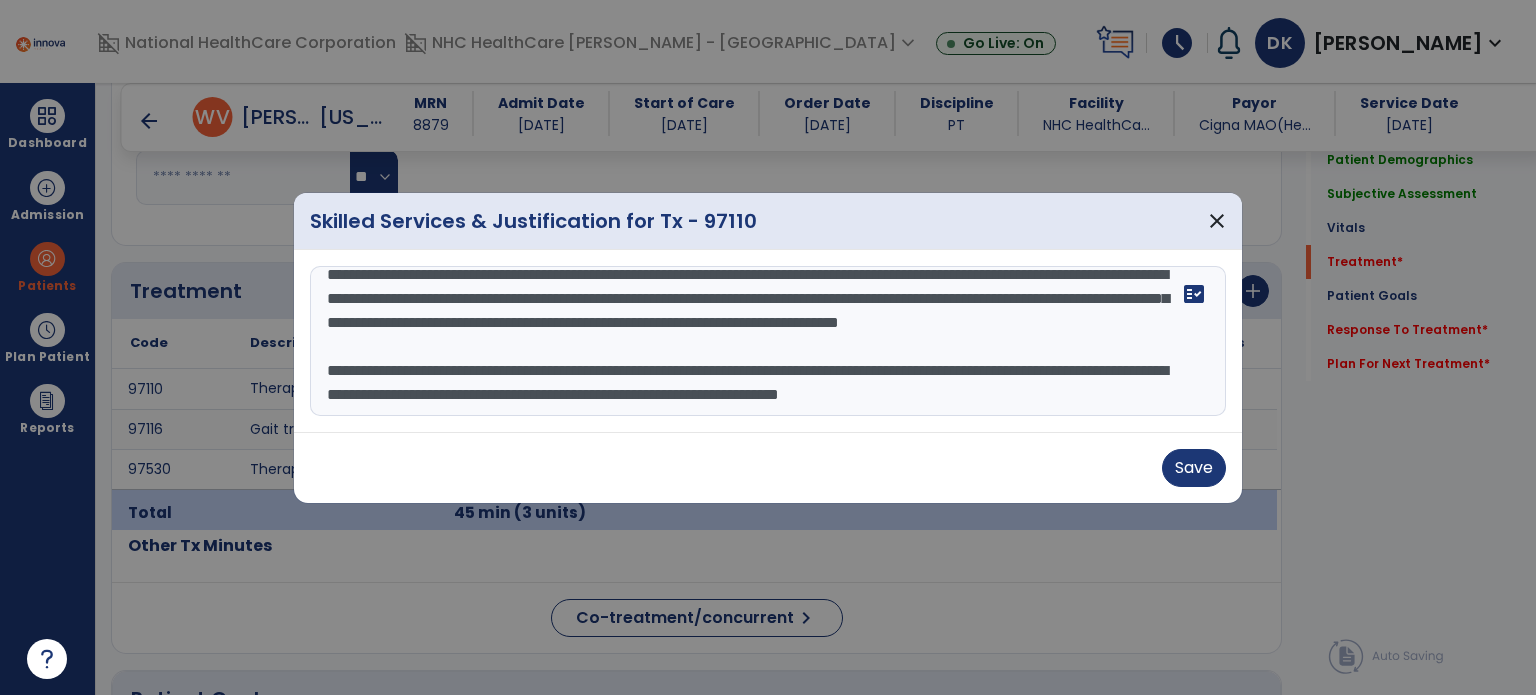 scroll, scrollTop: 48, scrollLeft: 0, axis: vertical 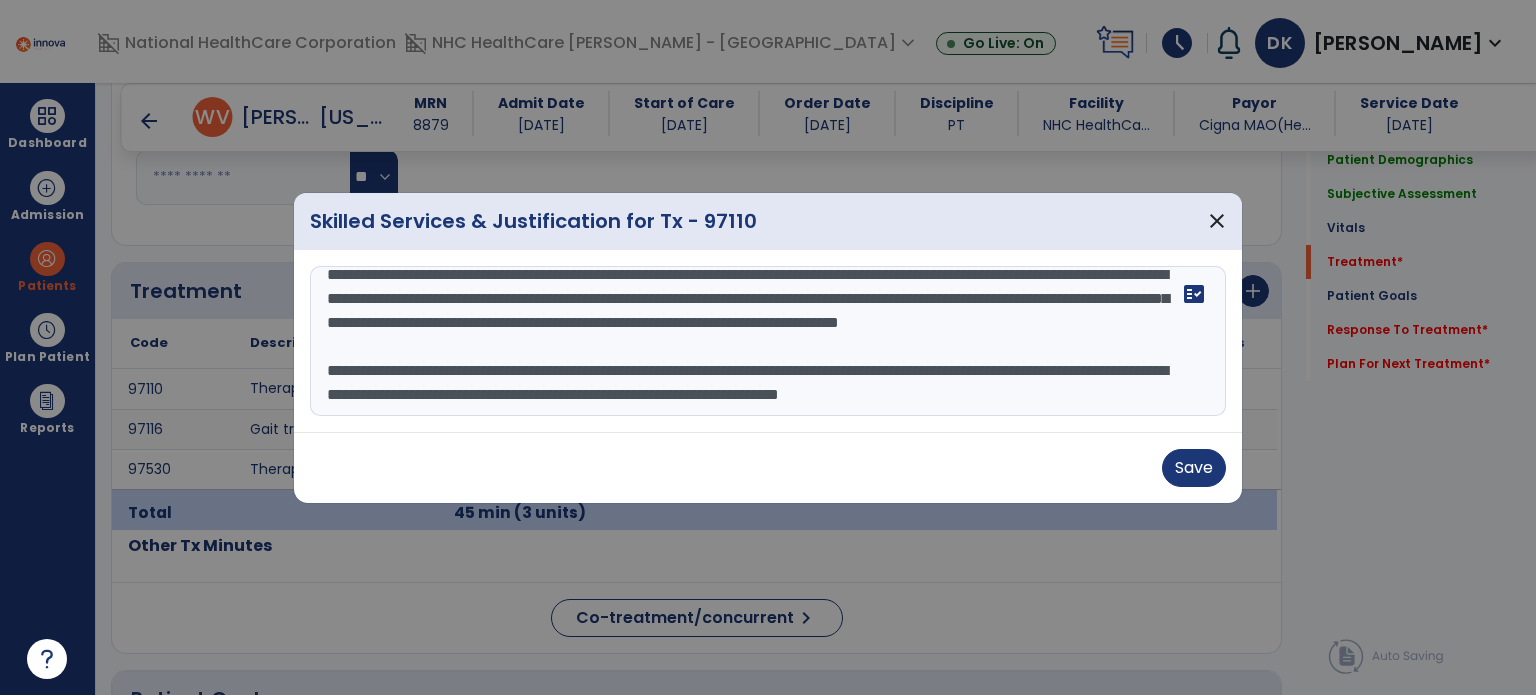 drag, startPoint x: 328, startPoint y: 346, endPoint x: 1535, endPoint y: 742, distance: 1270.3011 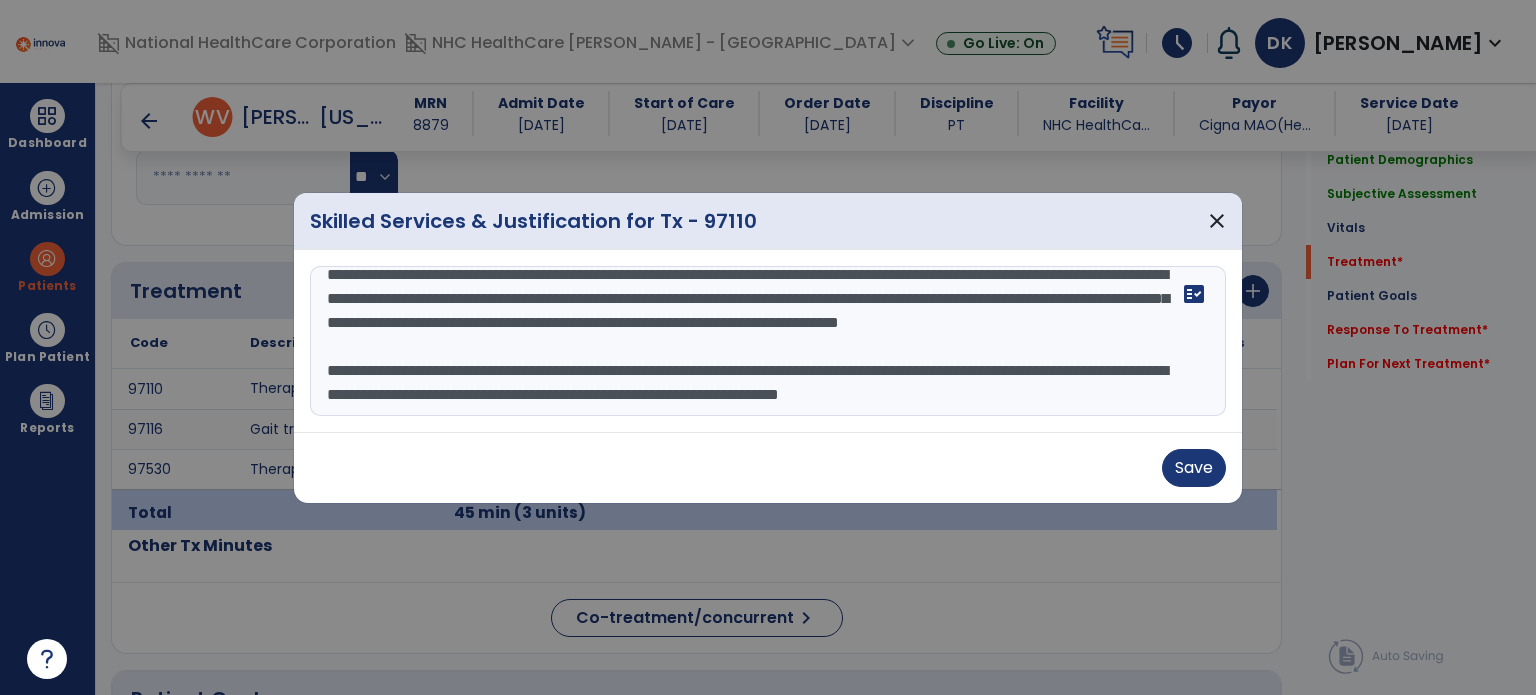 click on "domain_disabled   National HealthCare Corporation   domain_disabled   NHC HealthCare [PERSON_NAME] - [GEOGRAPHIC_DATA]   expand_more   NHC HealthCare [GEOGRAPHIC_DATA] - [GEOGRAPHIC_DATA]  Go Live: On schedule My Time:   [DATE]    ***** stop  Stop   Open your timecard  arrow_right Notifications Mark as read Co-Treatment Conflict: [GEOGRAPHIC_DATA][PERSON_NAME][DATE] 8:09 AM | NHC HealthCare [PERSON_NAME] - [GEOGRAPHIC_DATA] See all Notifications  DK   [PERSON_NAME]   expand_more   home   Home   person   Profile   help   Help   logout   Log out  Dashboard  dashboard  Therapist Dashboard Admission Patients  format_list_bulleted  Patient List  space_dashboard  Patient Board  insert_chart  PDPM Board Plan Patient  event_note  Planner  content_paste_go  Scheduler  content_paste_go  Whiteboard Reports  export_notes  Billing Exports  note_alt  EOM Report  event_note  Minutes By Payor  inbox_customize  Service Log  playlist_add_check  Triple Check Report  arrow_back   Daily Note   arrow_back      W  V  [GEOGRAPHIC_DATA],   [US_STATE]  MRN 8879 Admit Date [DATE]" at bounding box center [768, 347] 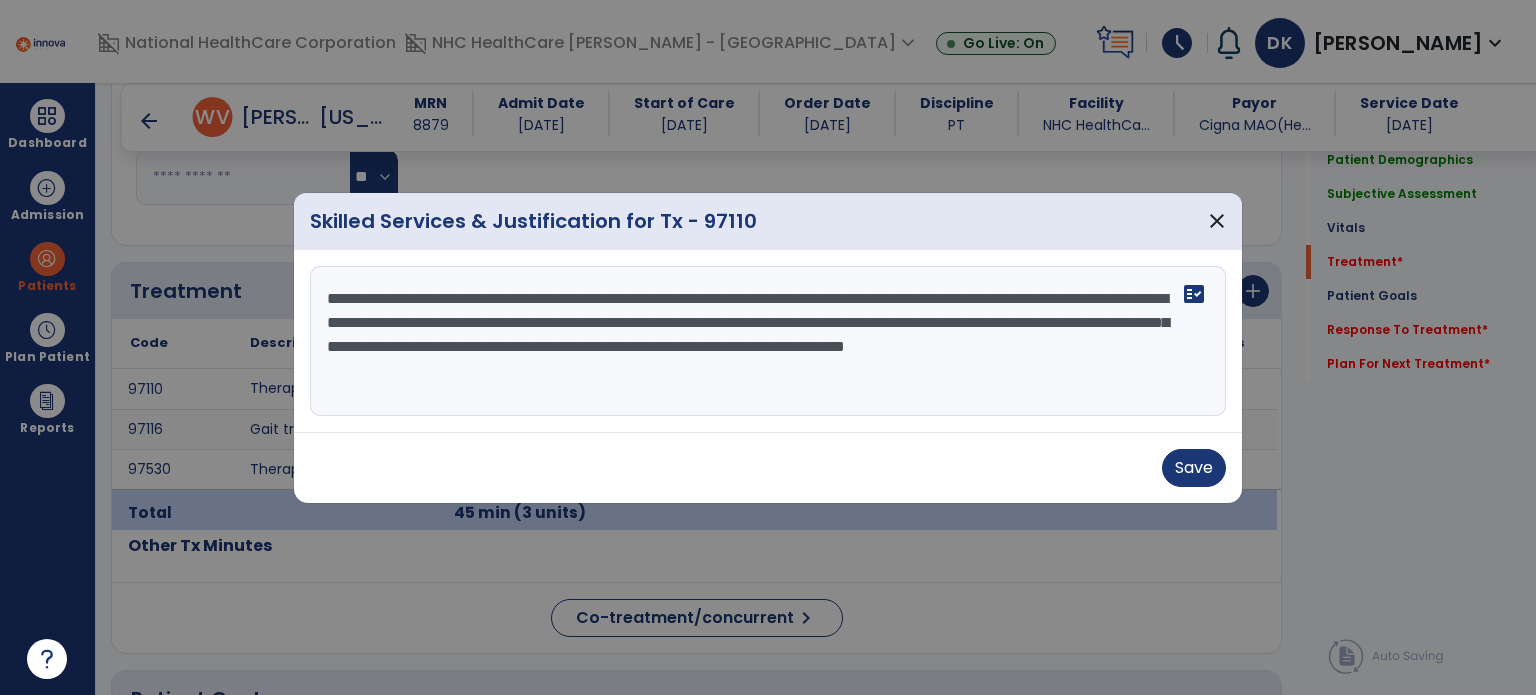 scroll, scrollTop: 0, scrollLeft: 0, axis: both 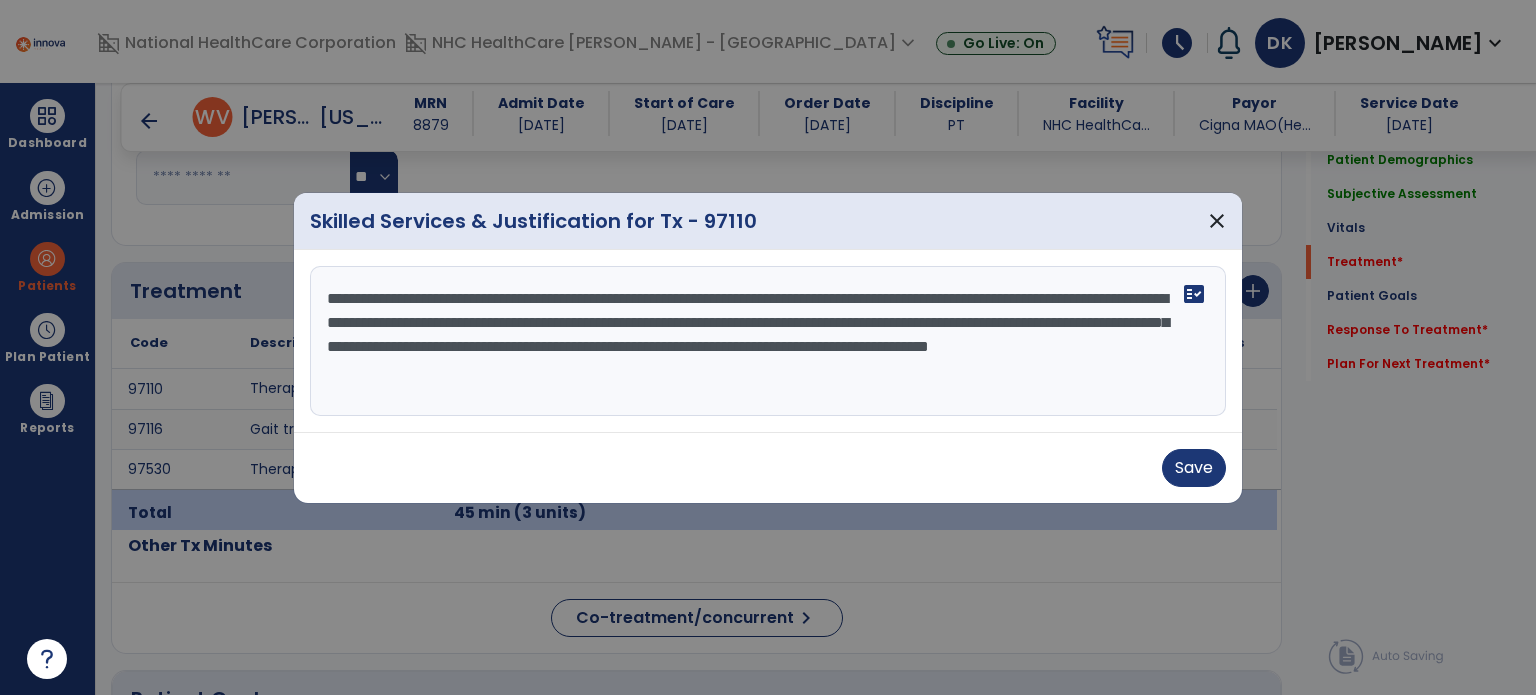 type on "**********" 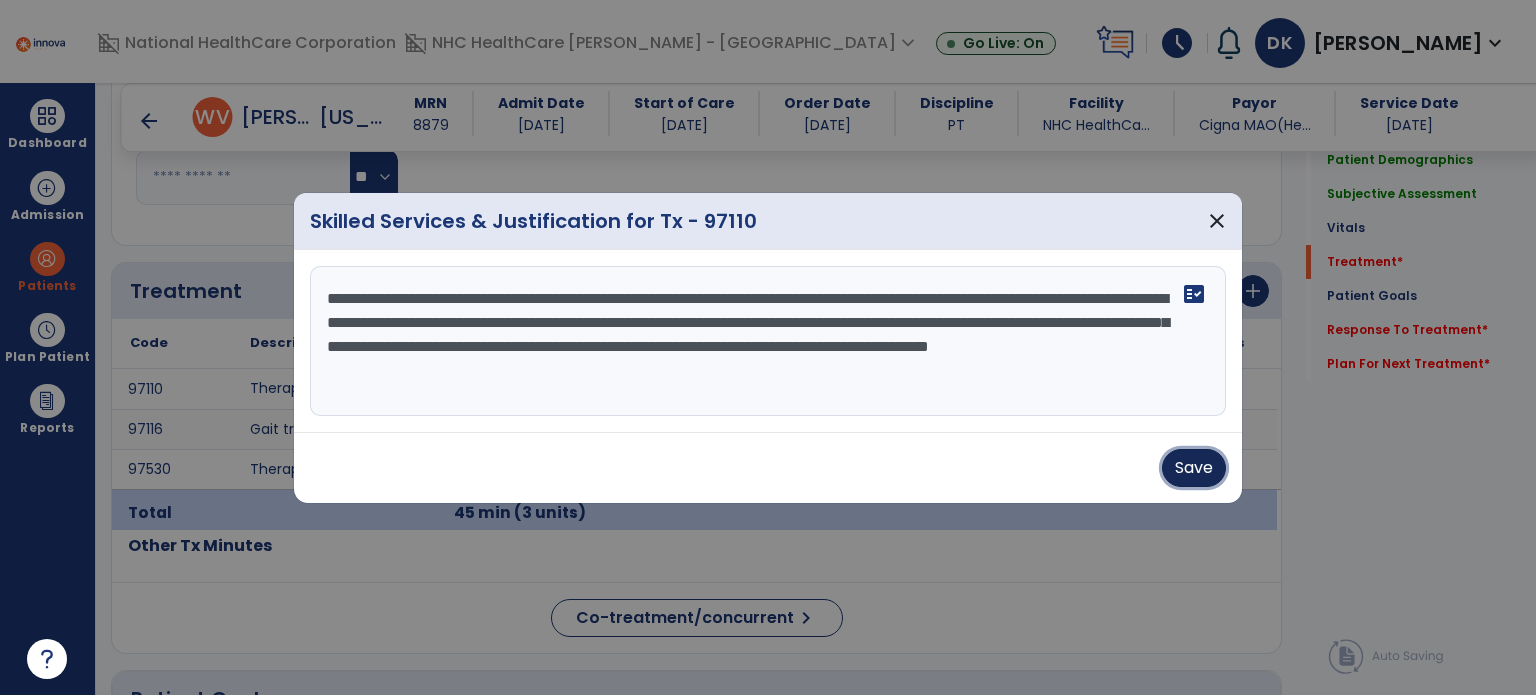 click on "Save" at bounding box center [1194, 468] 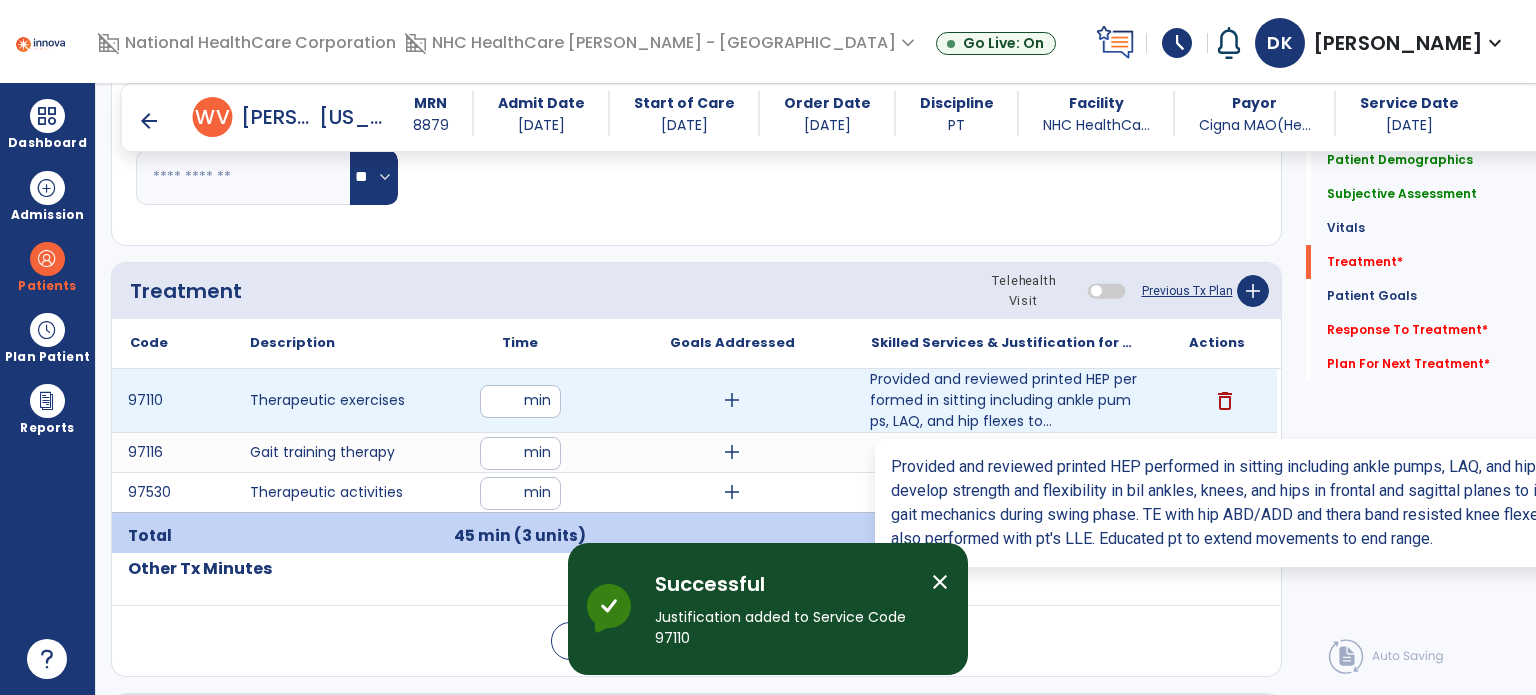click on "Provided and reviewed printed HEP performed in sitting including ankle pumps, LAQ, and hip flexes to..." at bounding box center (1004, 400) 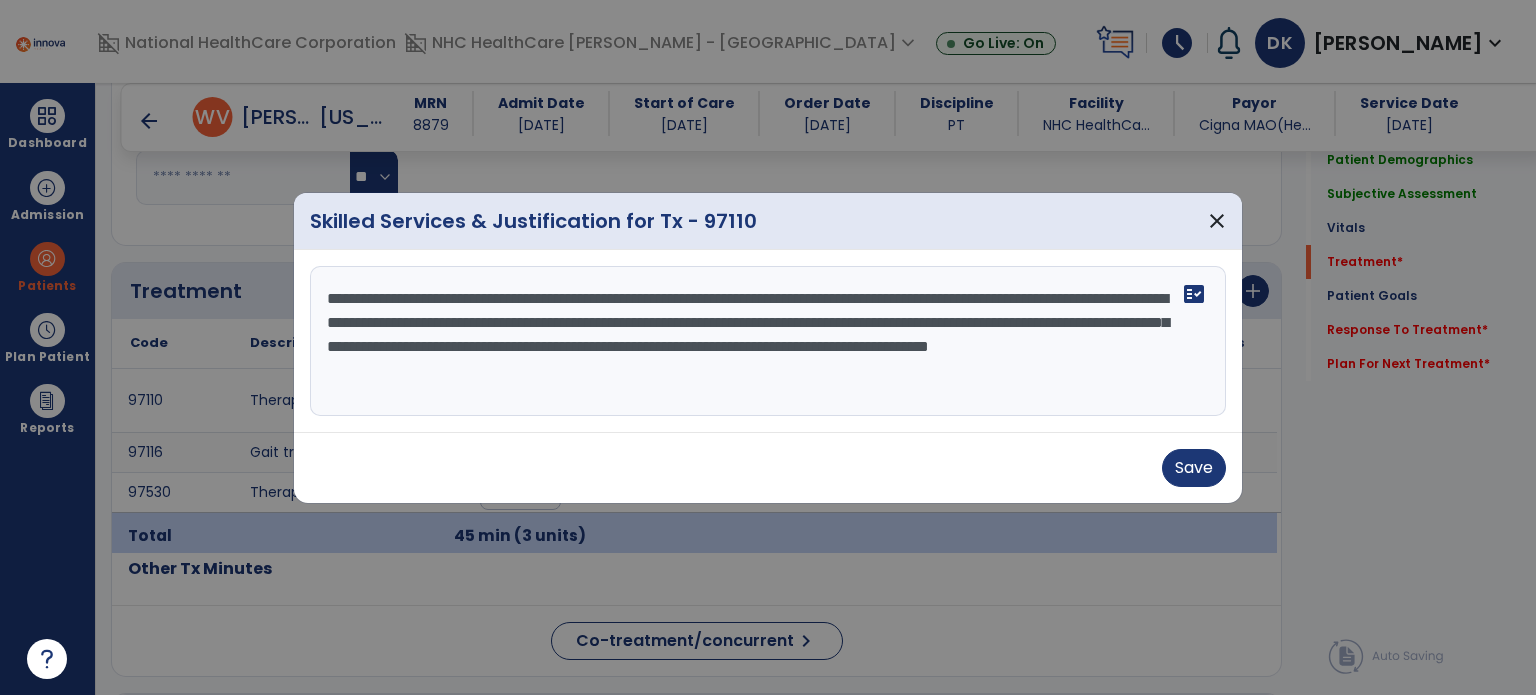 click on "**********" at bounding box center [768, 341] 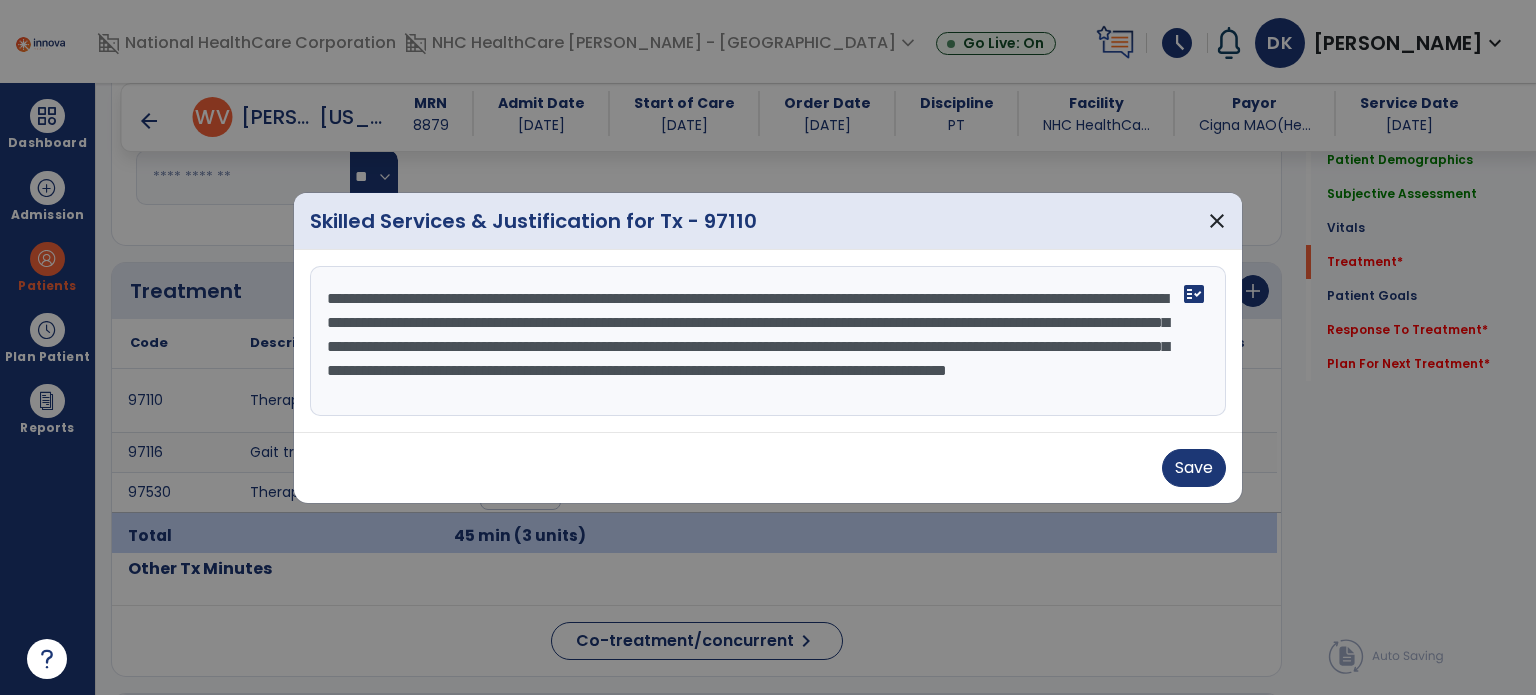 scroll, scrollTop: 15, scrollLeft: 0, axis: vertical 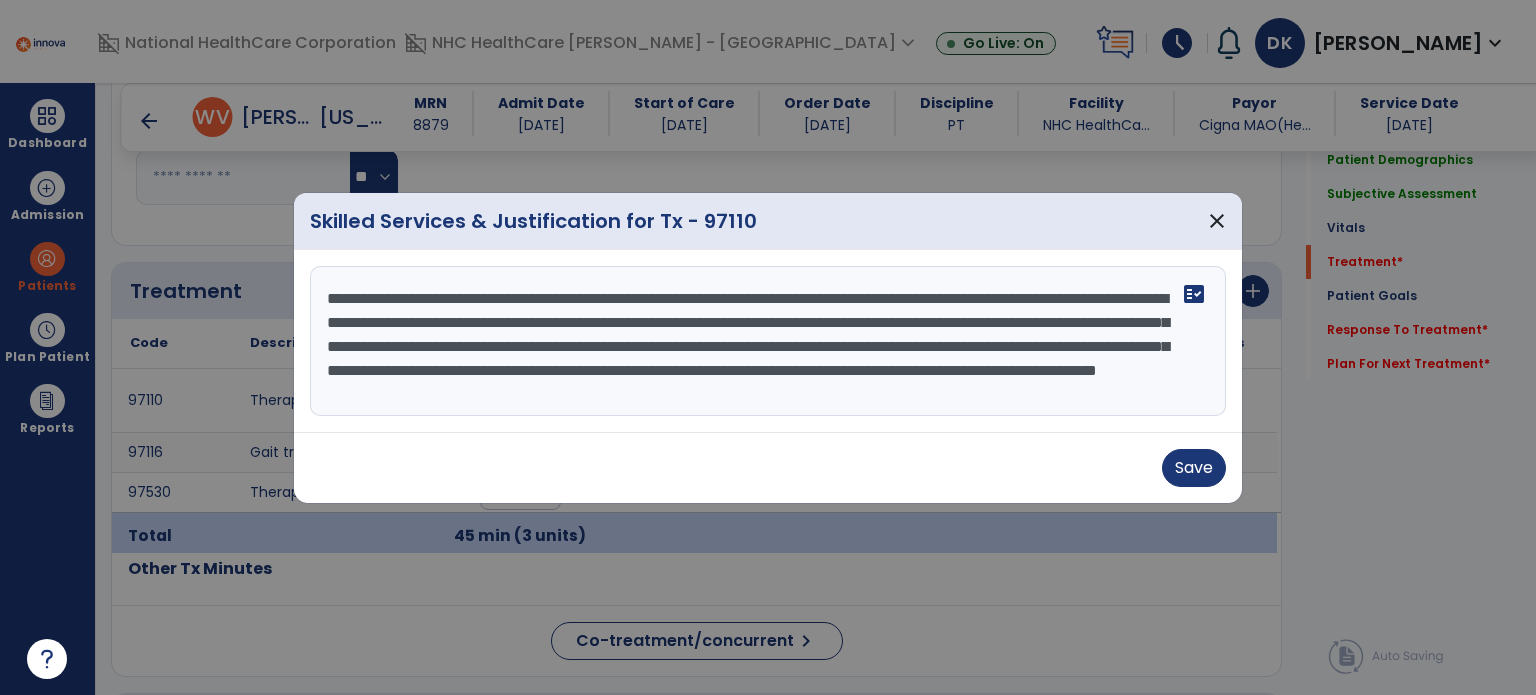 click on "**********" at bounding box center [768, 341] 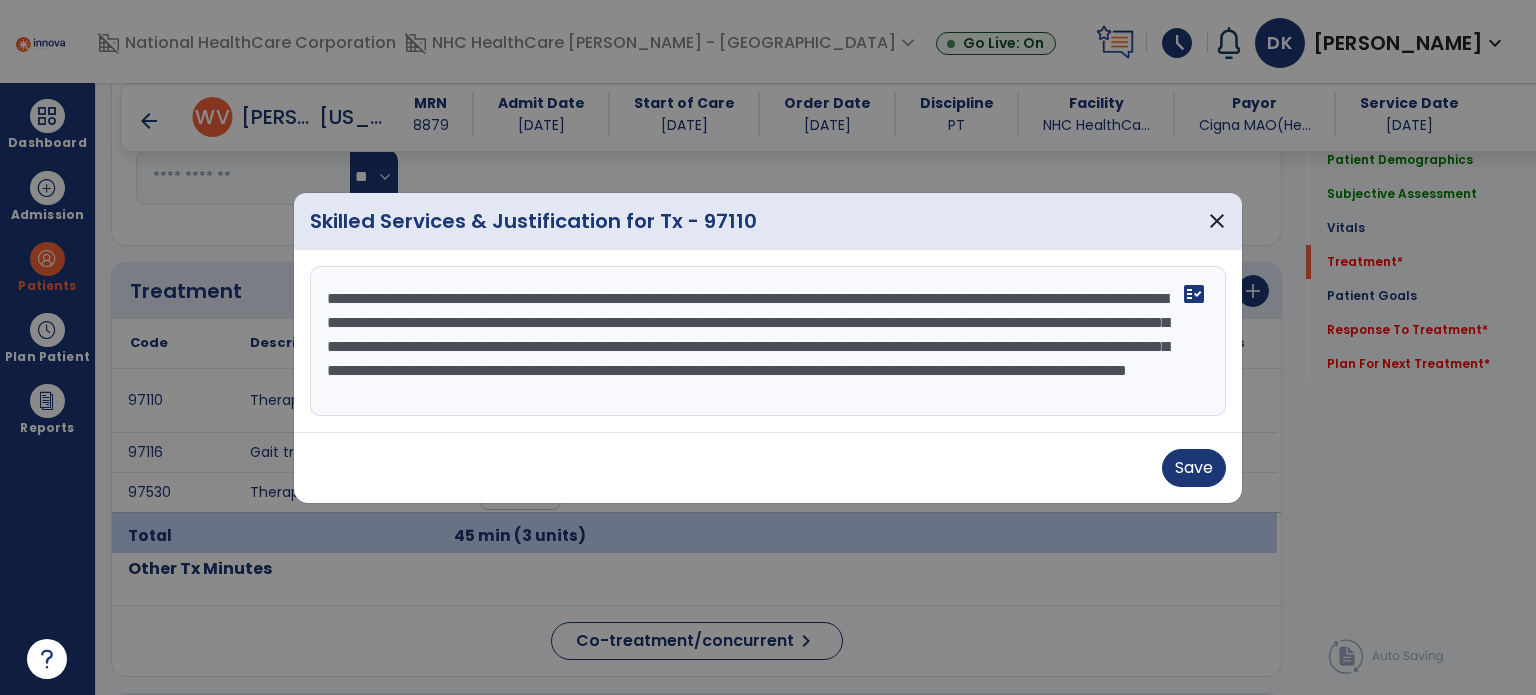 click on "**********" at bounding box center (768, 341) 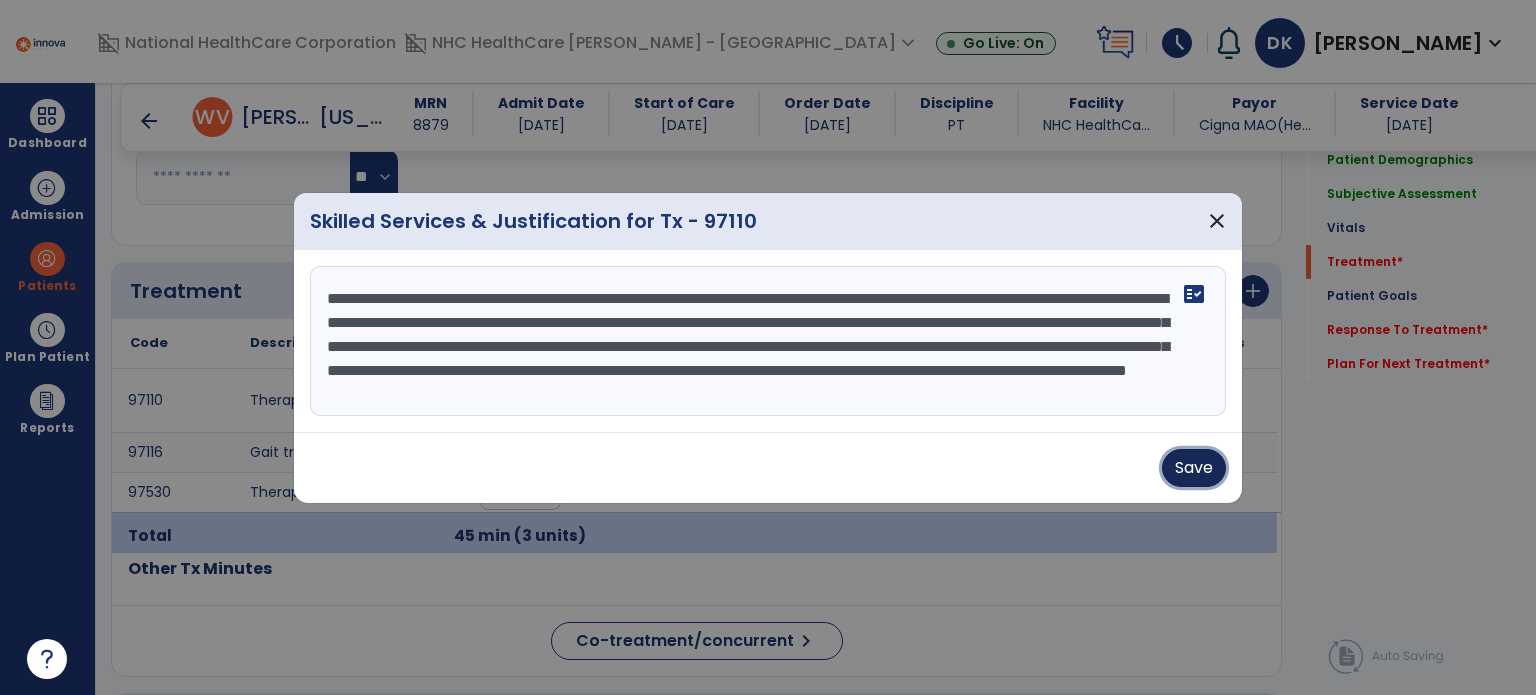 click on "Save" at bounding box center [1194, 468] 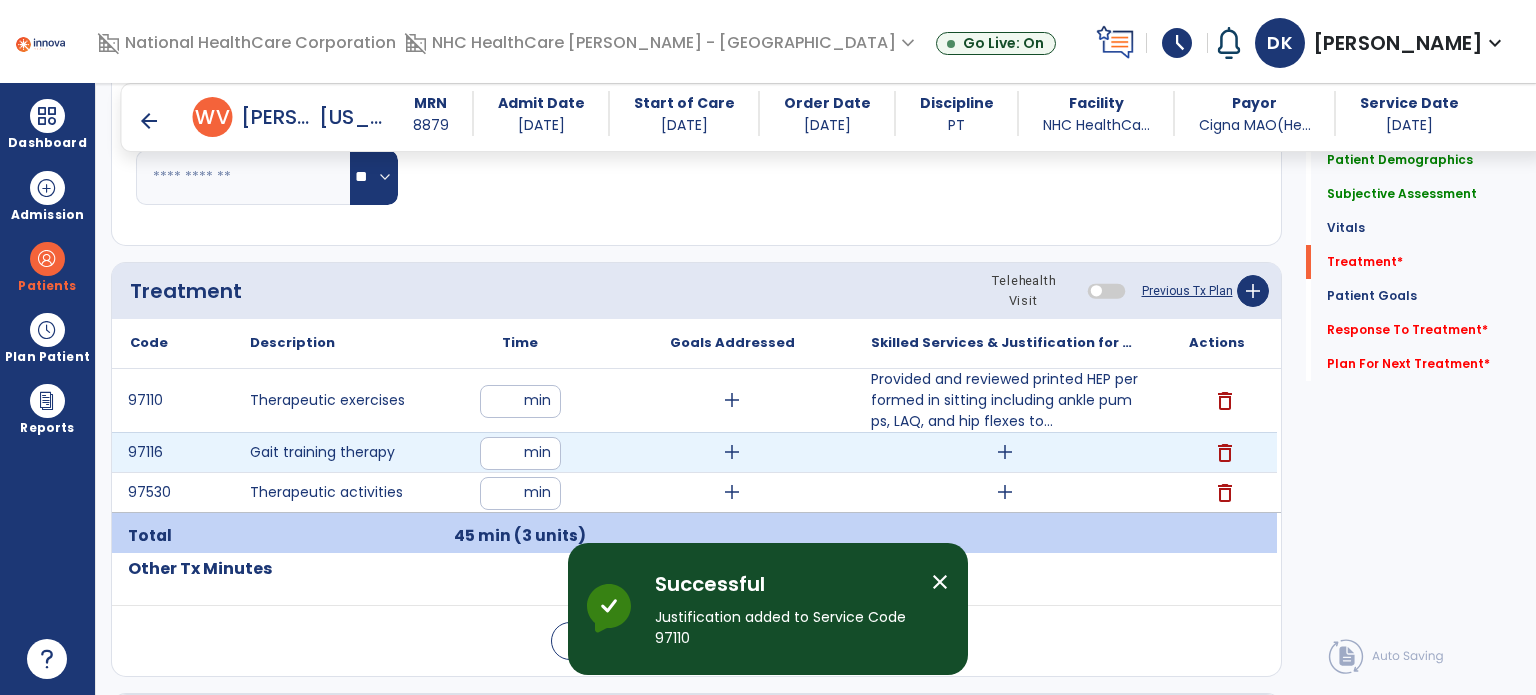 click on "add" at bounding box center (1005, 452) 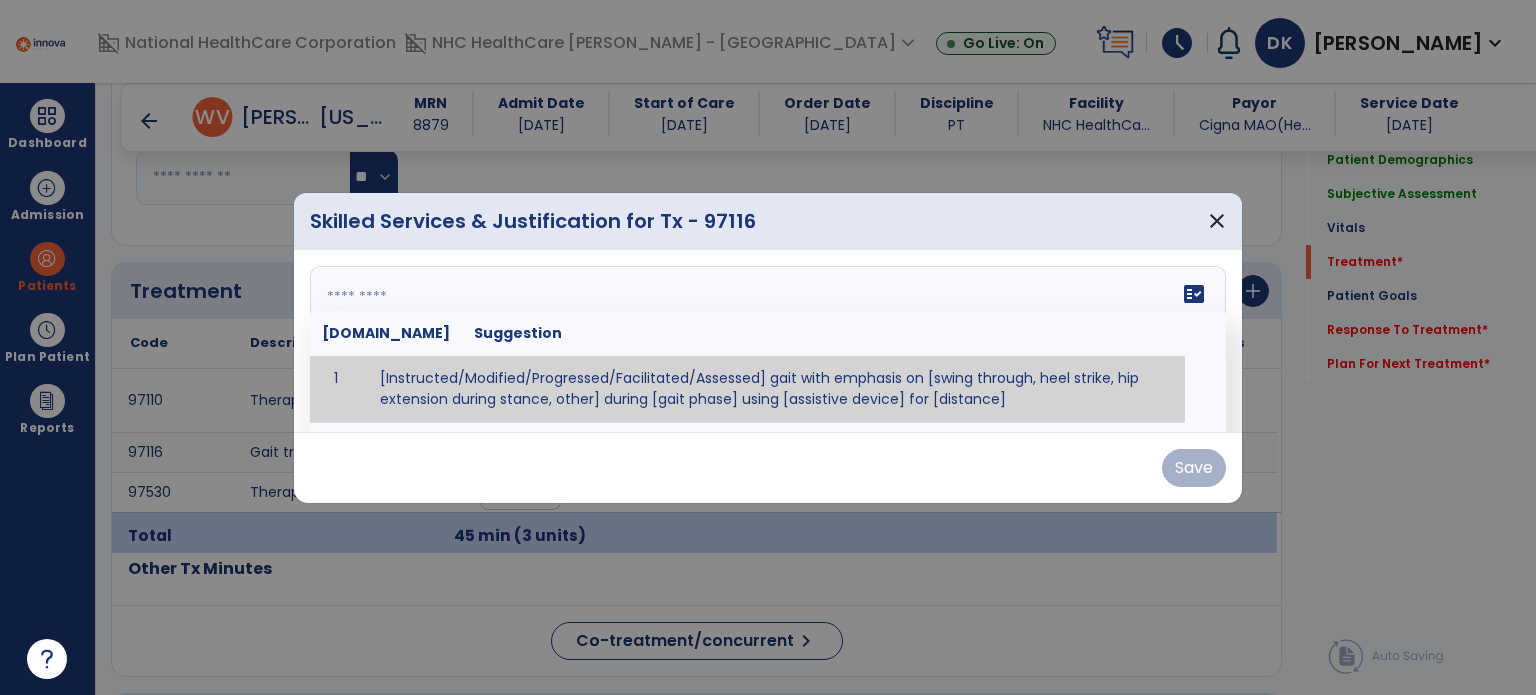 click at bounding box center [766, 341] 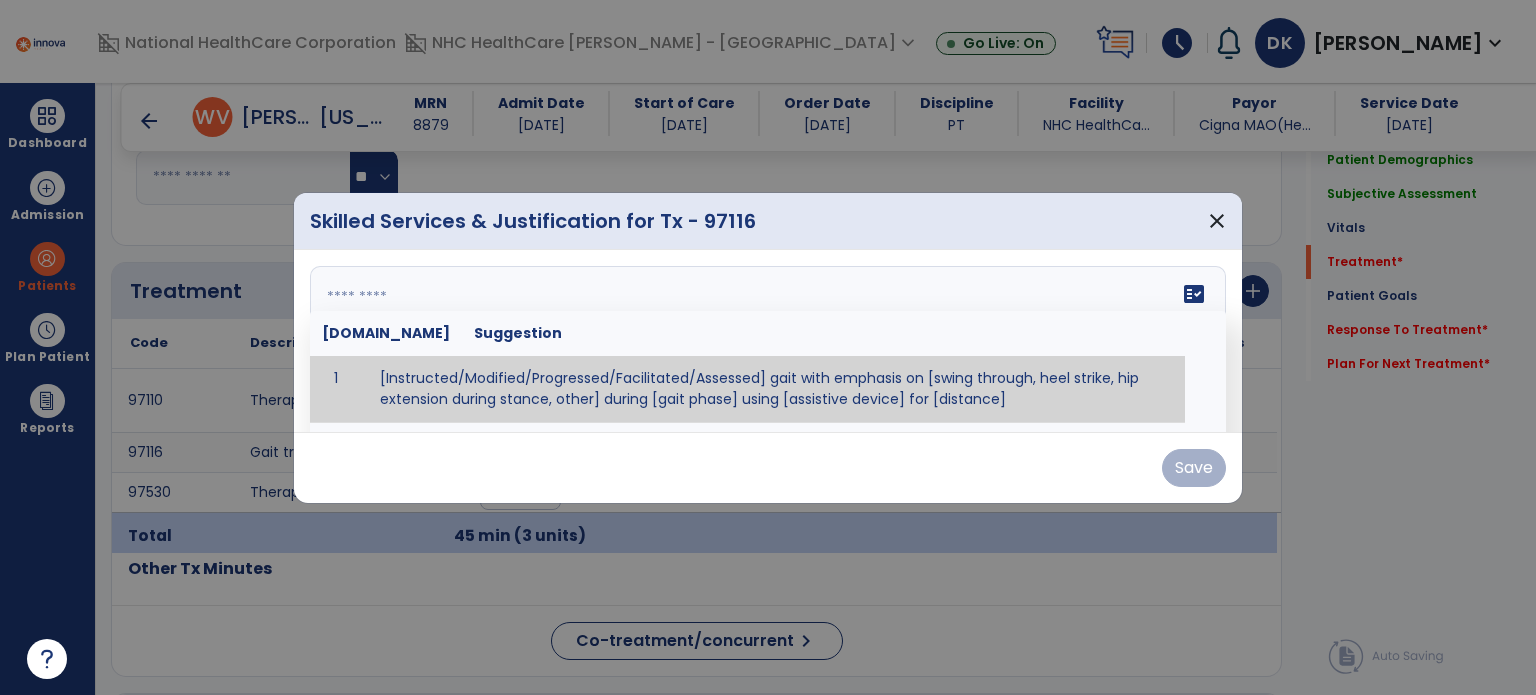 paste on "**********" 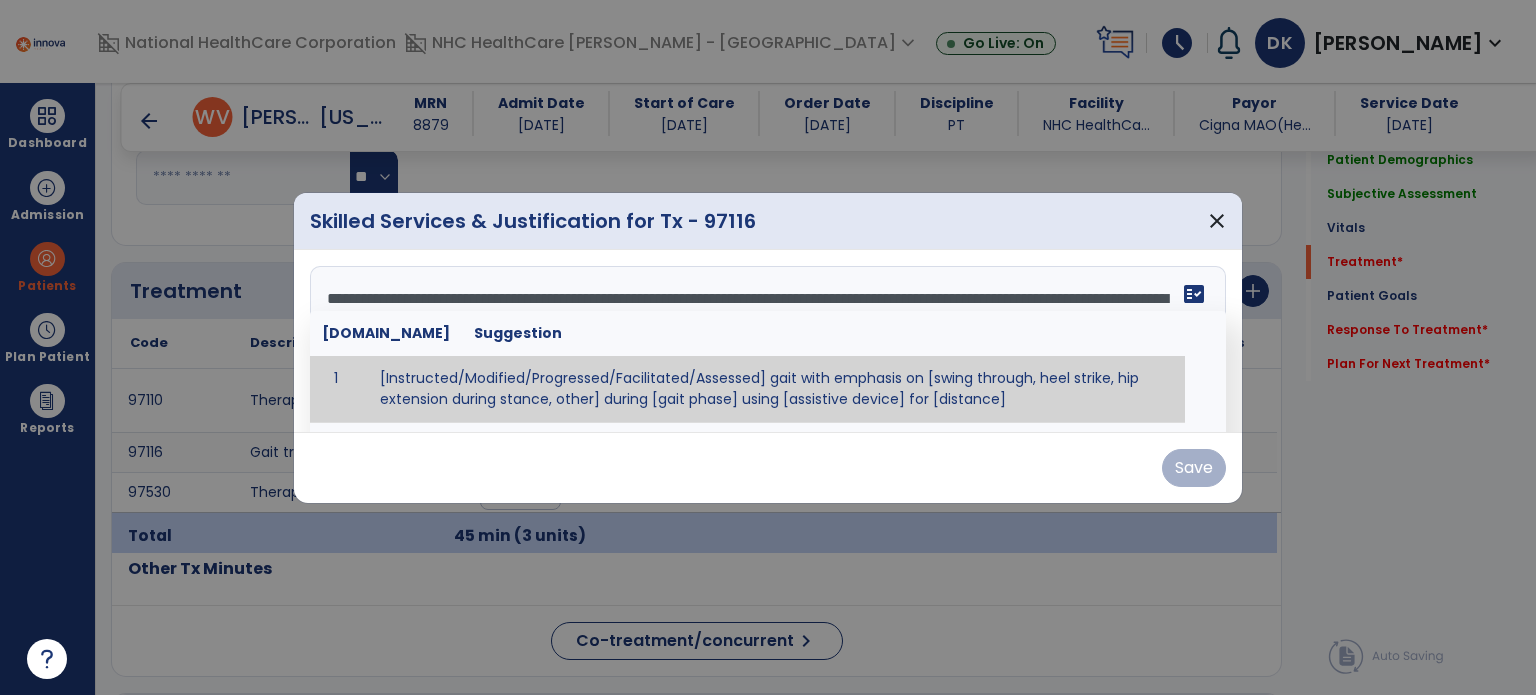 scroll, scrollTop: 183, scrollLeft: 0, axis: vertical 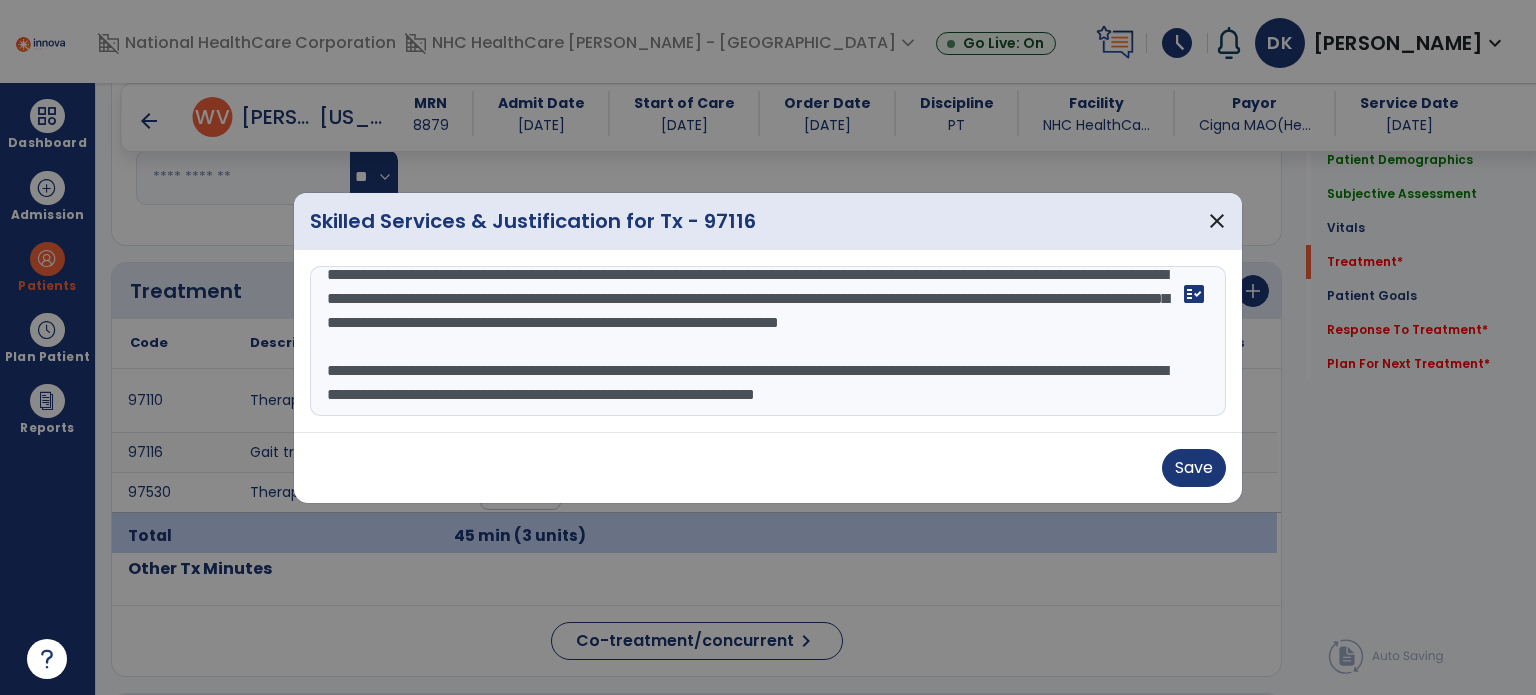 drag, startPoint x: 324, startPoint y: 358, endPoint x: 352, endPoint y: -121, distance: 479.8177 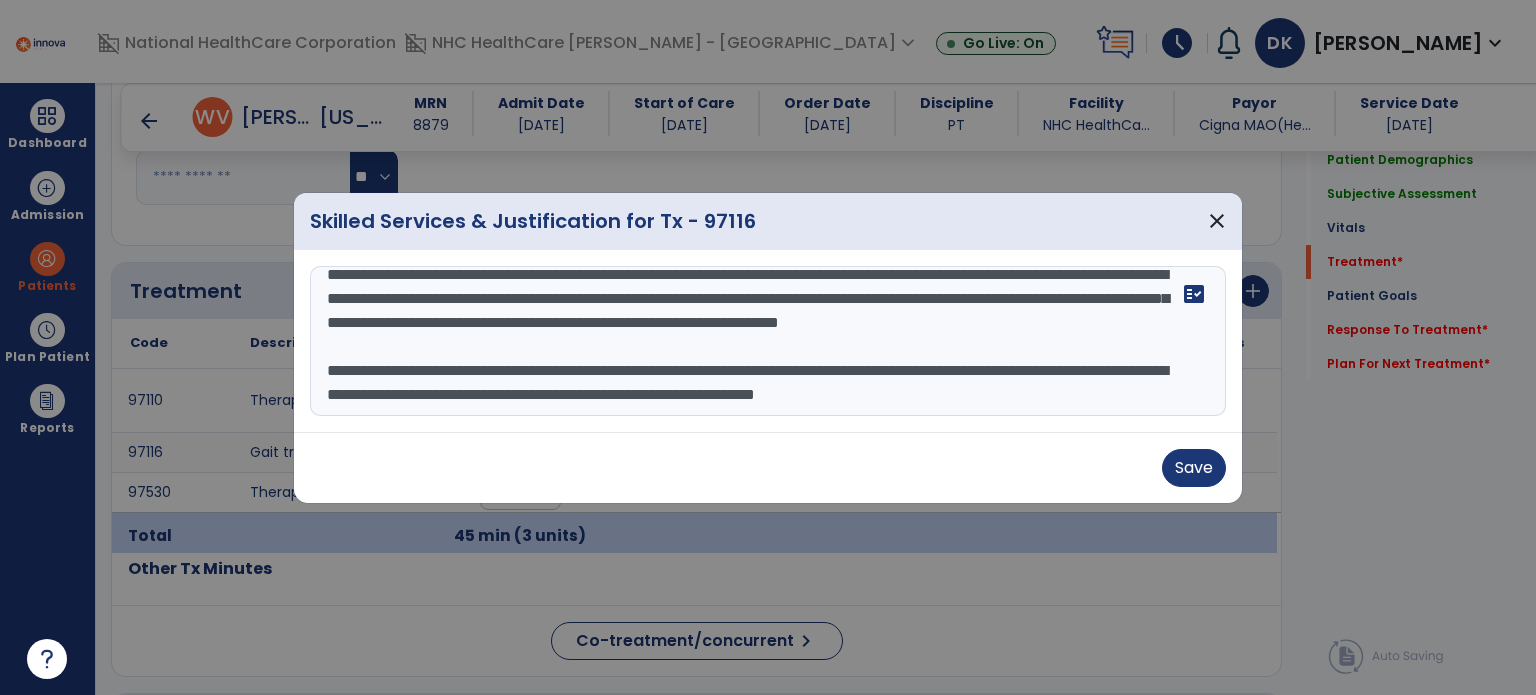 click on "domain_disabled   National HealthCare Corporation   domain_disabled   NHC HealthCare [PERSON_NAME] - [GEOGRAPHIC_DATA]   expand_more   NHC HealthCare [GEOGRAPHIC_DATA] - [GEOGRAPHIC_DATA]  Go Live: On schedule My Time:   [DATE]    ***** stop  Stop   Open your timecard  arrow_right Notifications Mark as read Co-Treatment Conflict: [GEOGRAPHIC_DATA][PERSON_NAME][DATE] 8:09 AM | NHC HealthCare [PERSON_NAME] - [GEOGRAPHIC_DATA] See all Notifications  DK   [PERSON_NAME]   expand_more   home   Home   person   Profile   help   Help   logout   Log out  Dashboard  dashboard  Therapist Dashboard Admission Patients  format_list_bulleted  Patient List  space_dashboard  Patient Board  insert_chart  PDPM Board Plan Patient  event_note  Planner  content_paste_go  Scheduler  content_paste_go  Whiteboard Reports  export_notes  Billing Exports  note_alt  EOM Report  event_note  Minutes By Payor  inbox_customize  Service Log  playlist_add_check  Triple Check Report  arrow_back   Daily Note   arrow_back      W  V  [GEOGRAPHIC_DATA],   [US_STATE]  MRN 8879 Admit Date [DATE]" at bounding box center [768, 347] 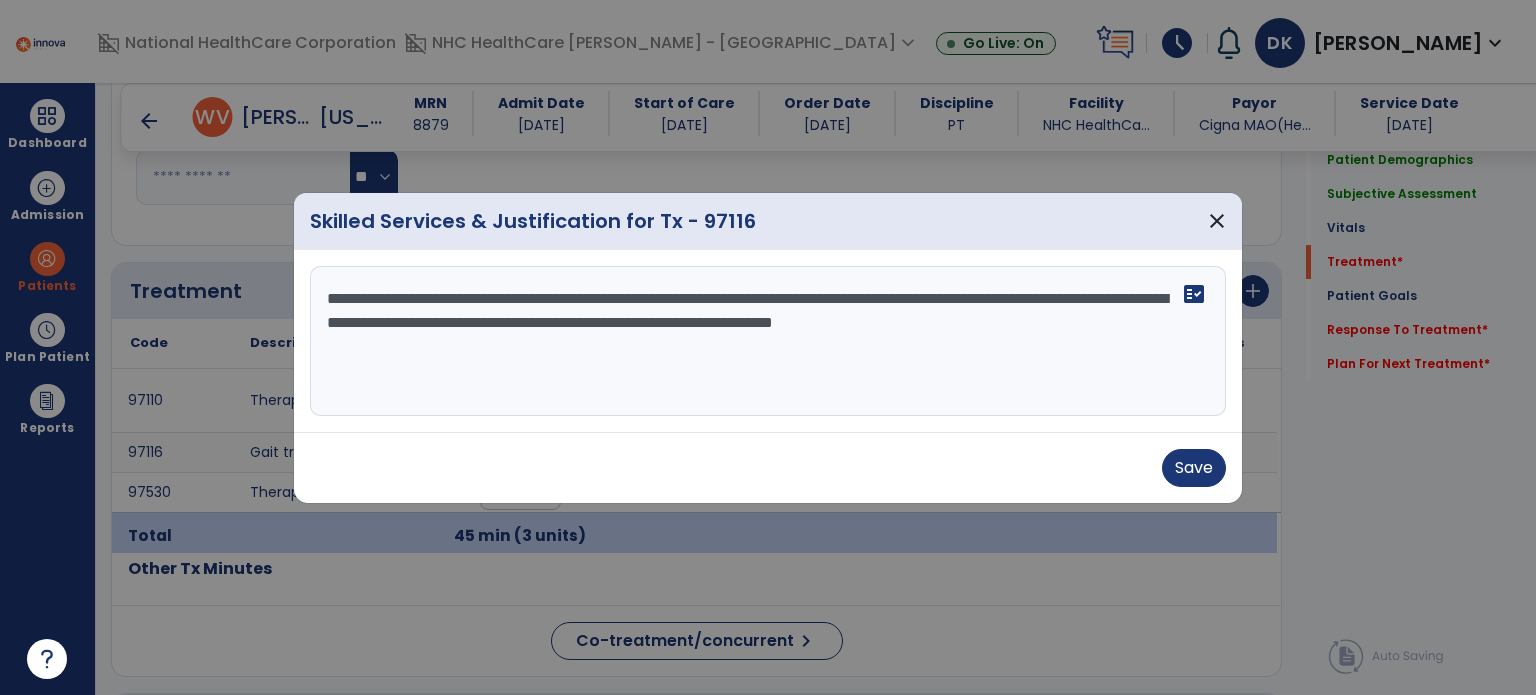 scroll, scrollTop: 0, scrollLeft: 0, axis: both 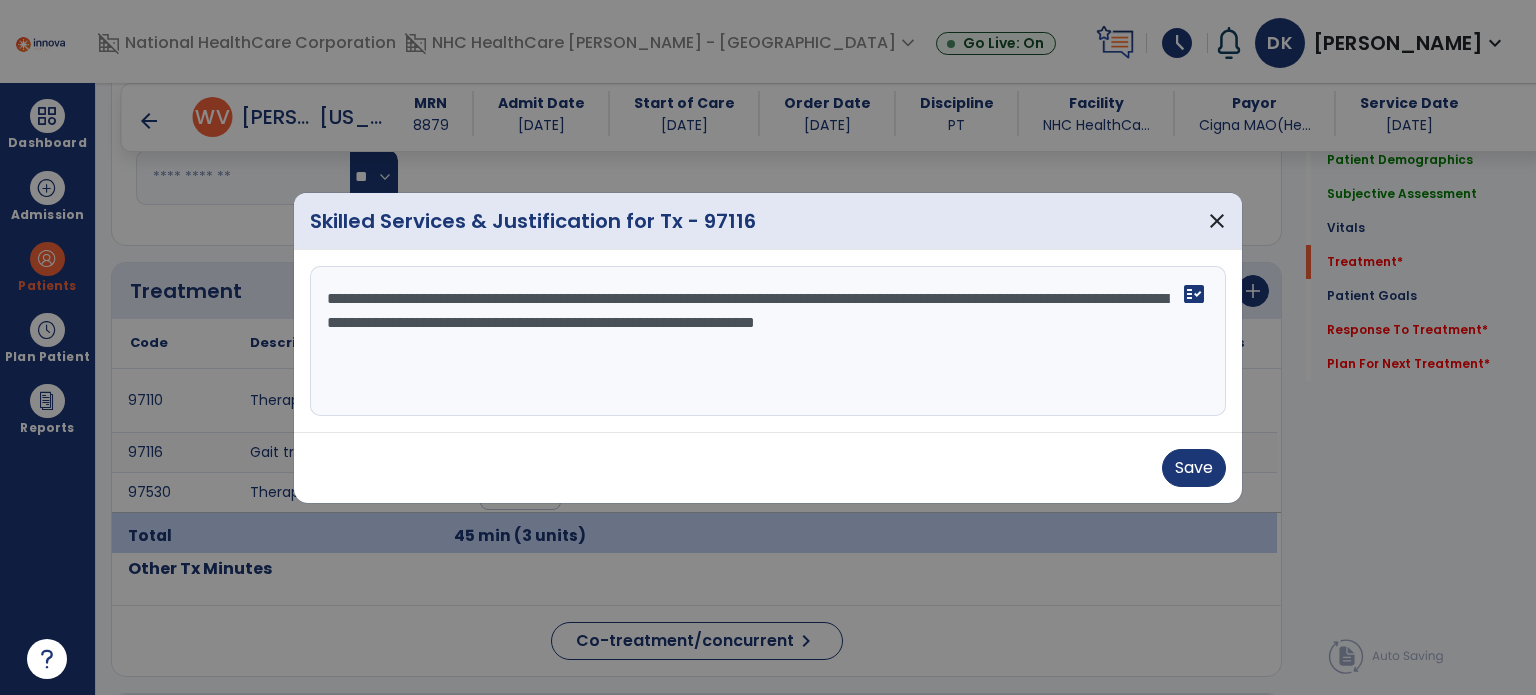 click on "**********" at bounding box center [768, 341] 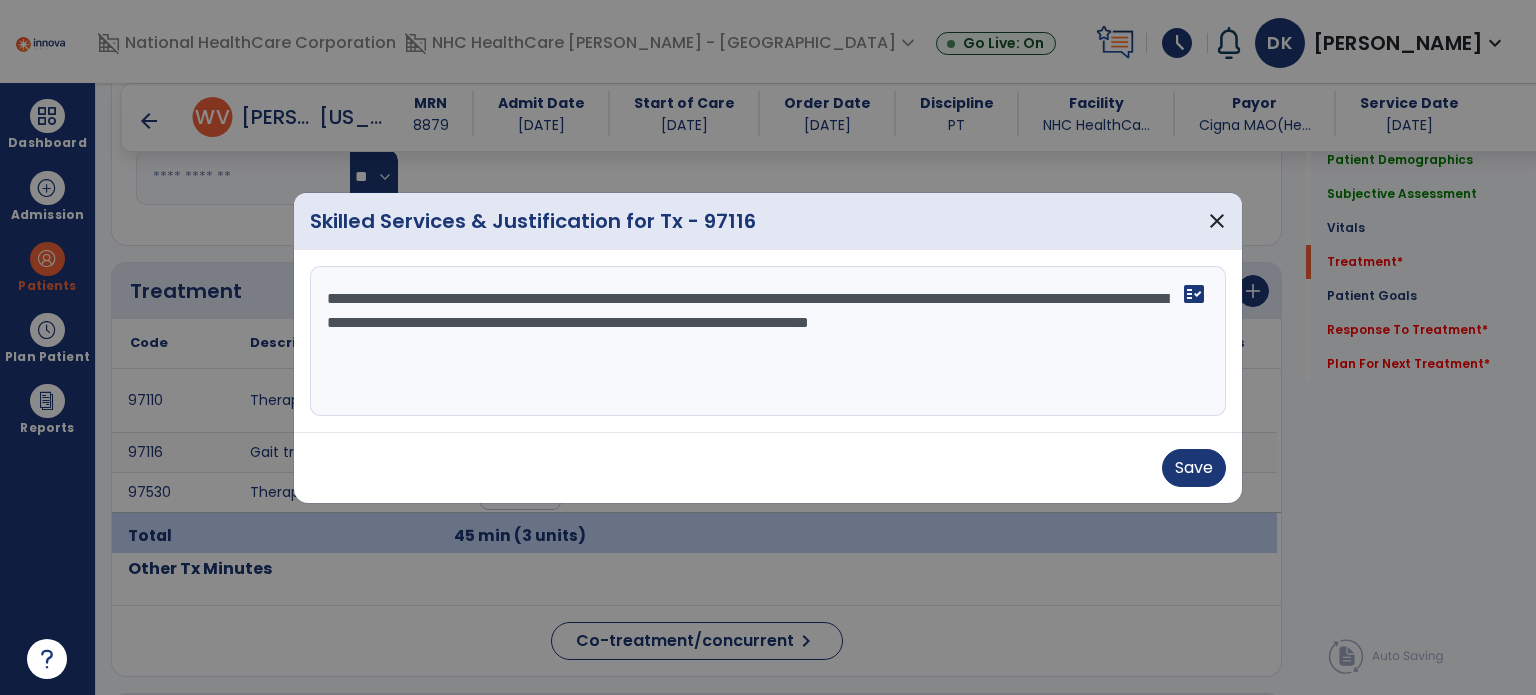 click on "**********" at bounding box center [768, 341] 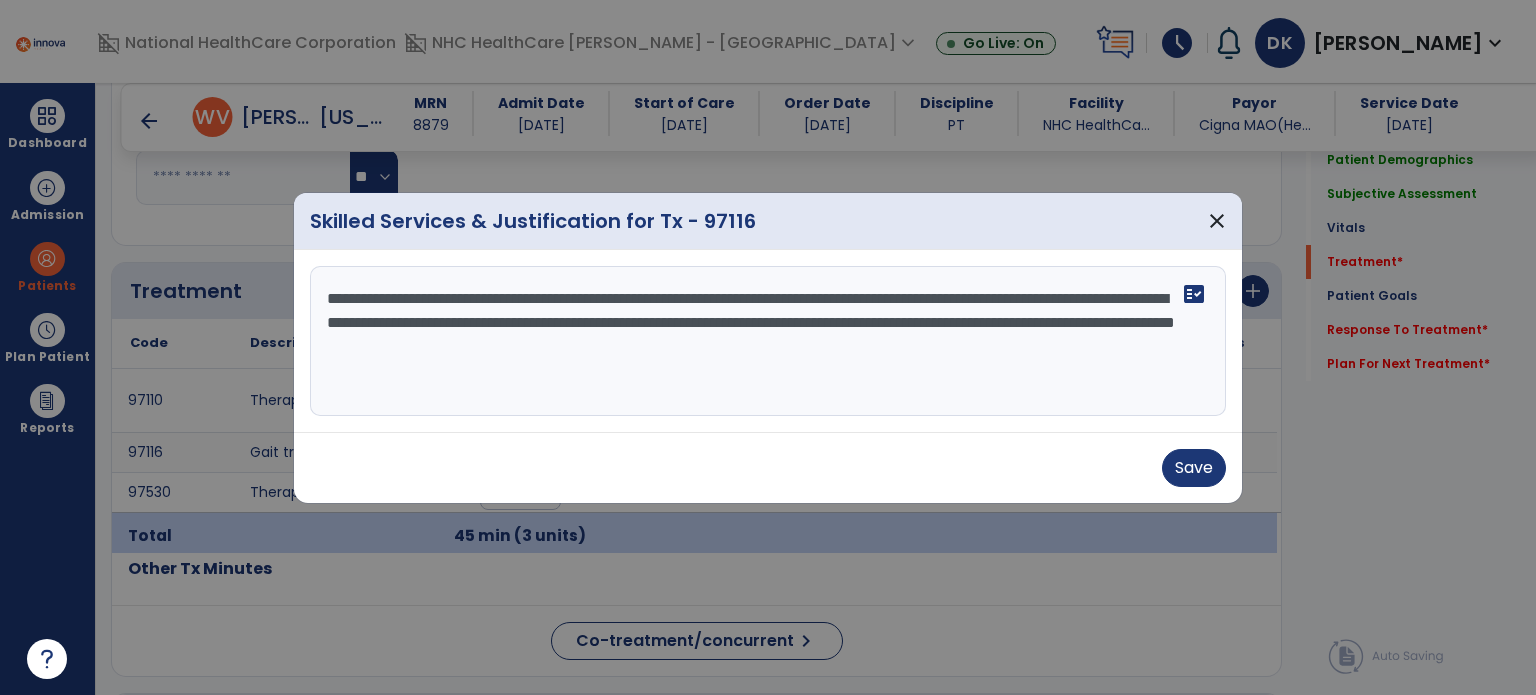 type on "**********" 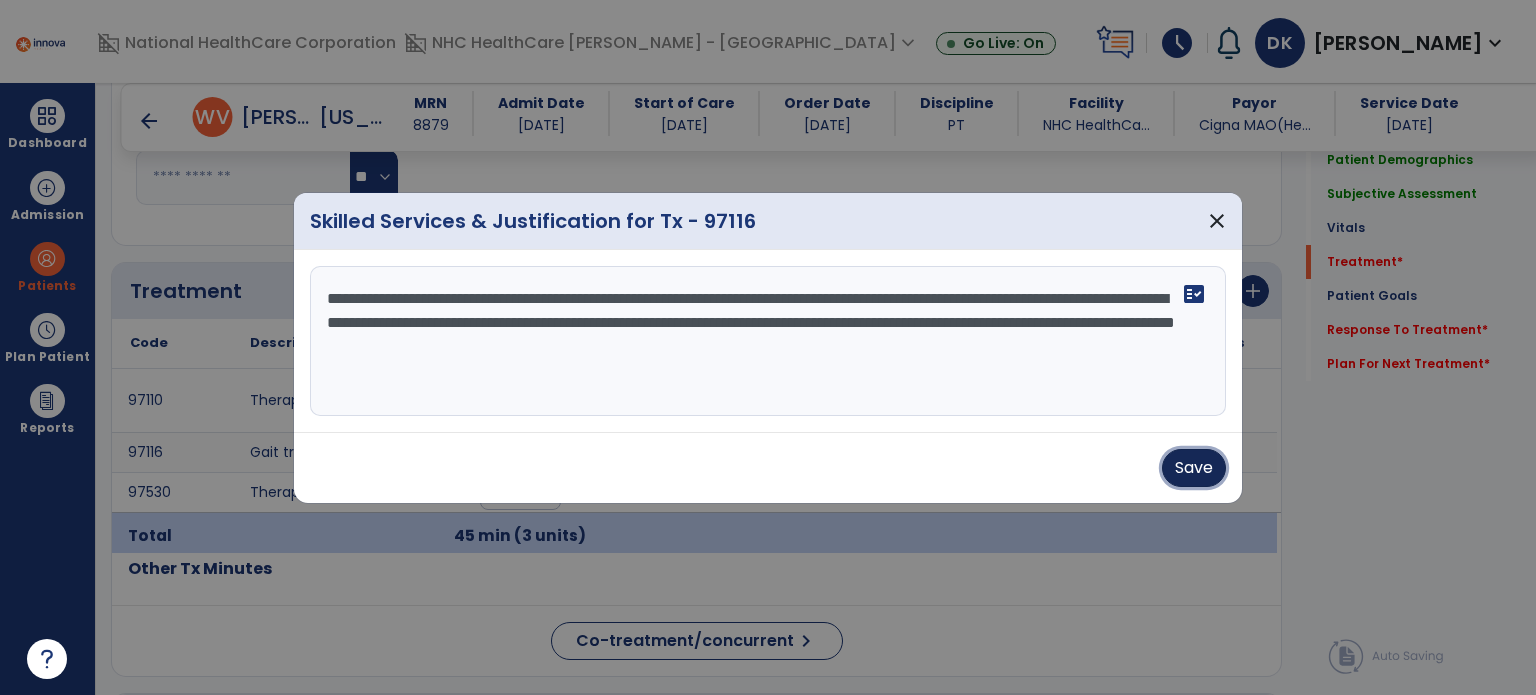 click on "Save" at bounding box center [1194, 468] 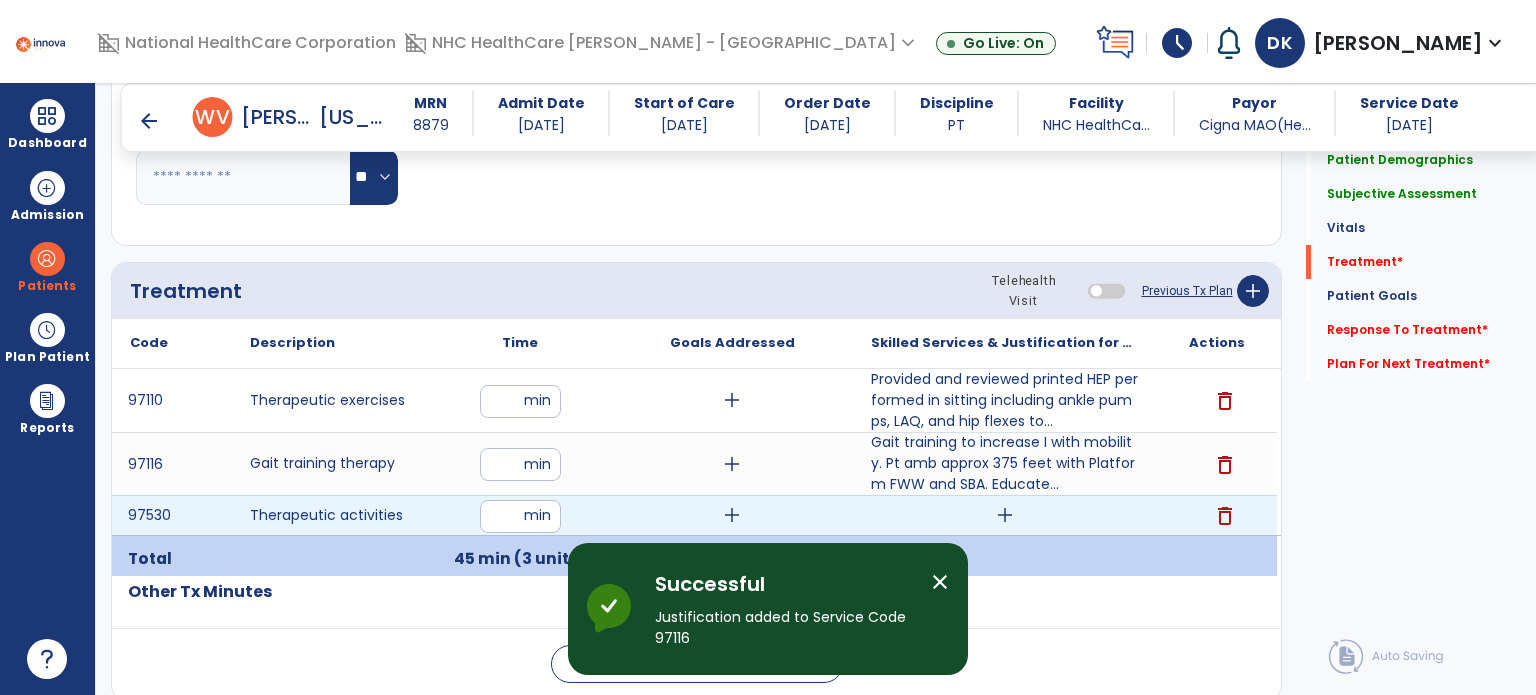 click on "add" at bounding box center [1005, 515] 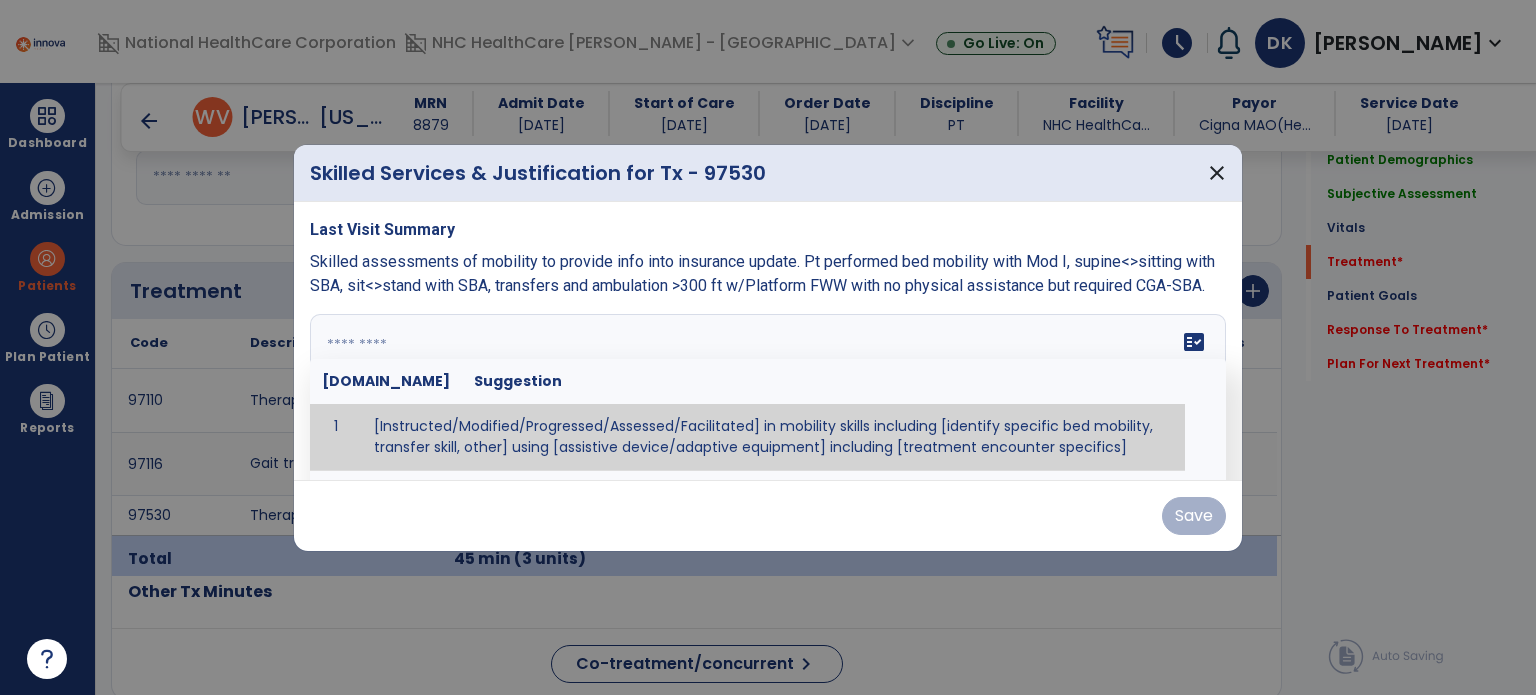click at bounding box center (766, 389) 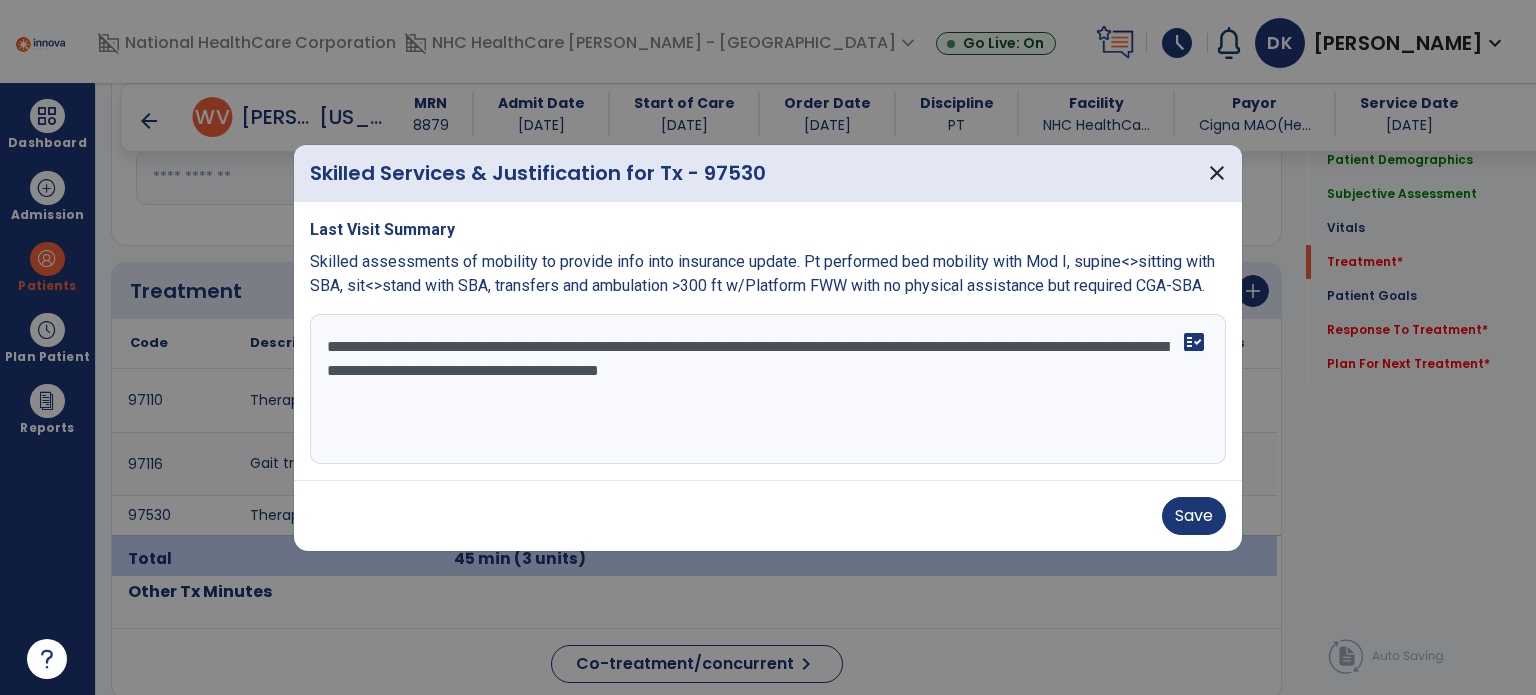 click on "**********" at bounding box center [768, 389] 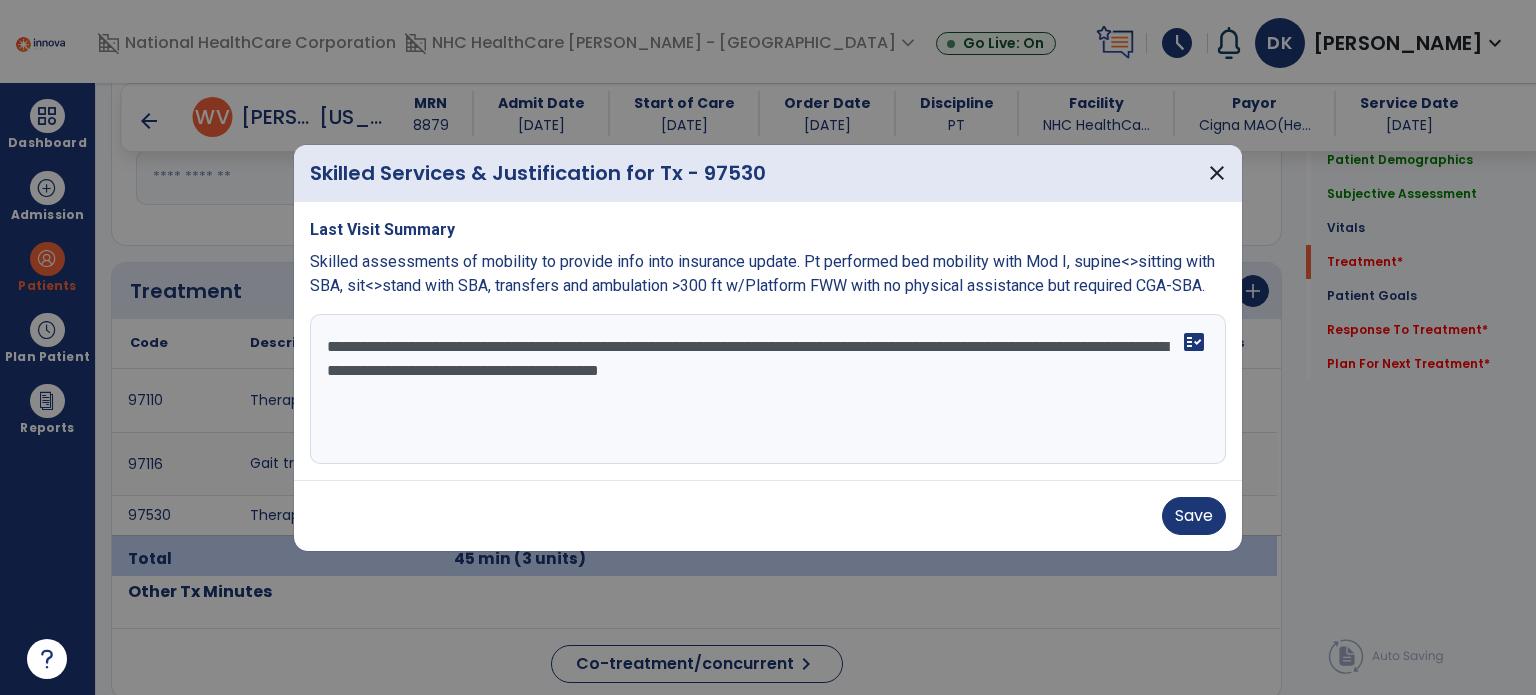 paste on "**********" 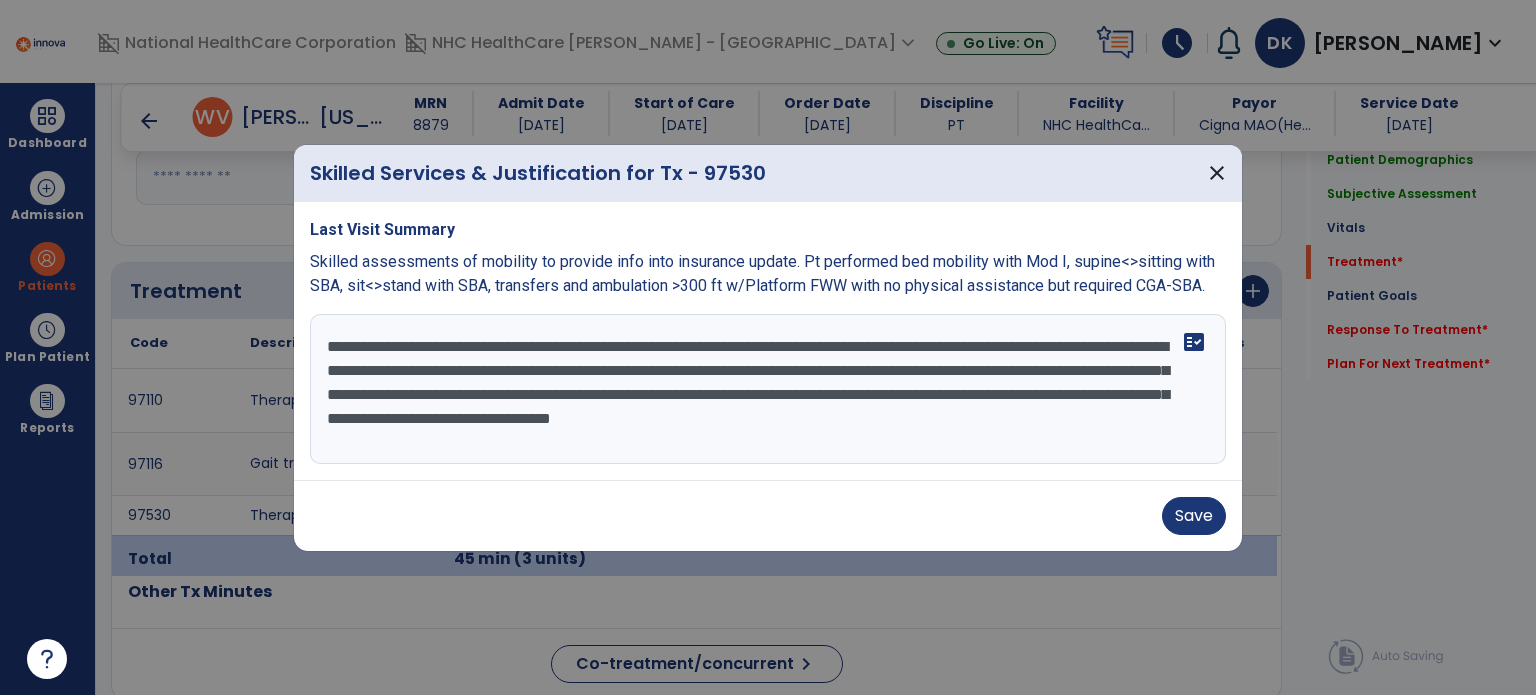 click on "**********" at bounding box center [768, 389] 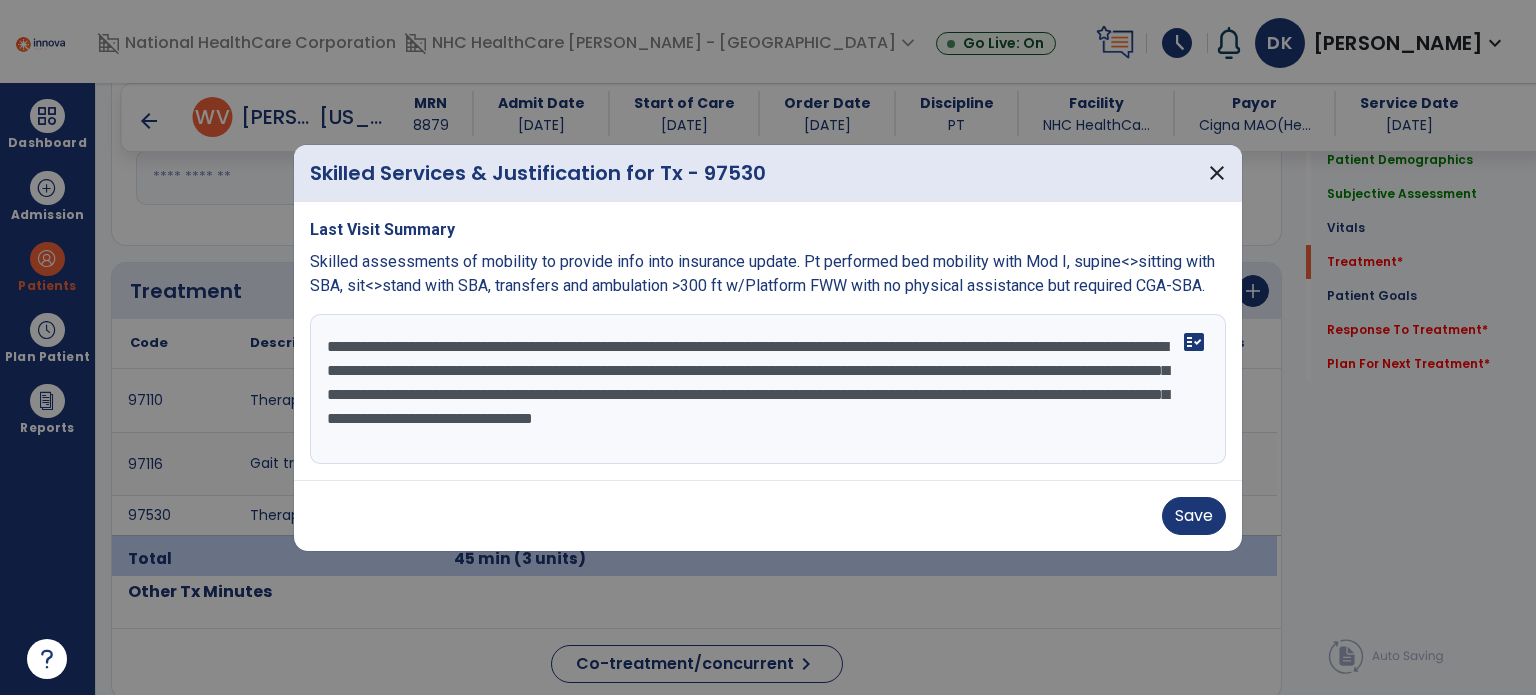 click on "**********" at bounding box center (768, 389) 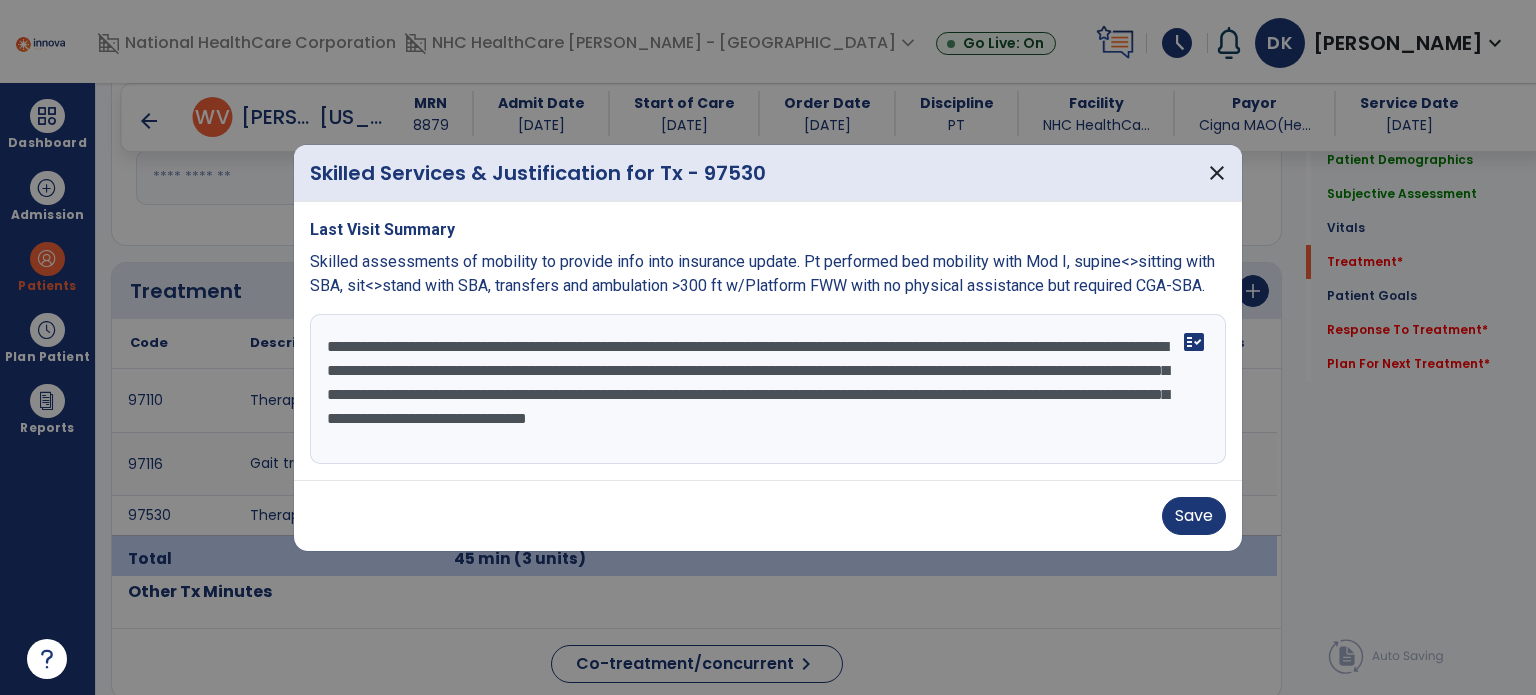 click on "**********" at bounding box center [768, 389] 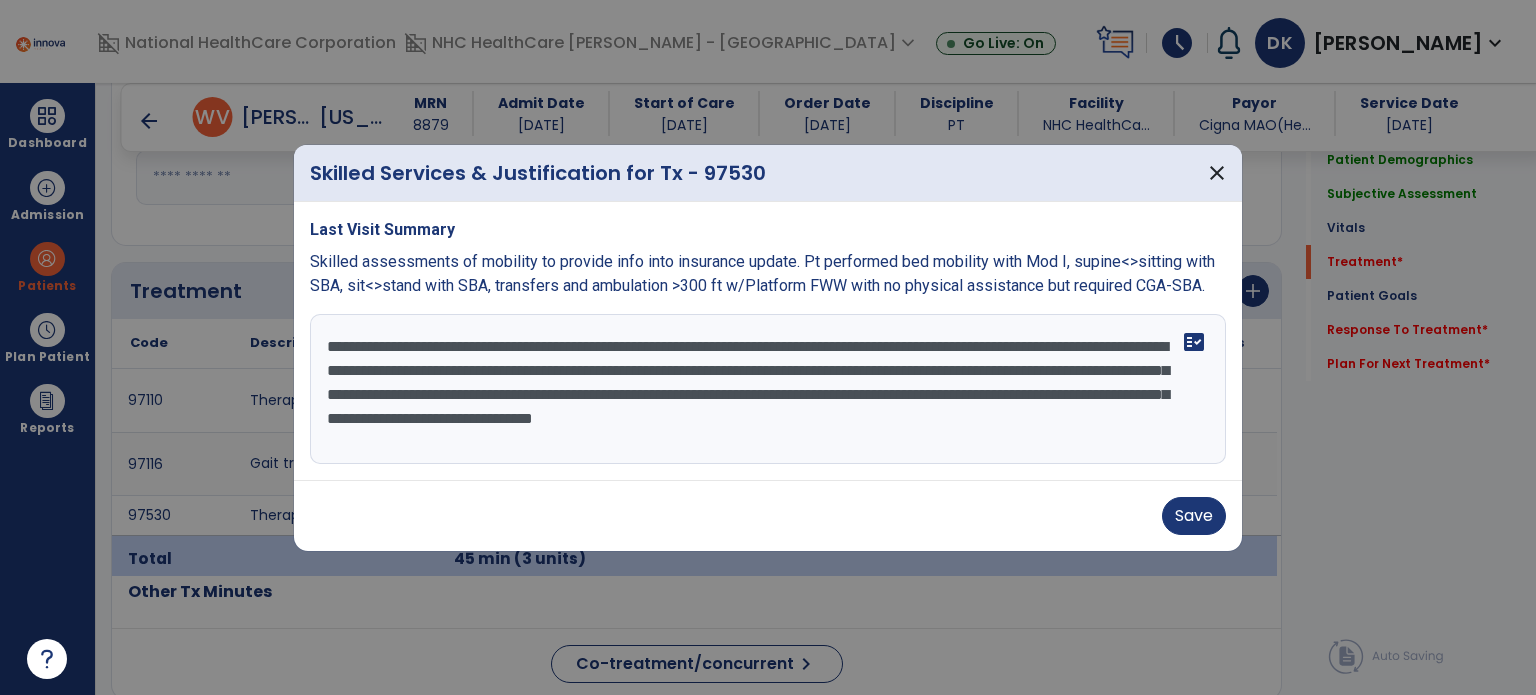 type on "**********" 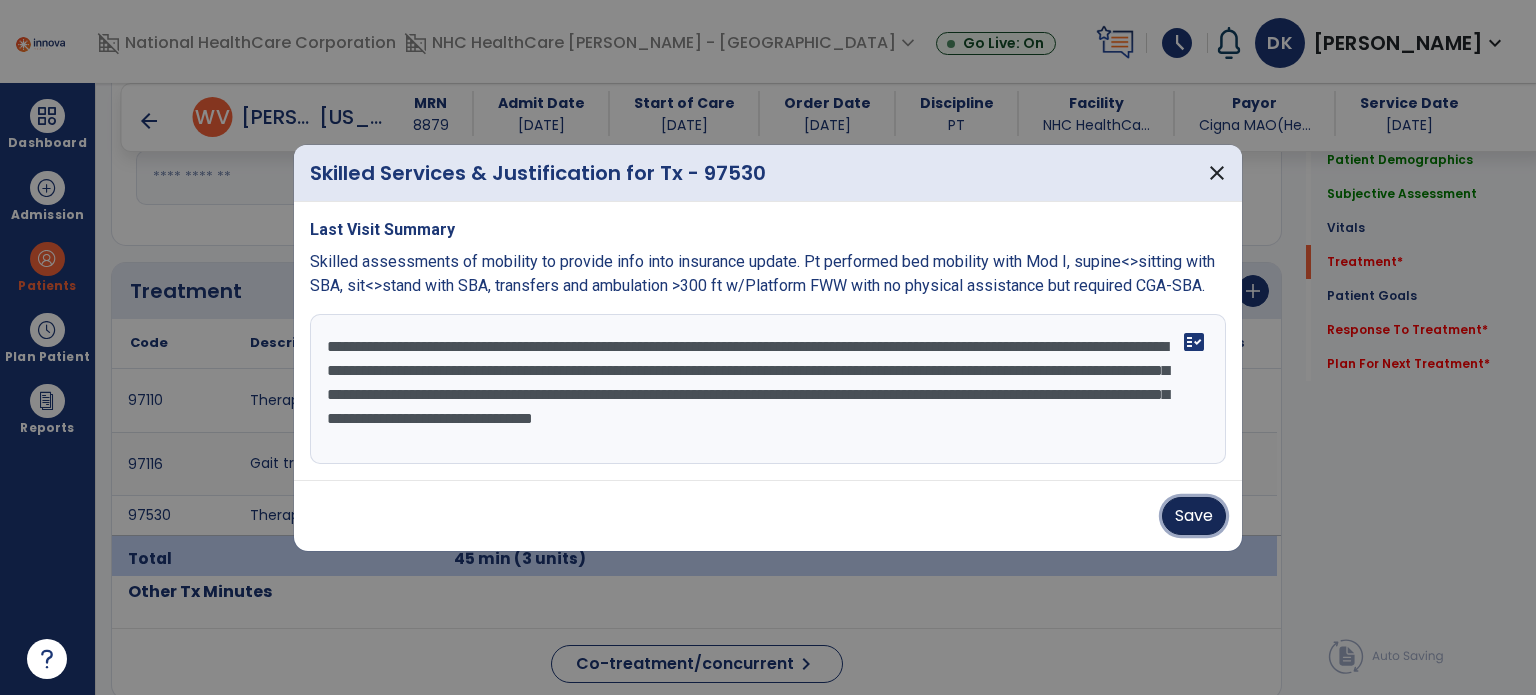 click on "Save" at bounding box center (1194, 516) 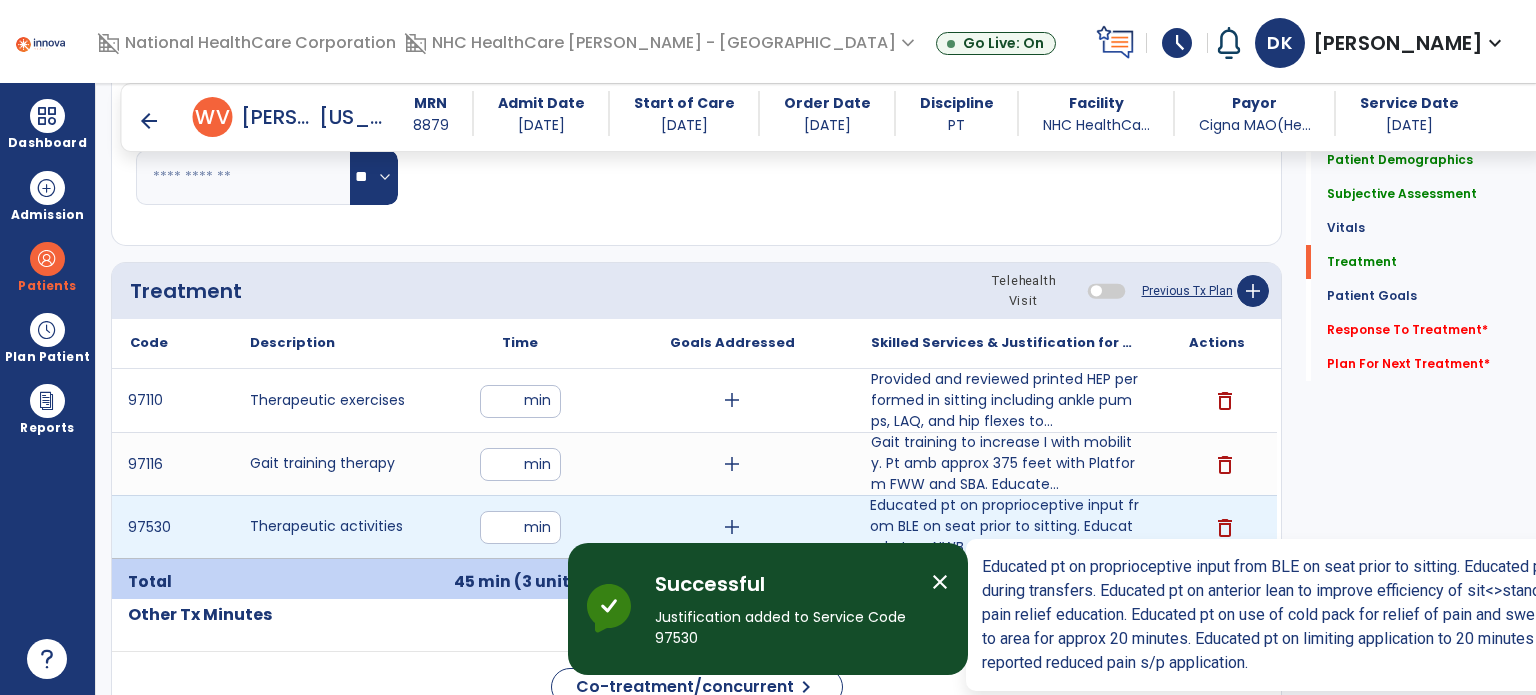 click on "Educated pt on proprioceptive input from BLE on seat prior to sitting. Educated pt on NWB of R wrist..." at bounding box center [1004, 526] 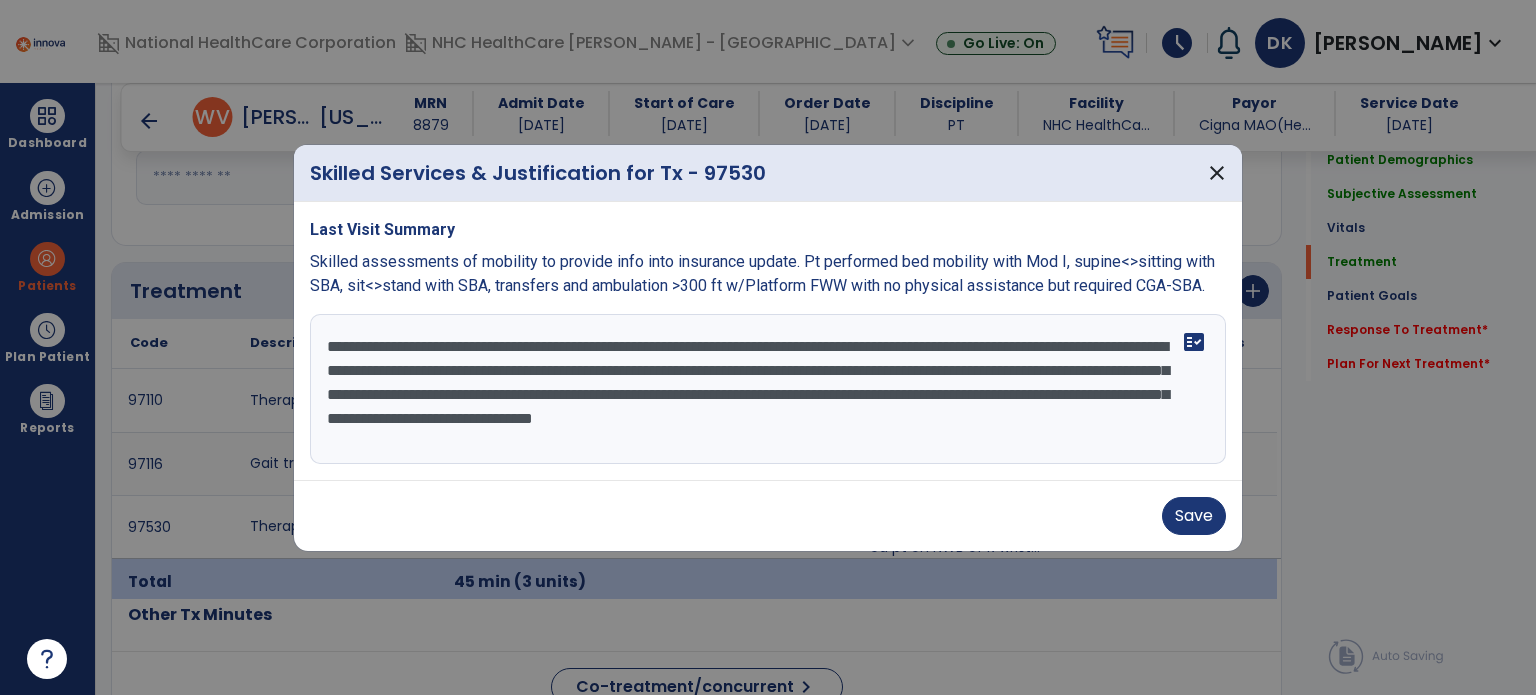 click on "**********" at bounding box center (768, 389) 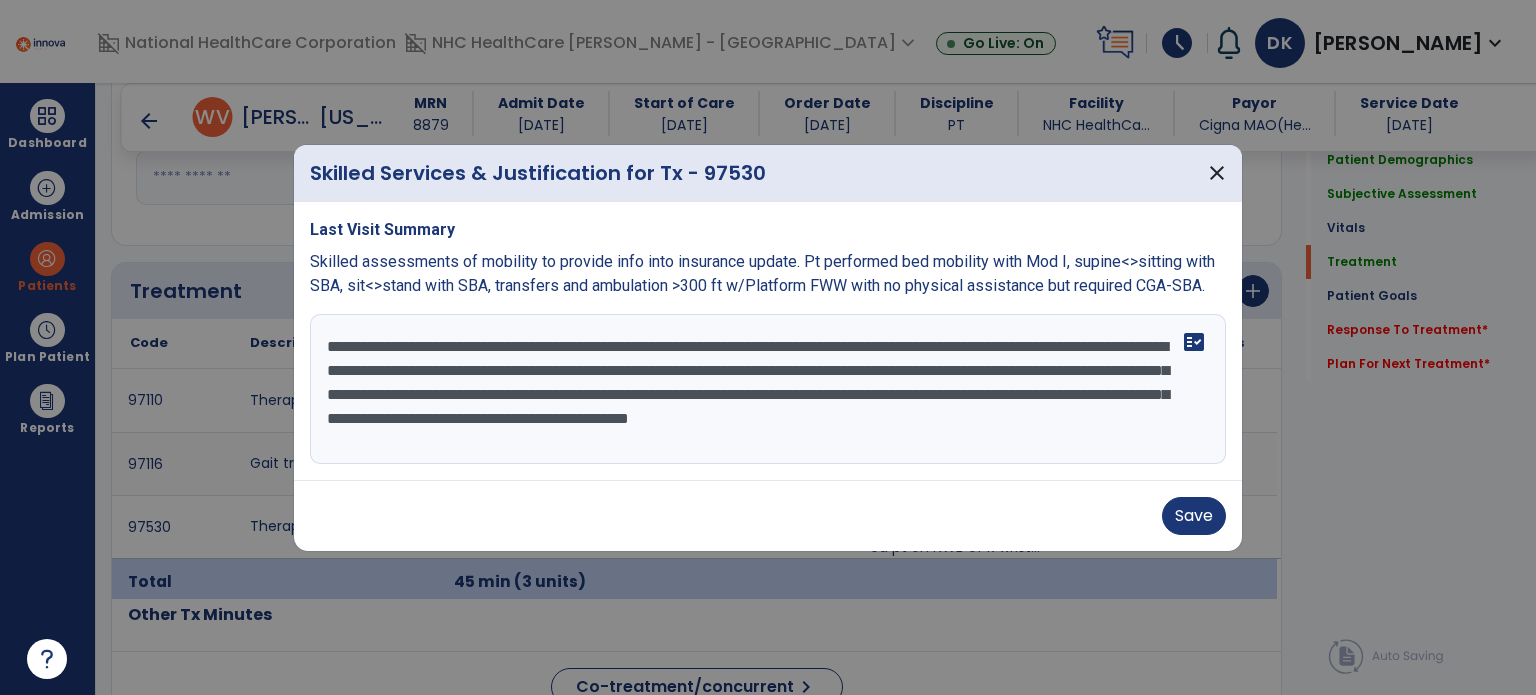 type on "**********" 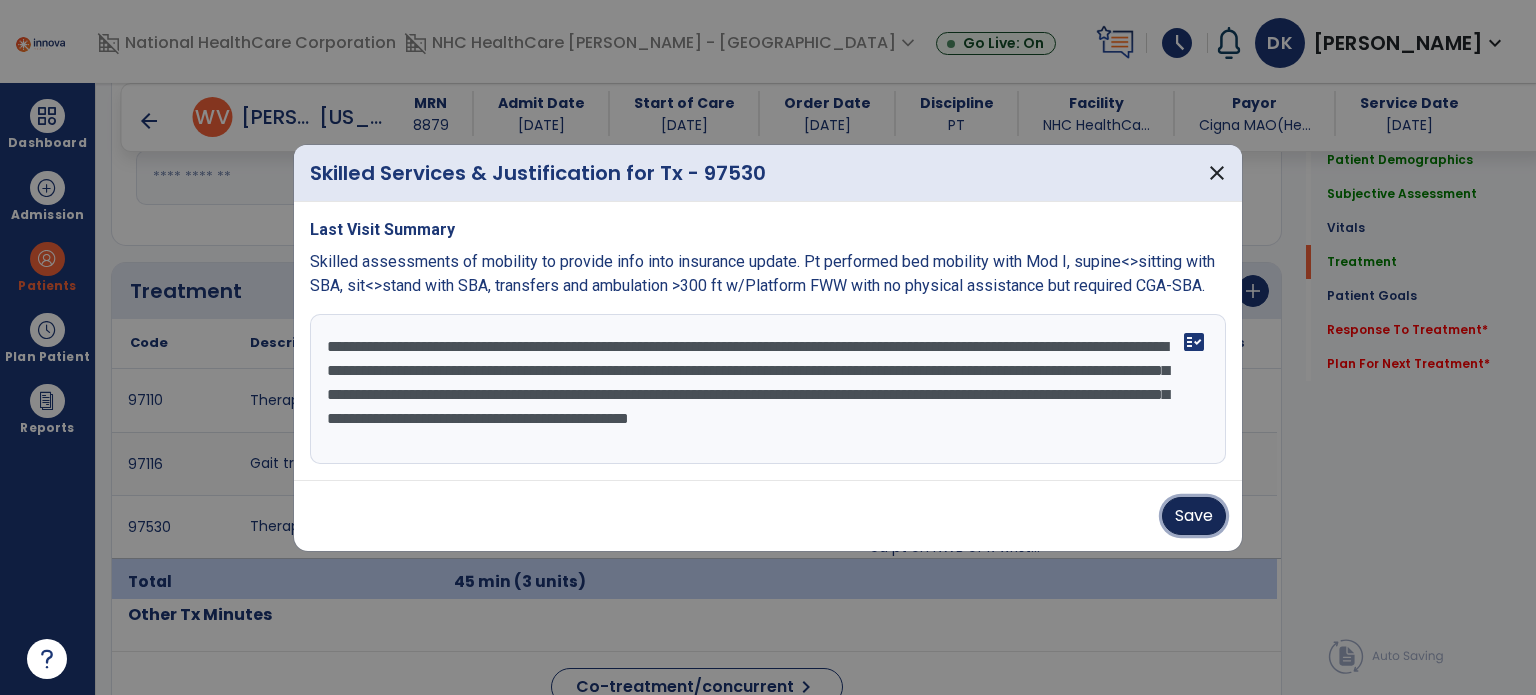 click on "Save" at bounding box center [1194, 516] 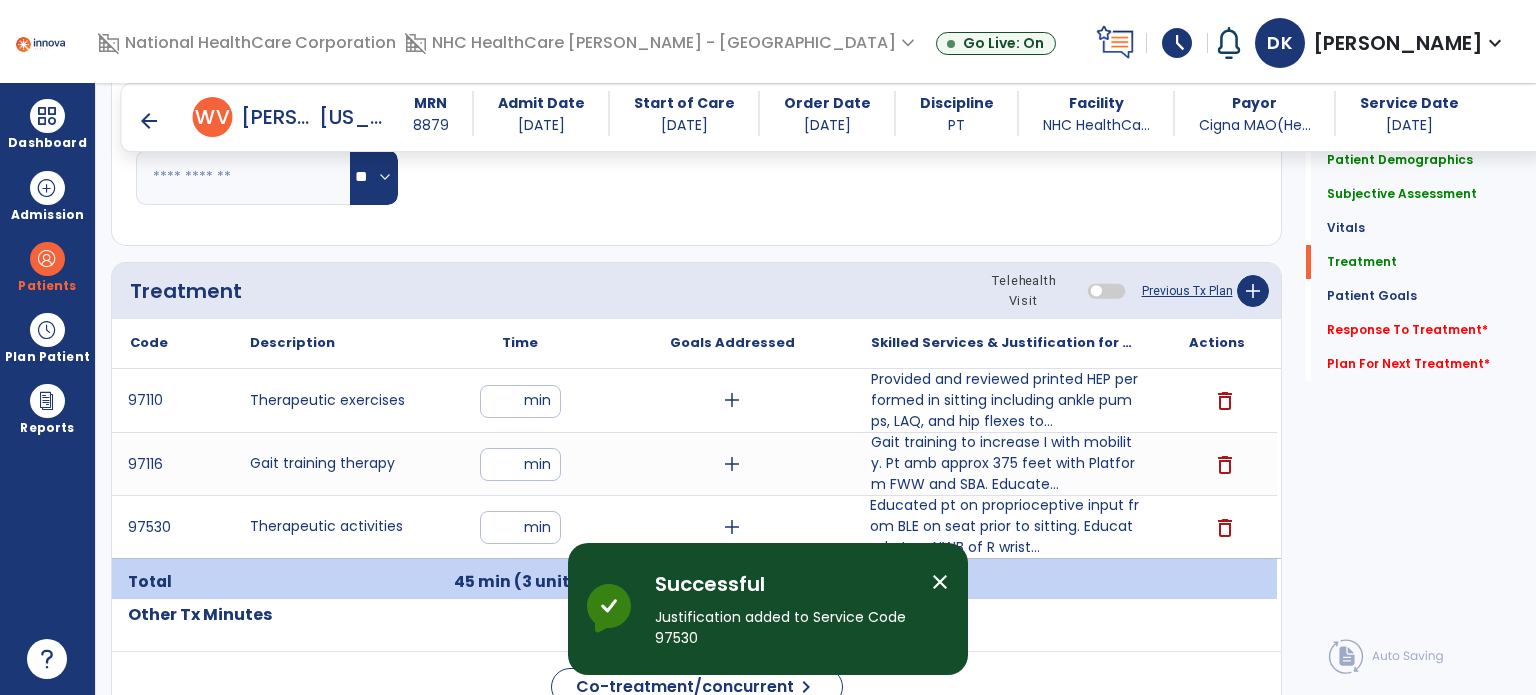 click on "Response To Treatment   *" 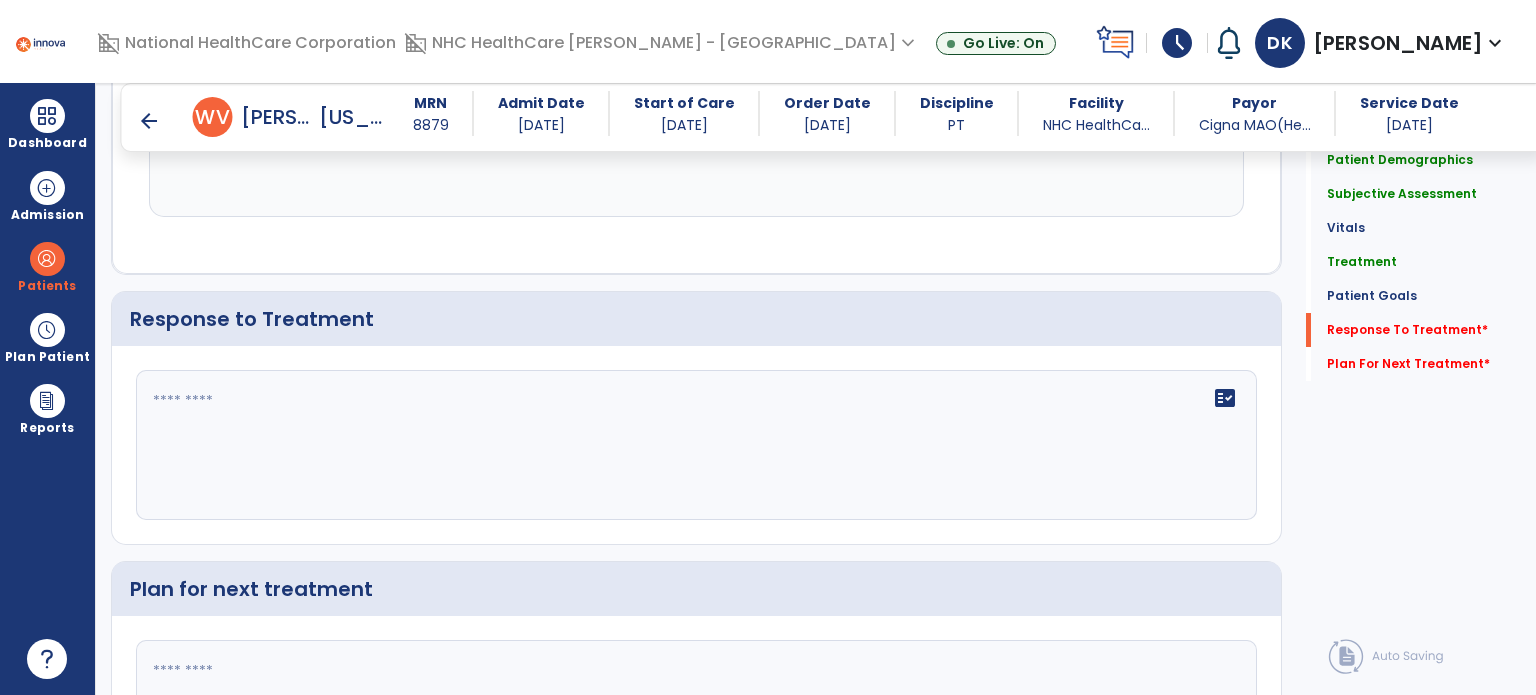 scroll, scrollTop: 3507, scrollLeft: 0, axis: vertical 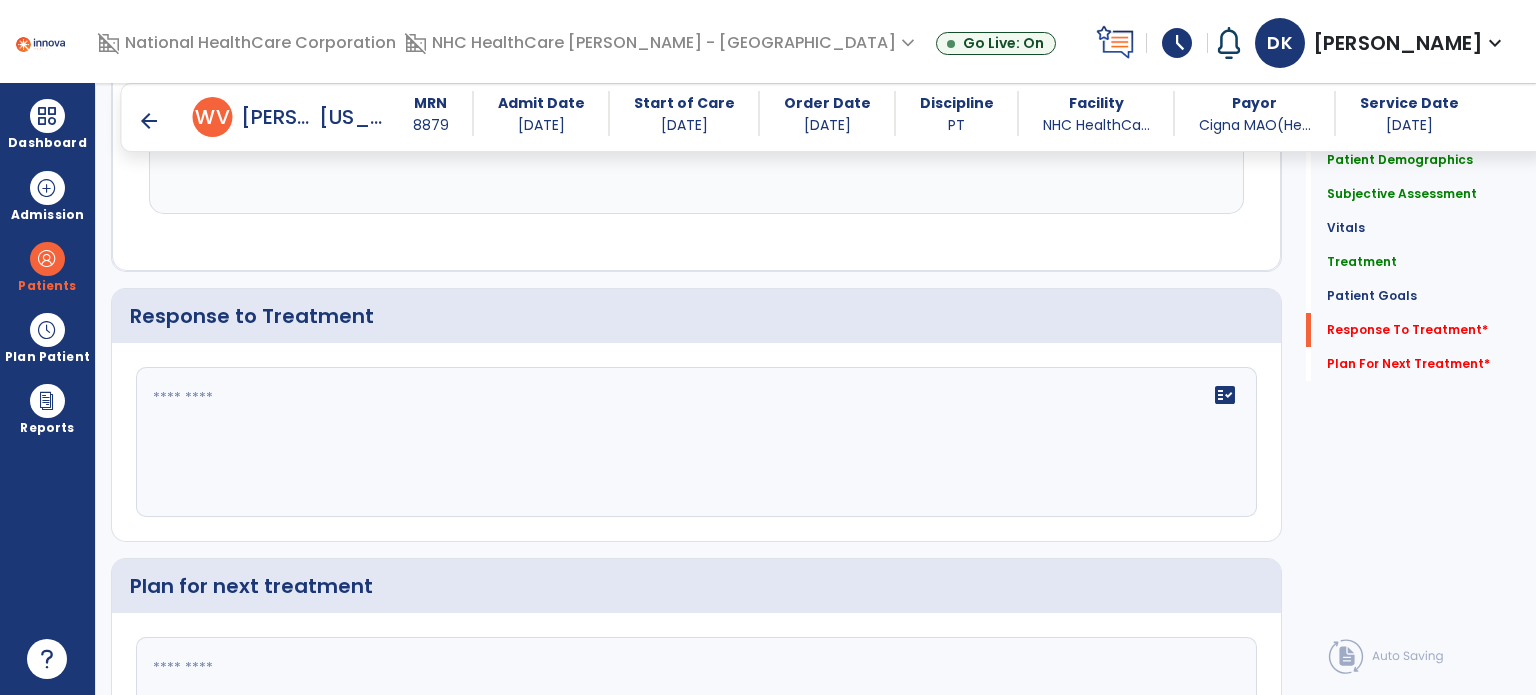 click 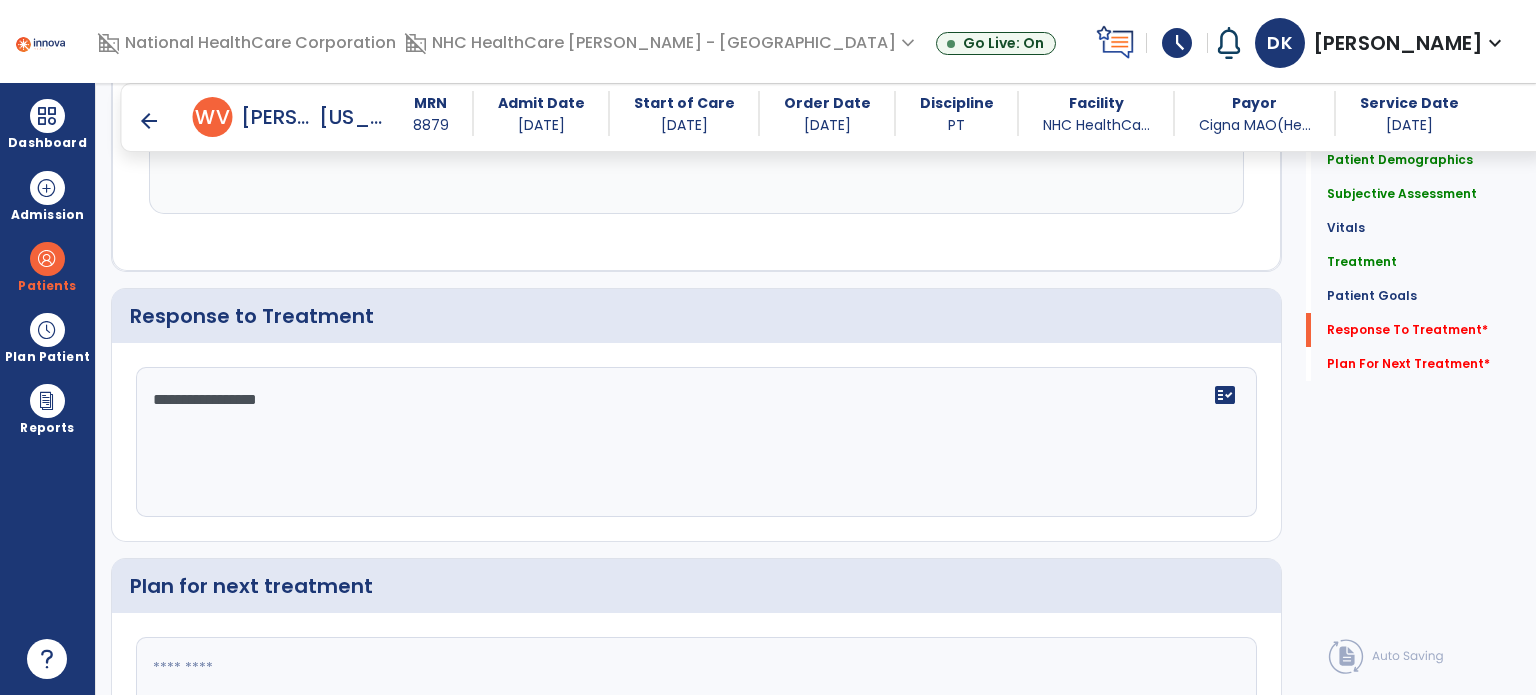 type on "**********" 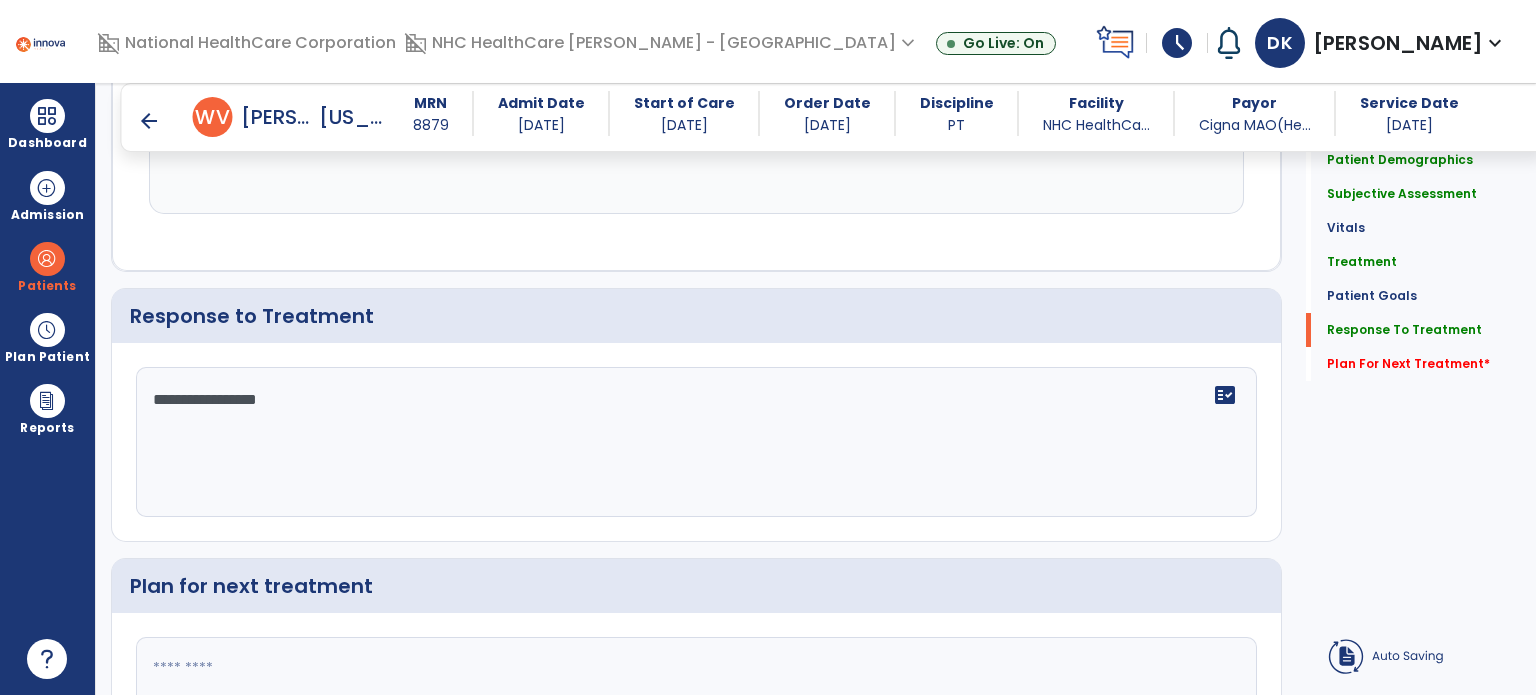click on "Plan For Next Treatment   *" 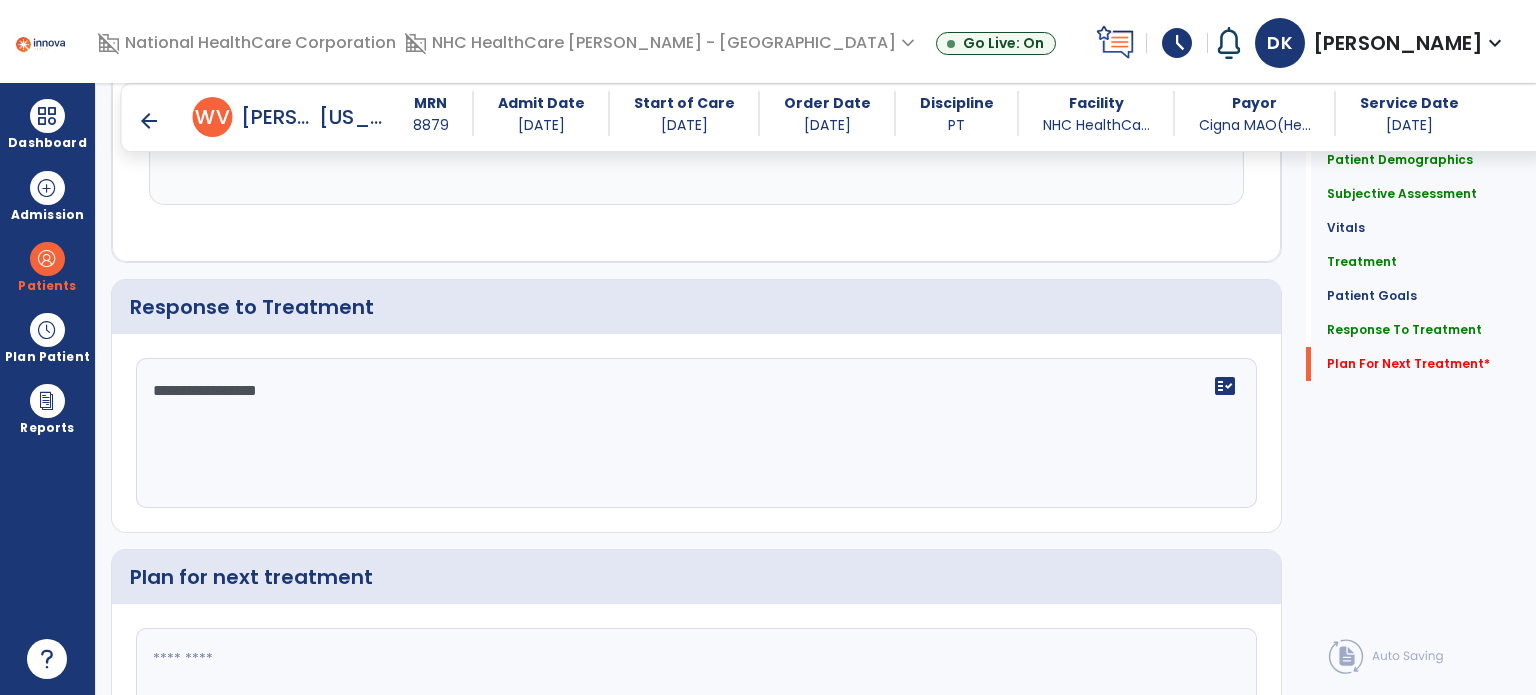 scroll, scrollTop: 3592, scrollLeft: 0, axis: vertical 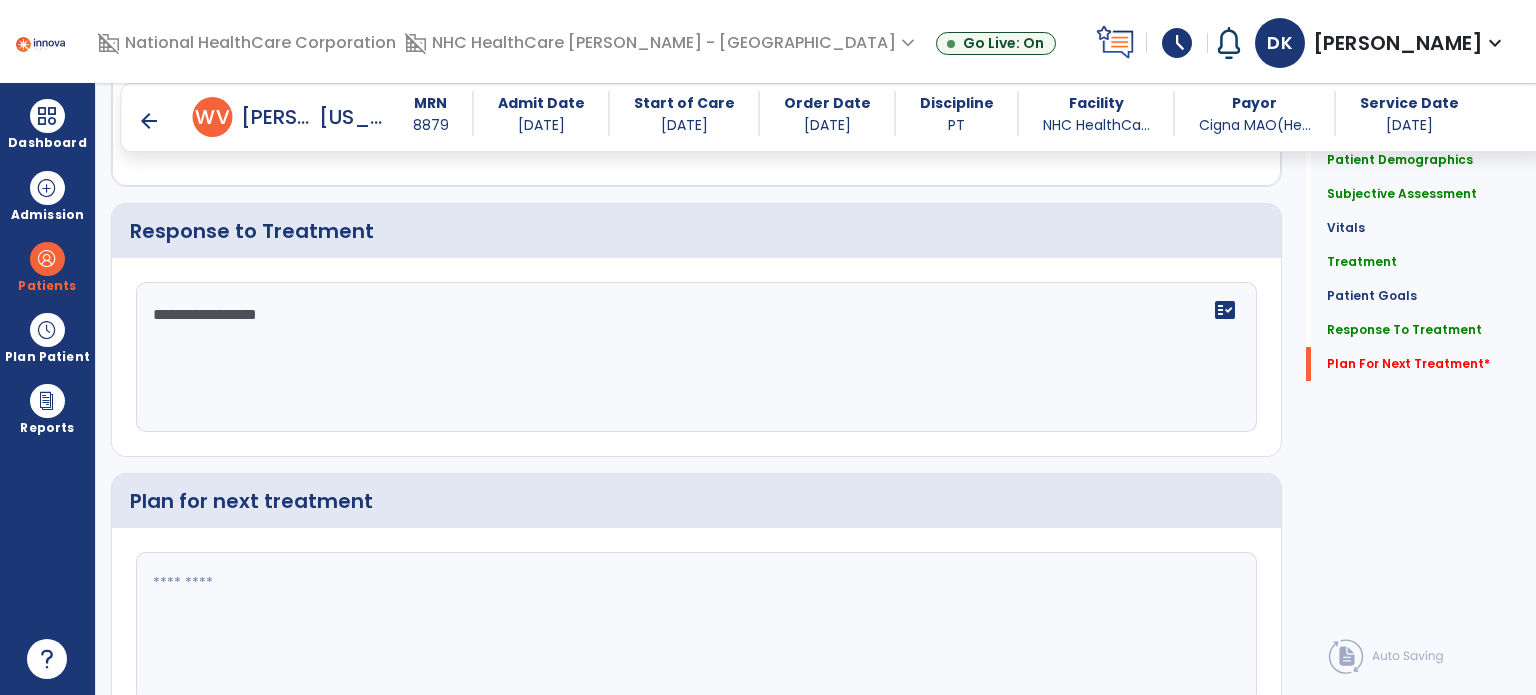 click 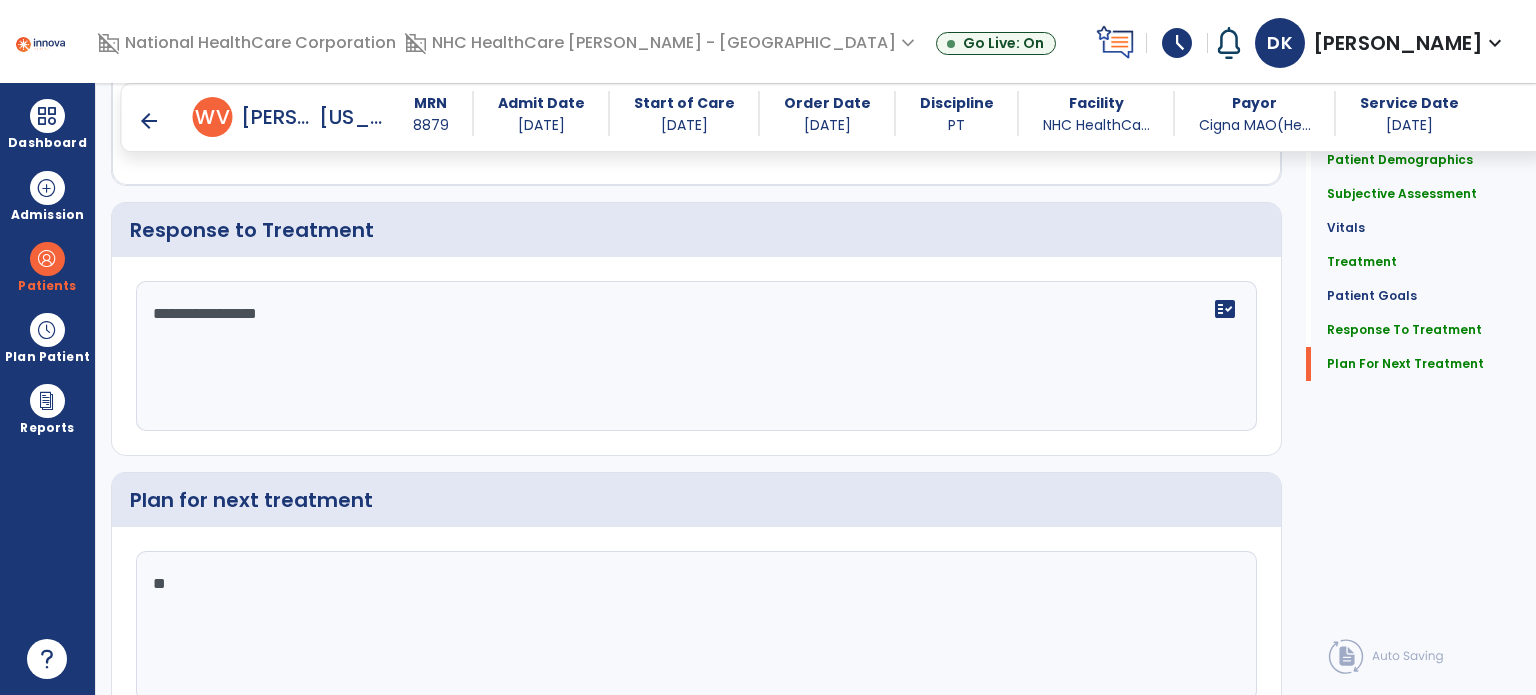 type on "*" 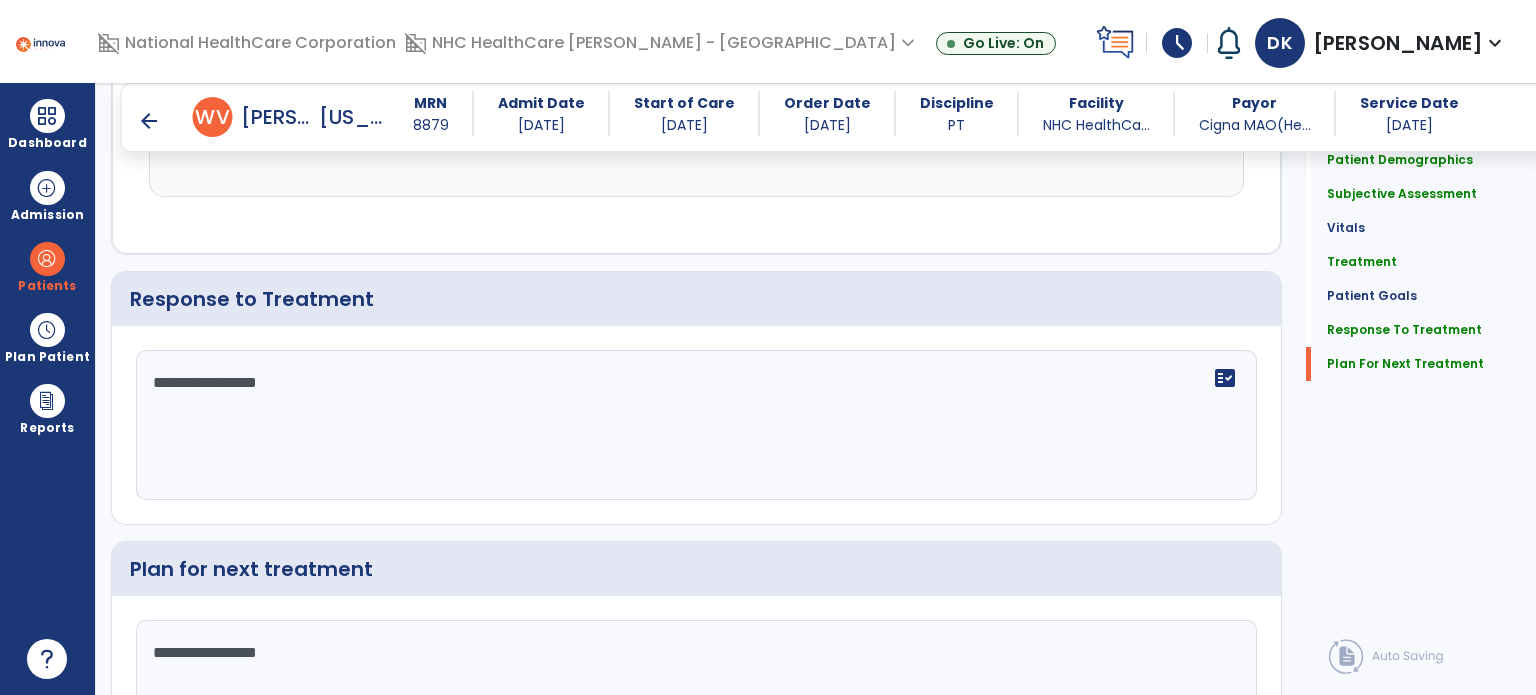 scroll, scrollTop: 3592, scrollLeft: 0, axis: vertical 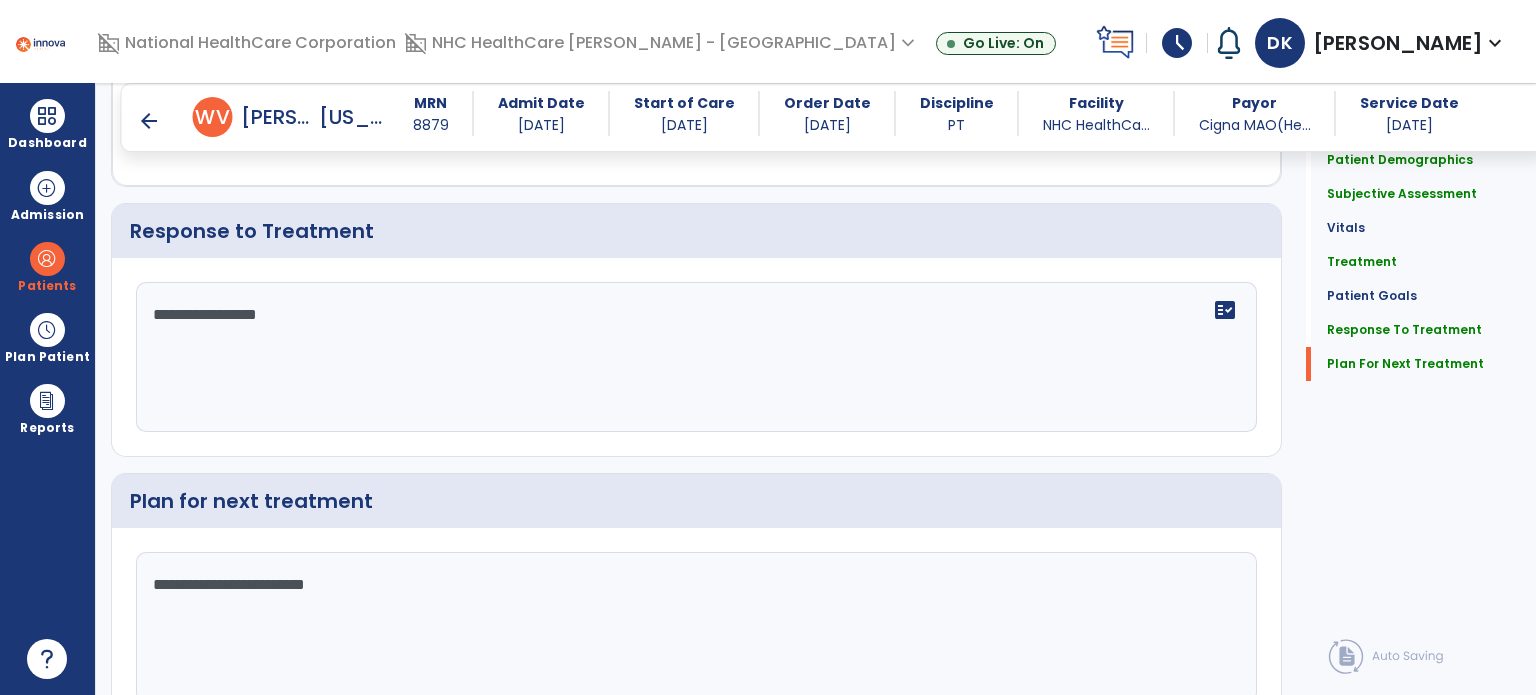 type on "**********" 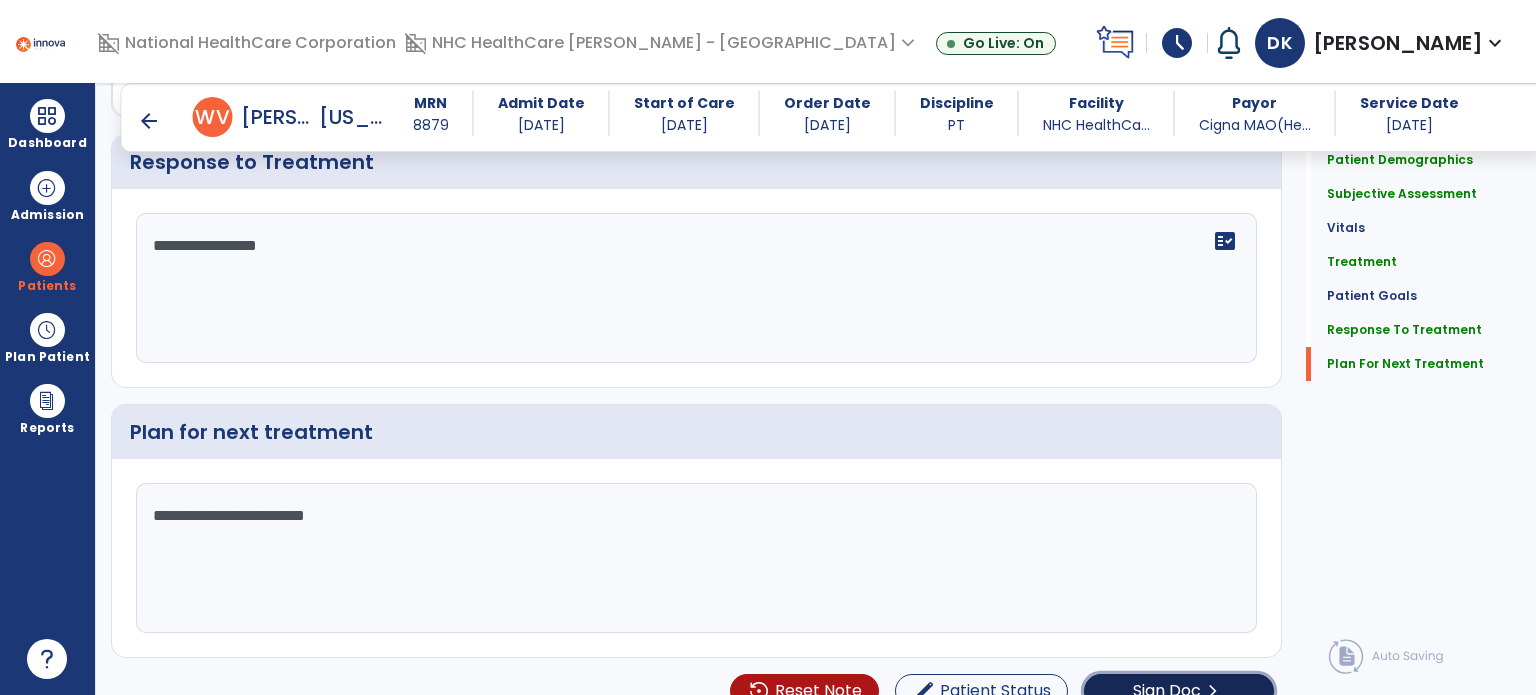 click on "chevron_right" 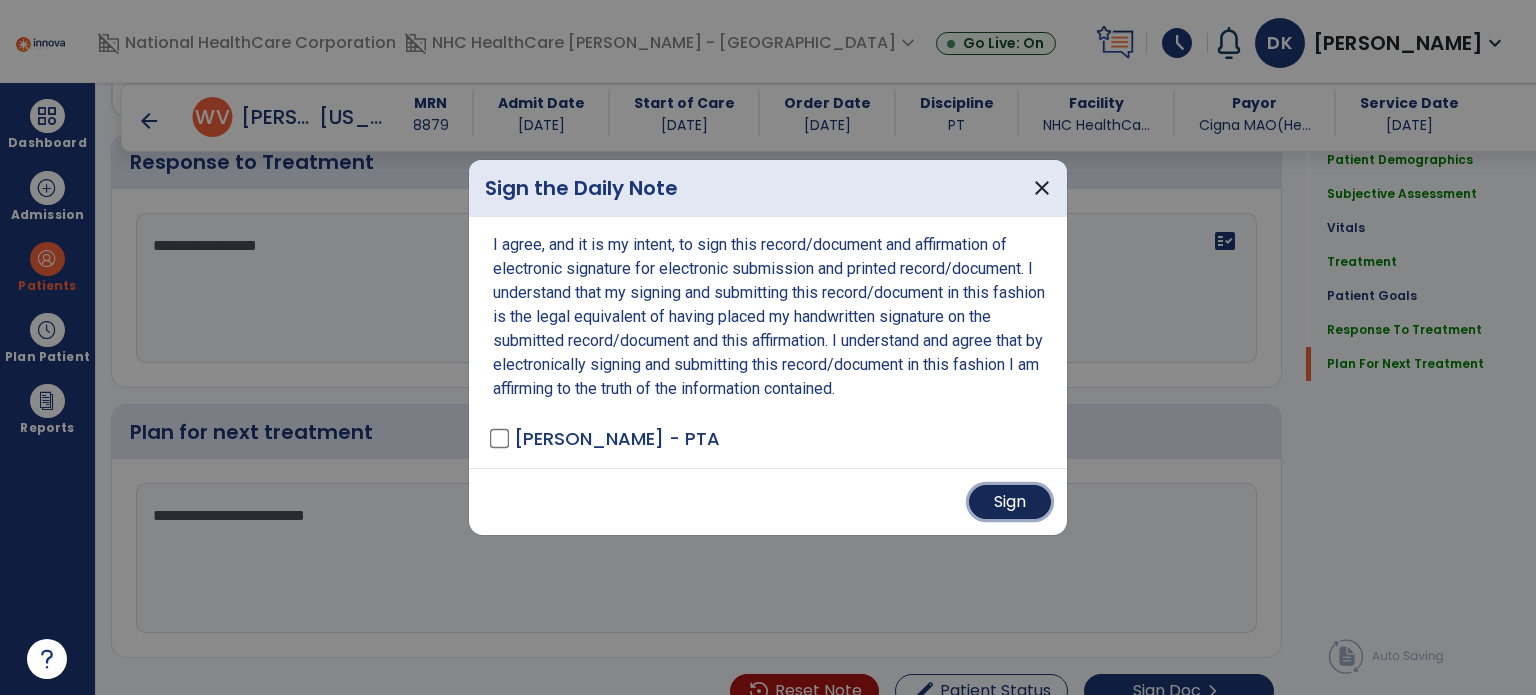 click on "Sign" at bounding box center (1010, 502) 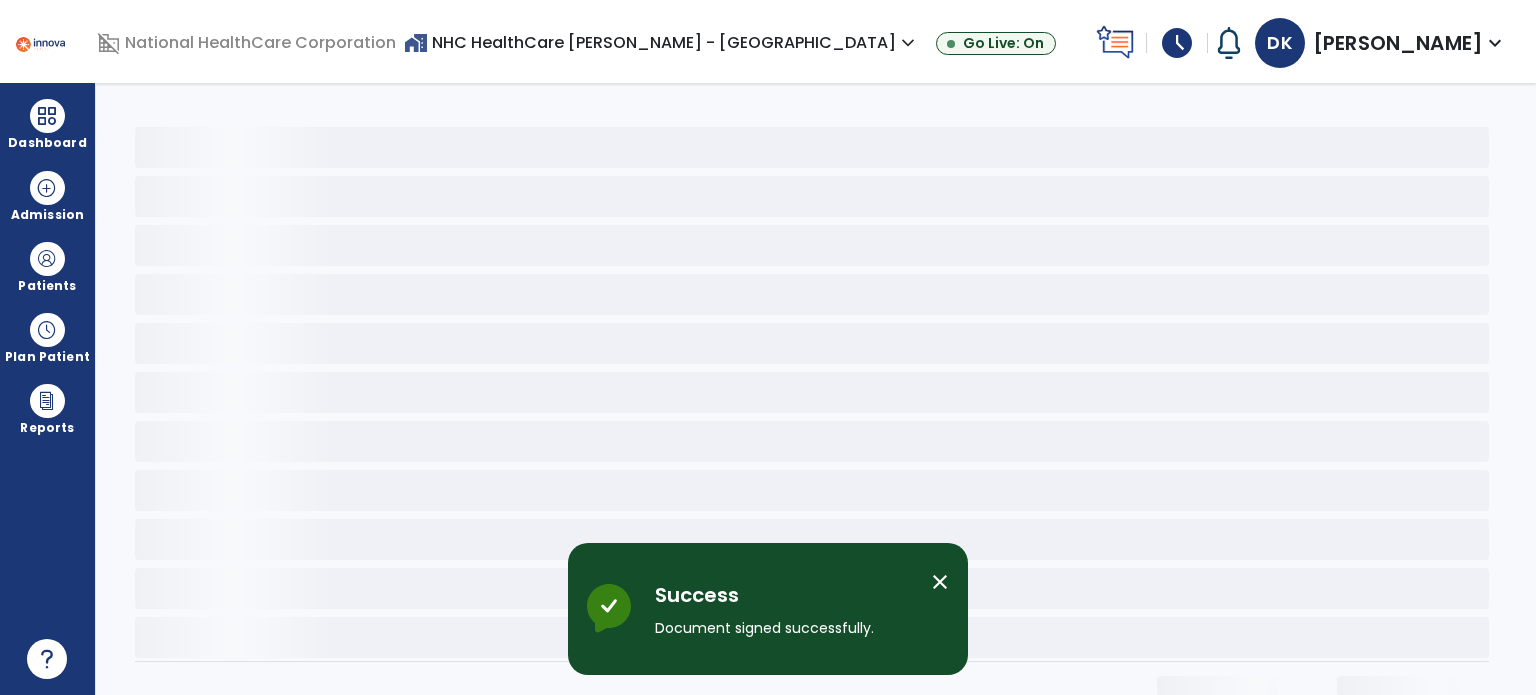 scroll, scrollTop: 0, scrollLeft: 0, axis: both 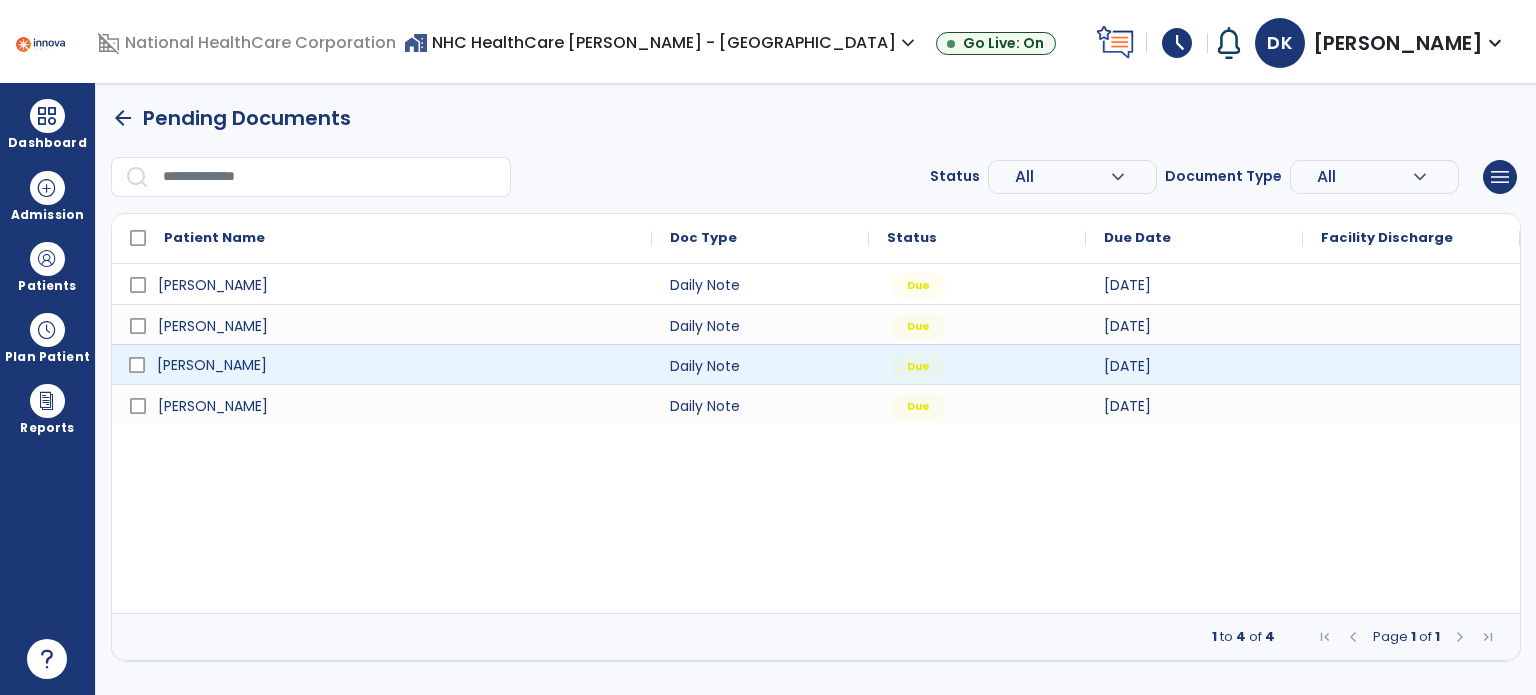 click on "[PERSON_NAME]" at bounding box center [396, 365] 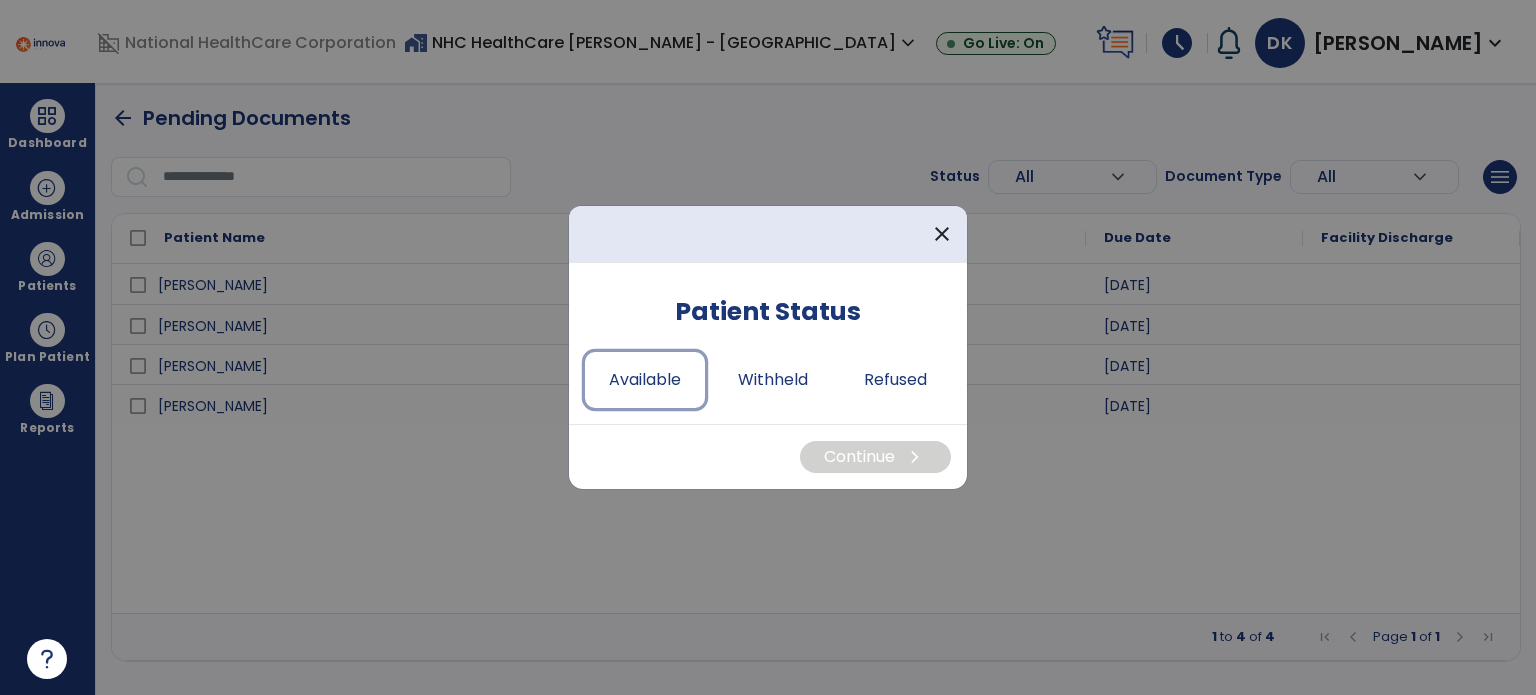 click on "Available" at bounding box center (645, 380) 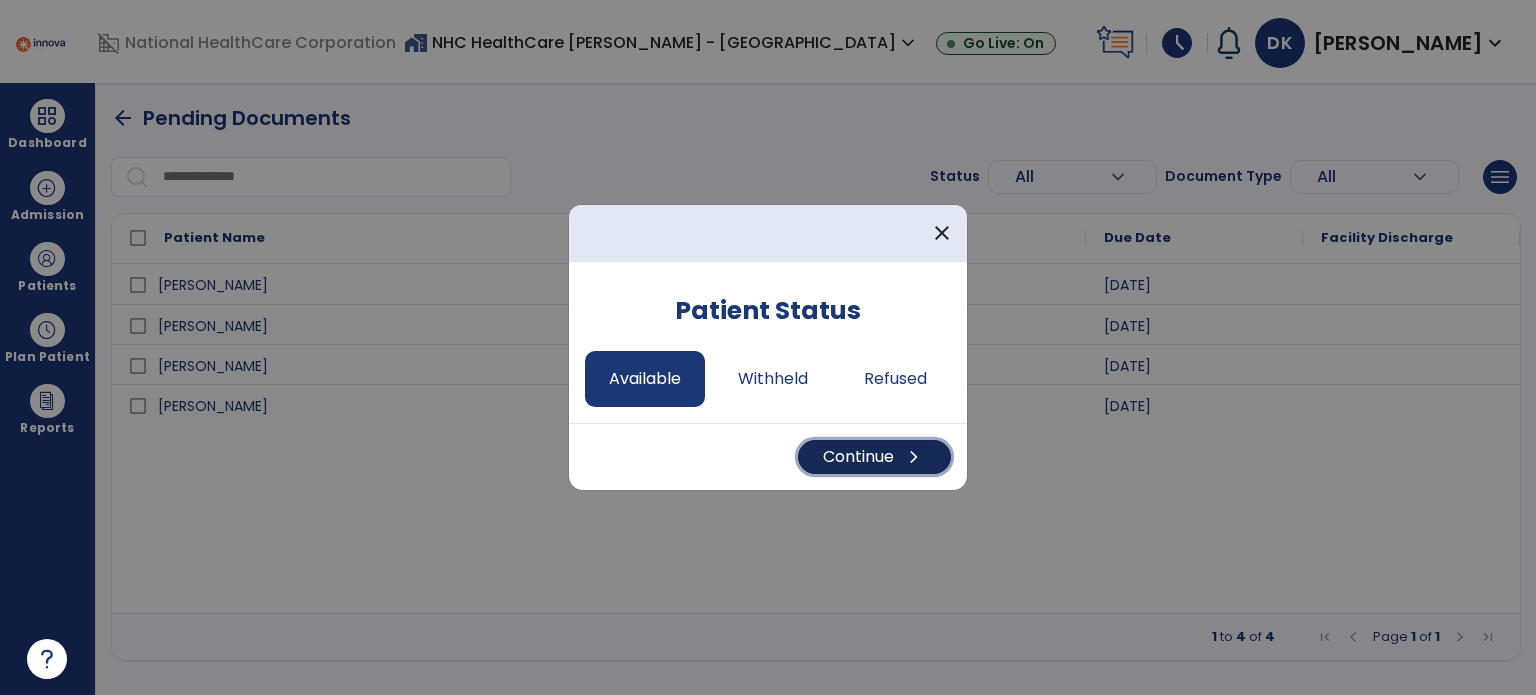 click on "Continue   chevron_right" at bounding box center [874, 457] 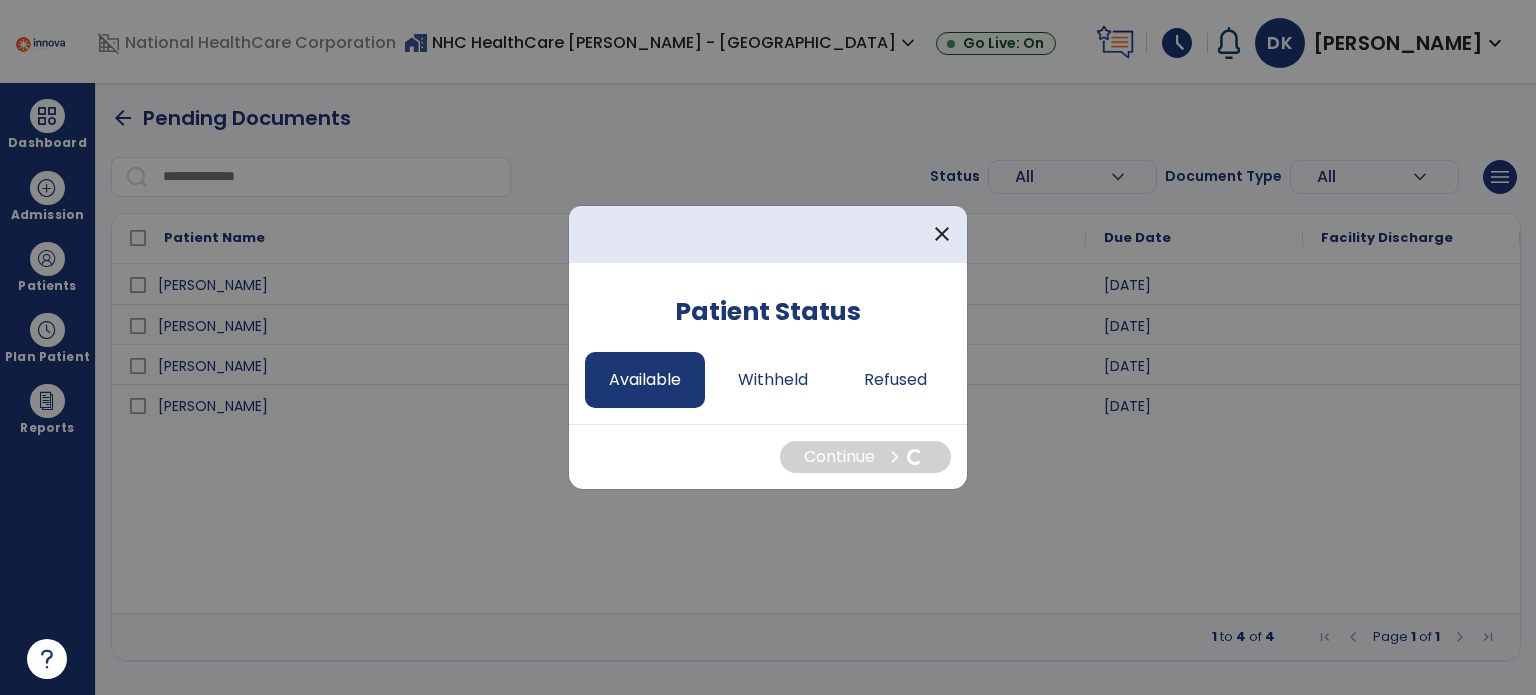 select on "*" 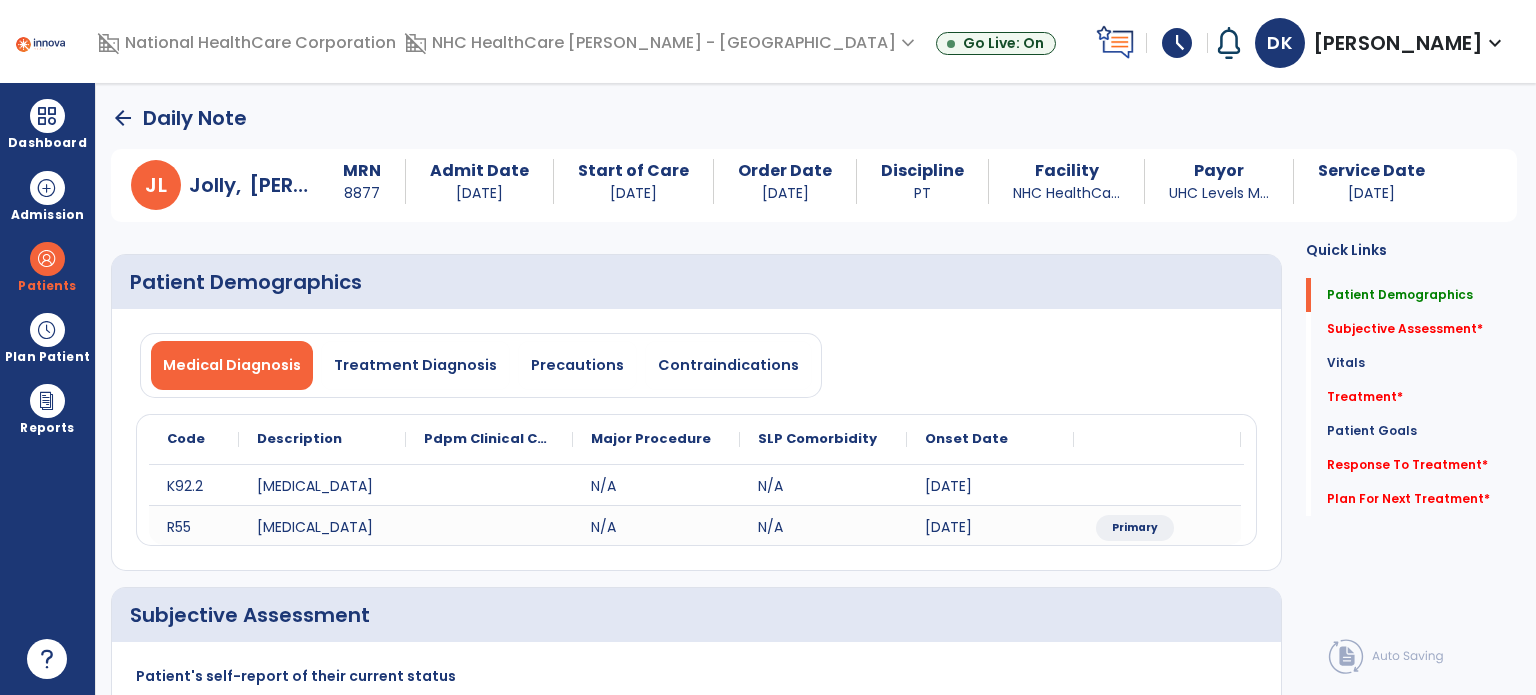 click on "Subjective Assessment   *" 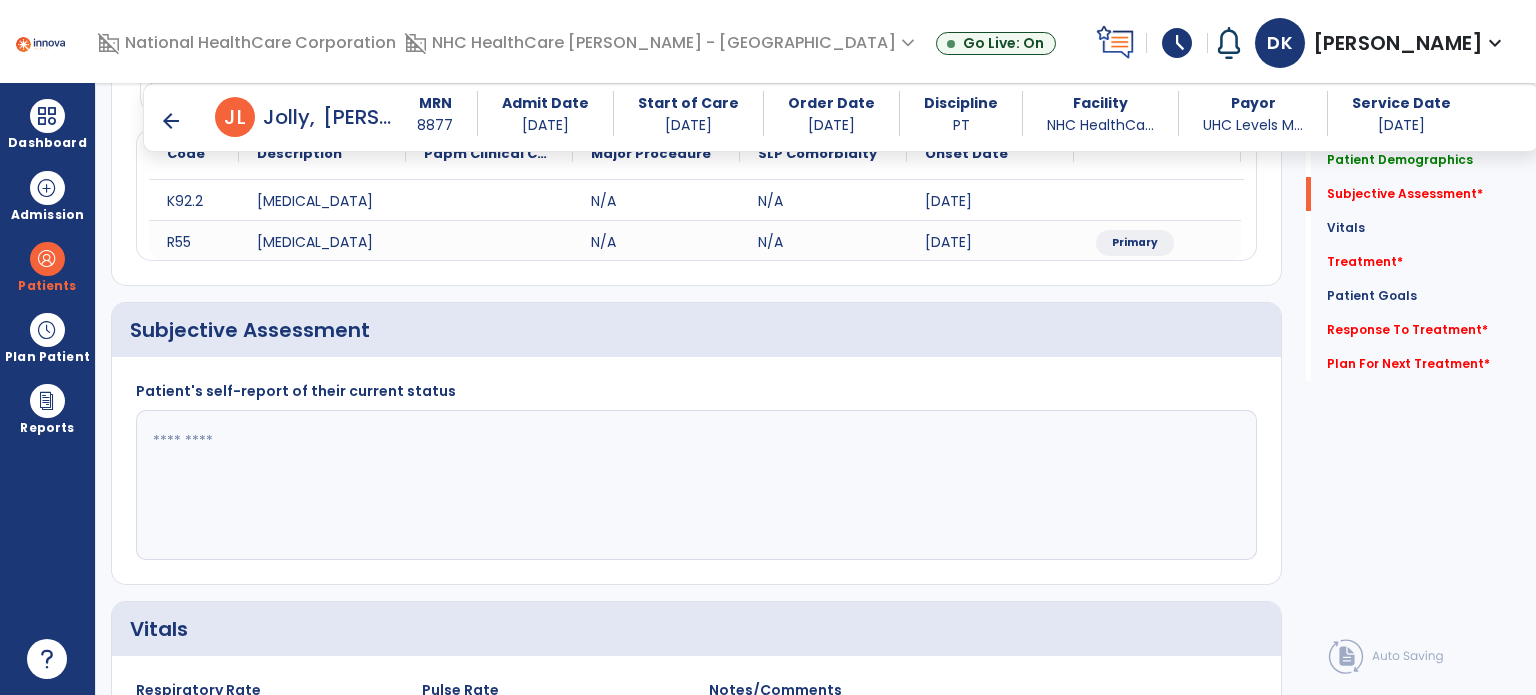 scroll, scrollTop: 338, scrollLeft: 0, axis: vertical 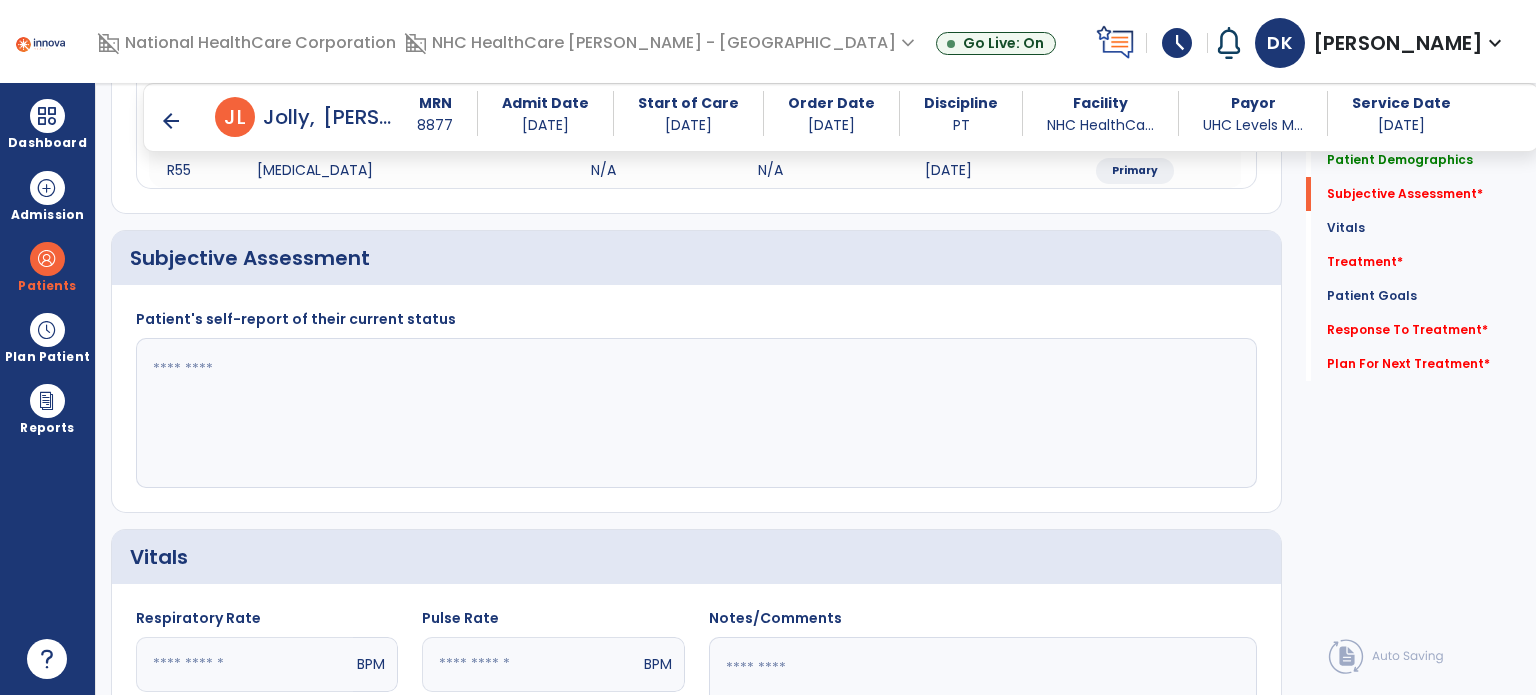 click 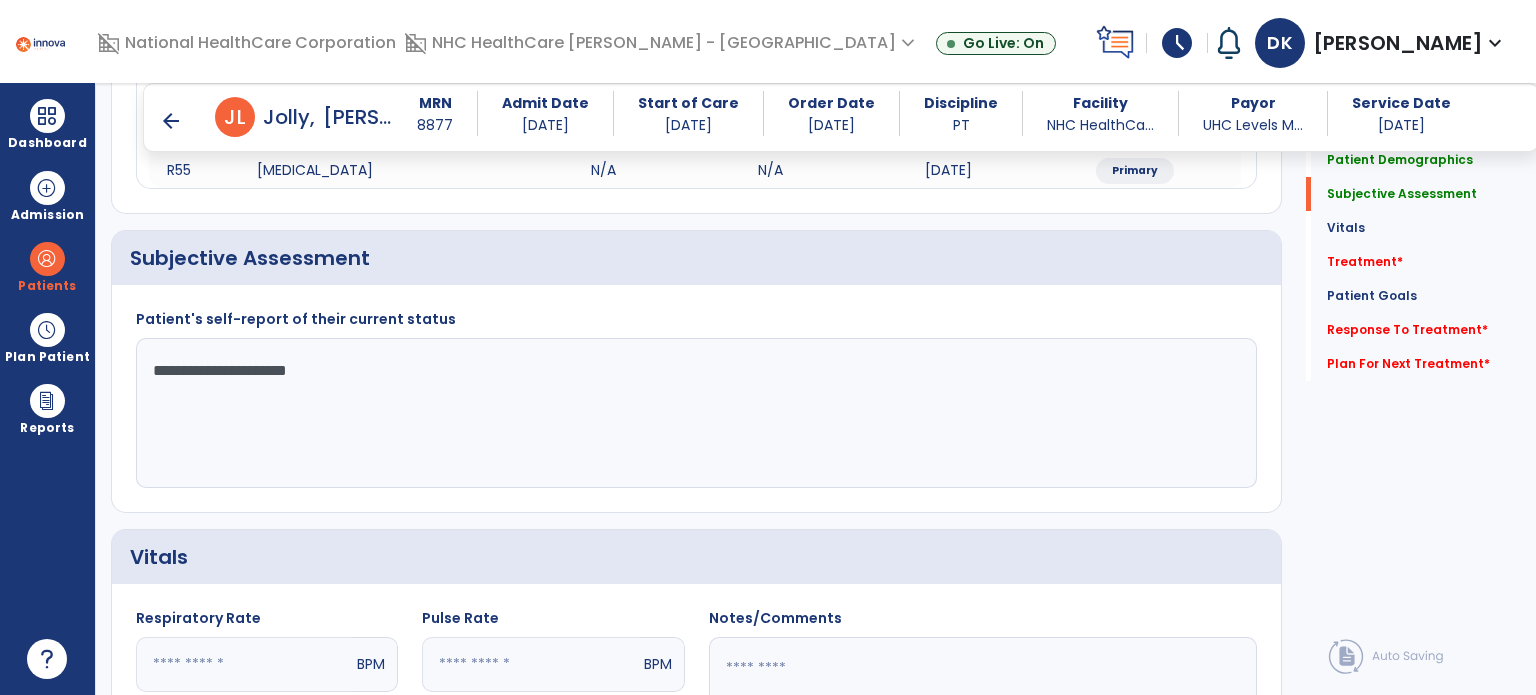 type on "**********" 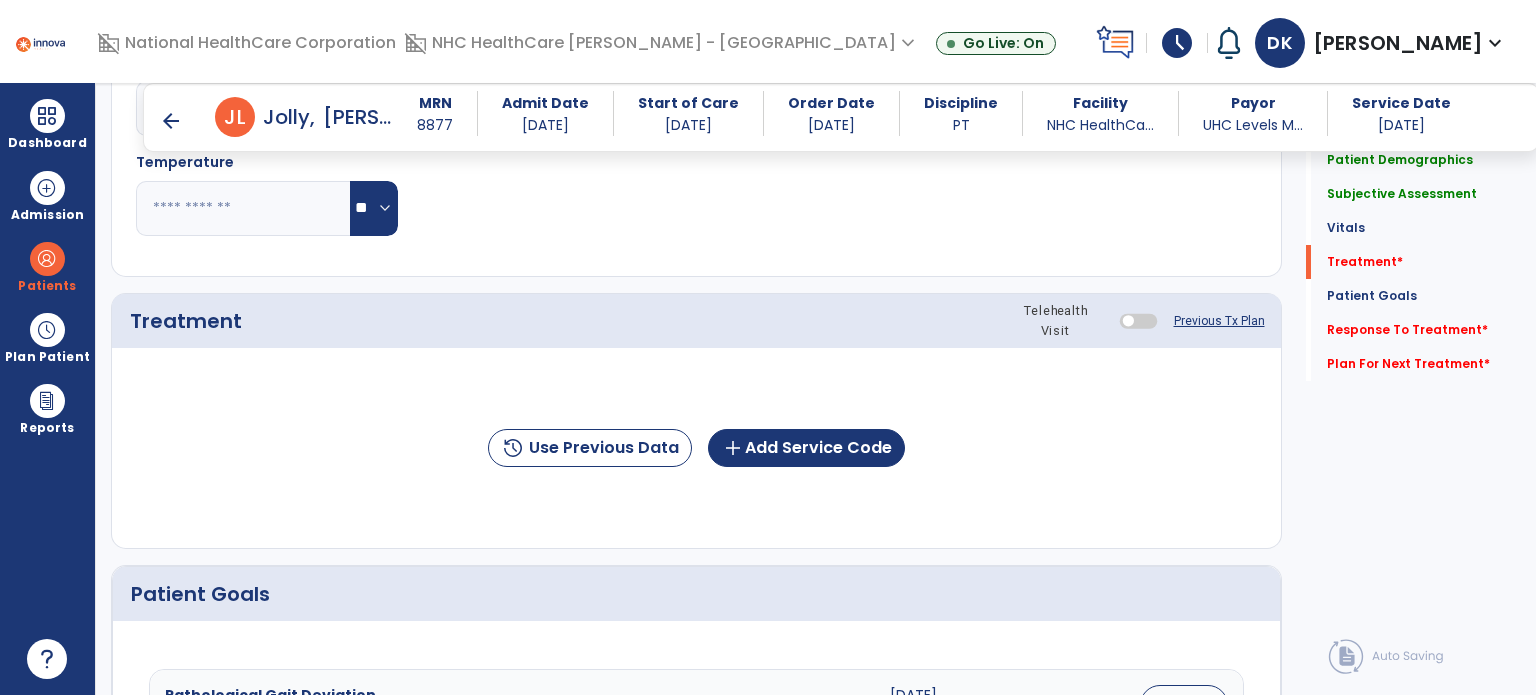 scroll, scrollTop: 1027, scrollLeft: 0, axis: vertical 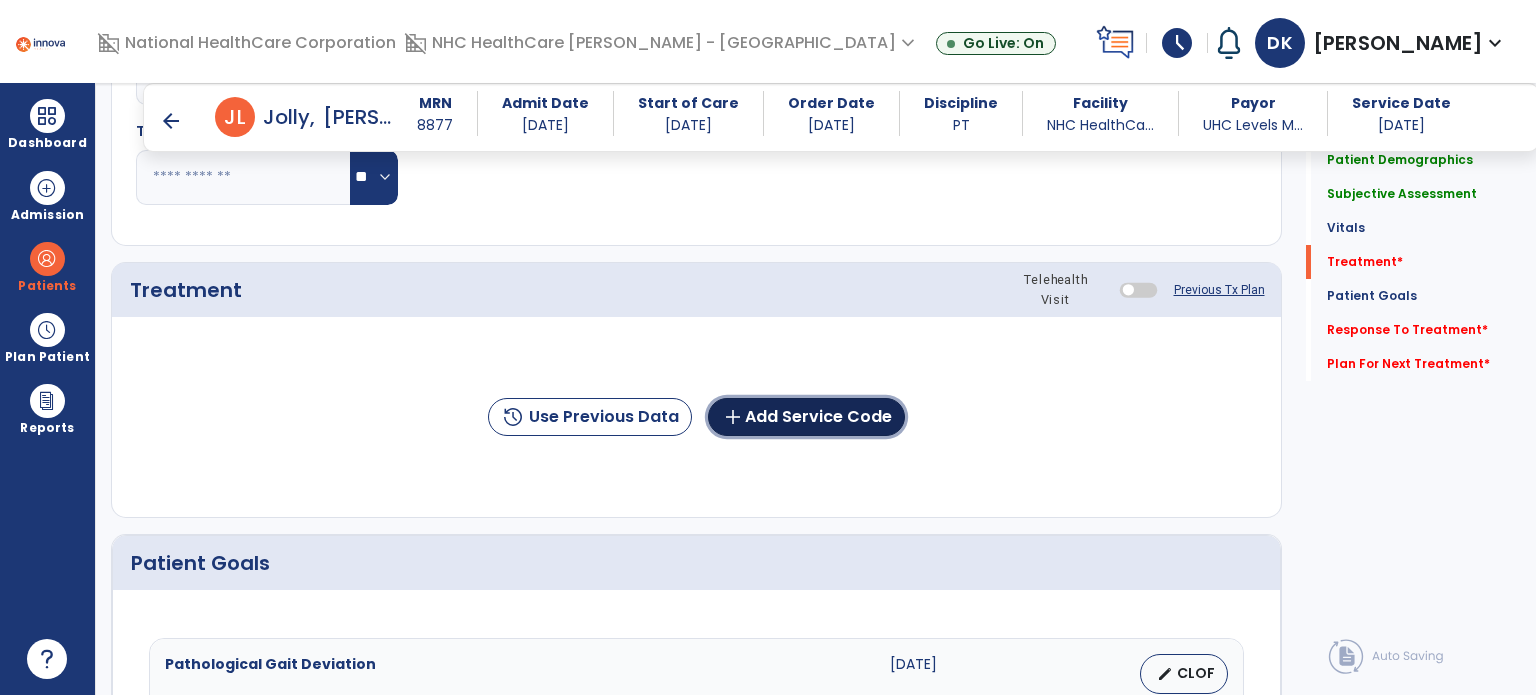 click on "add  Add Service Code" 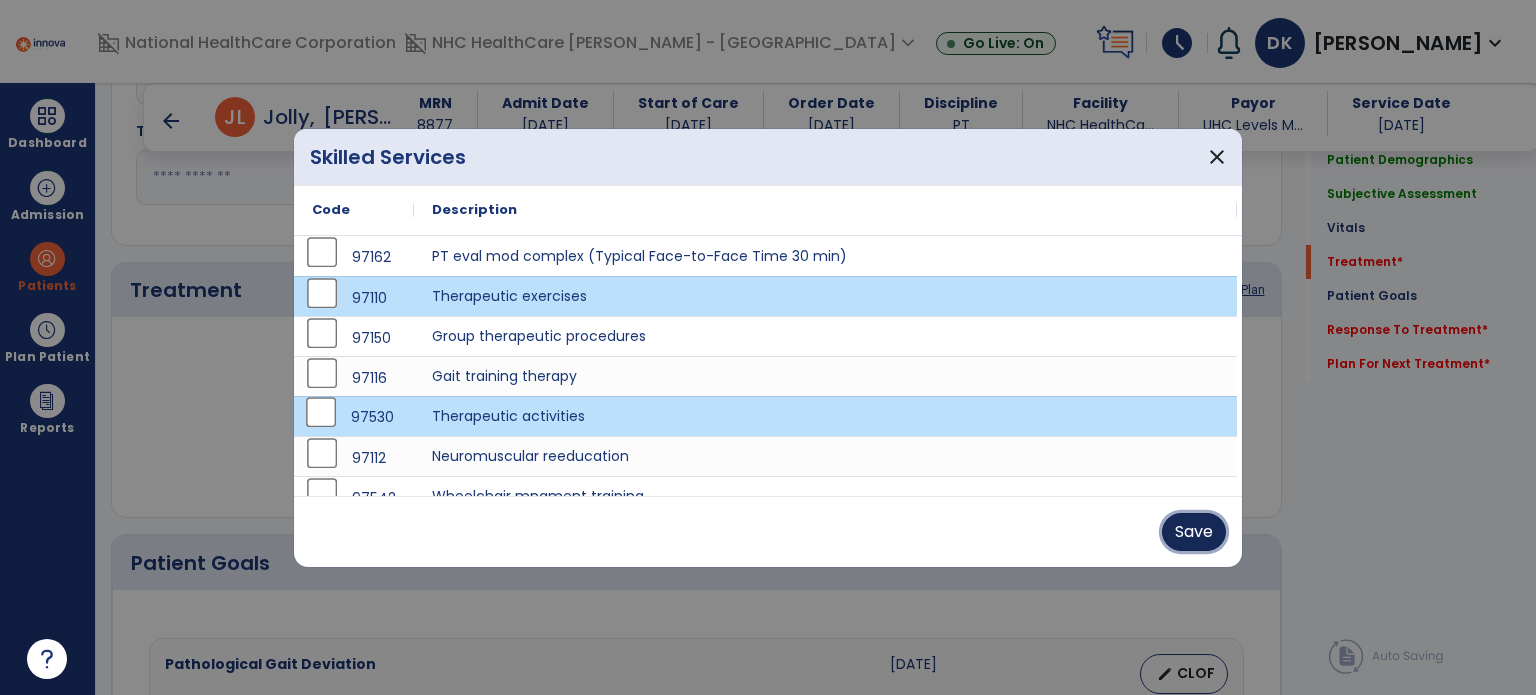 click on "Save" at bounding box center (1194, 532) 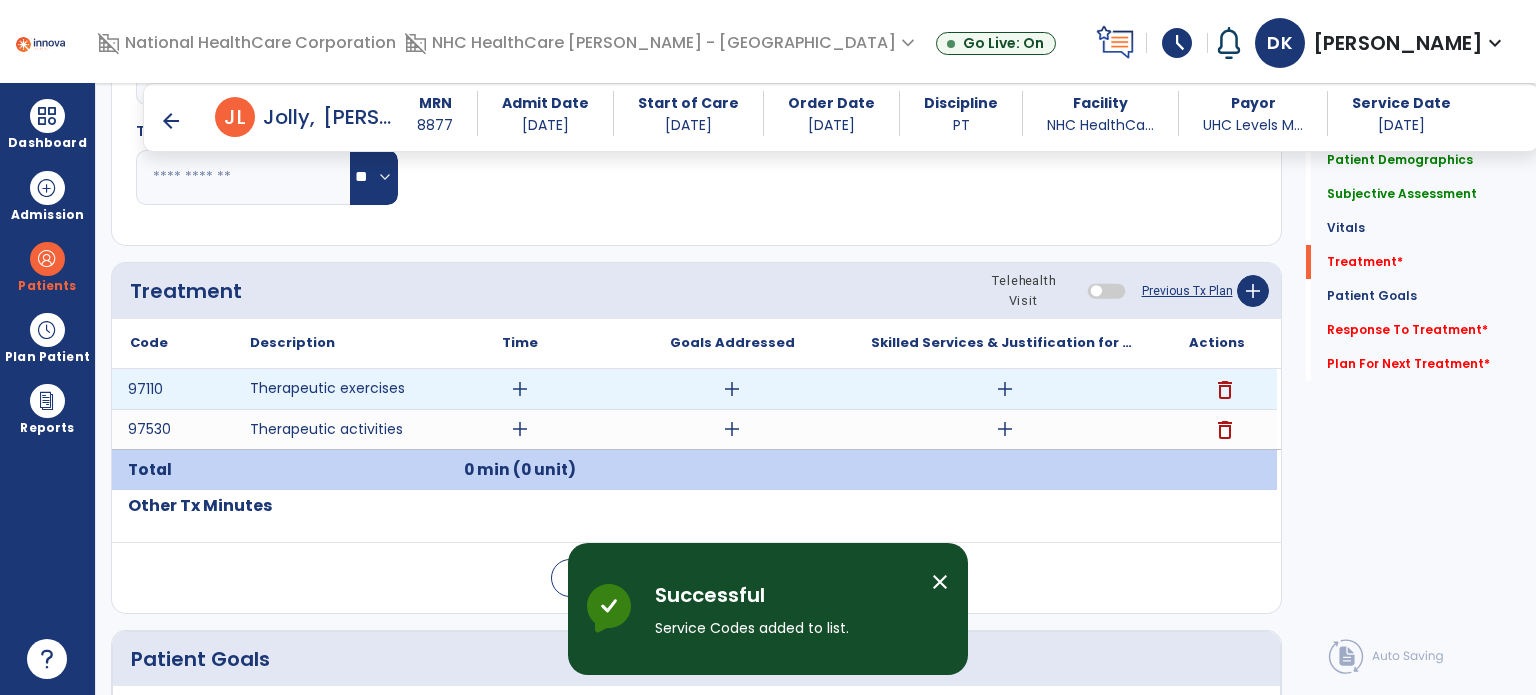 click on "add" at bounding box center (520, 389) 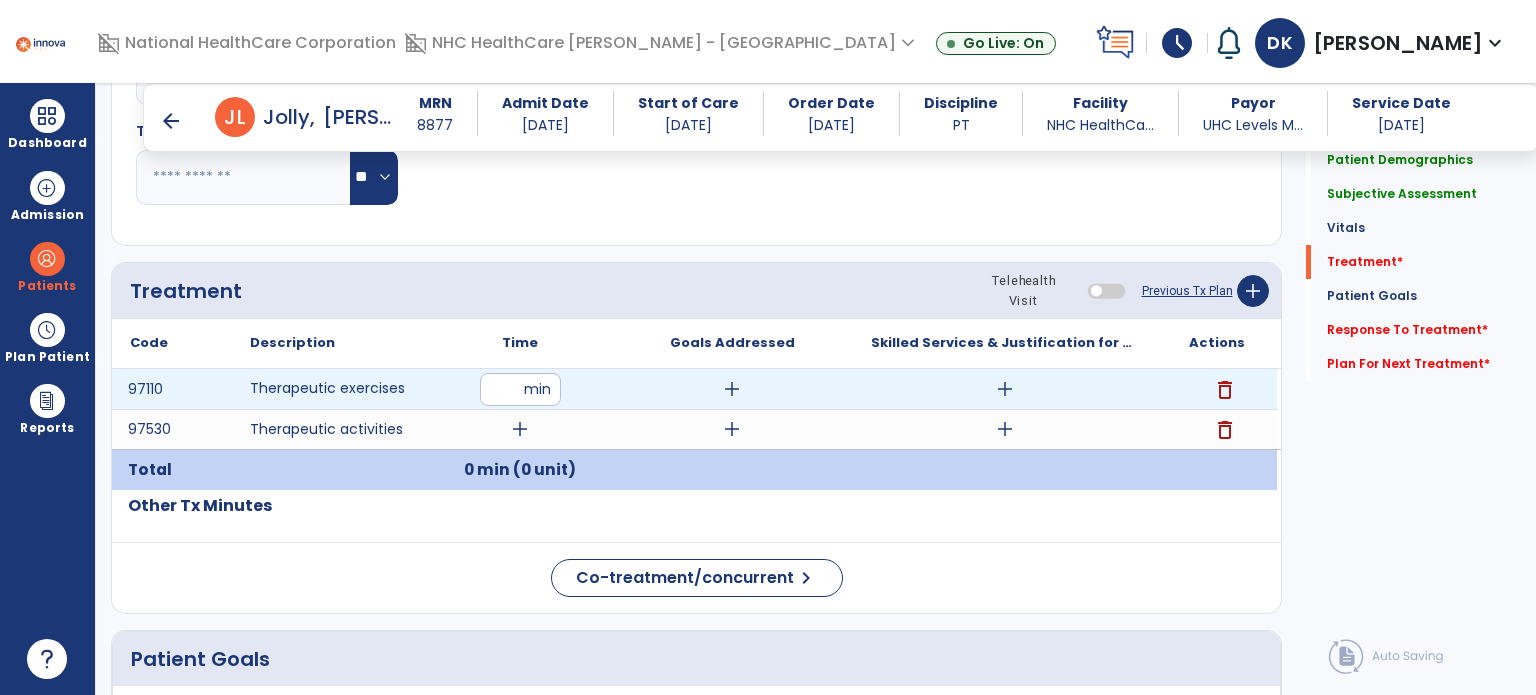 type on "**" 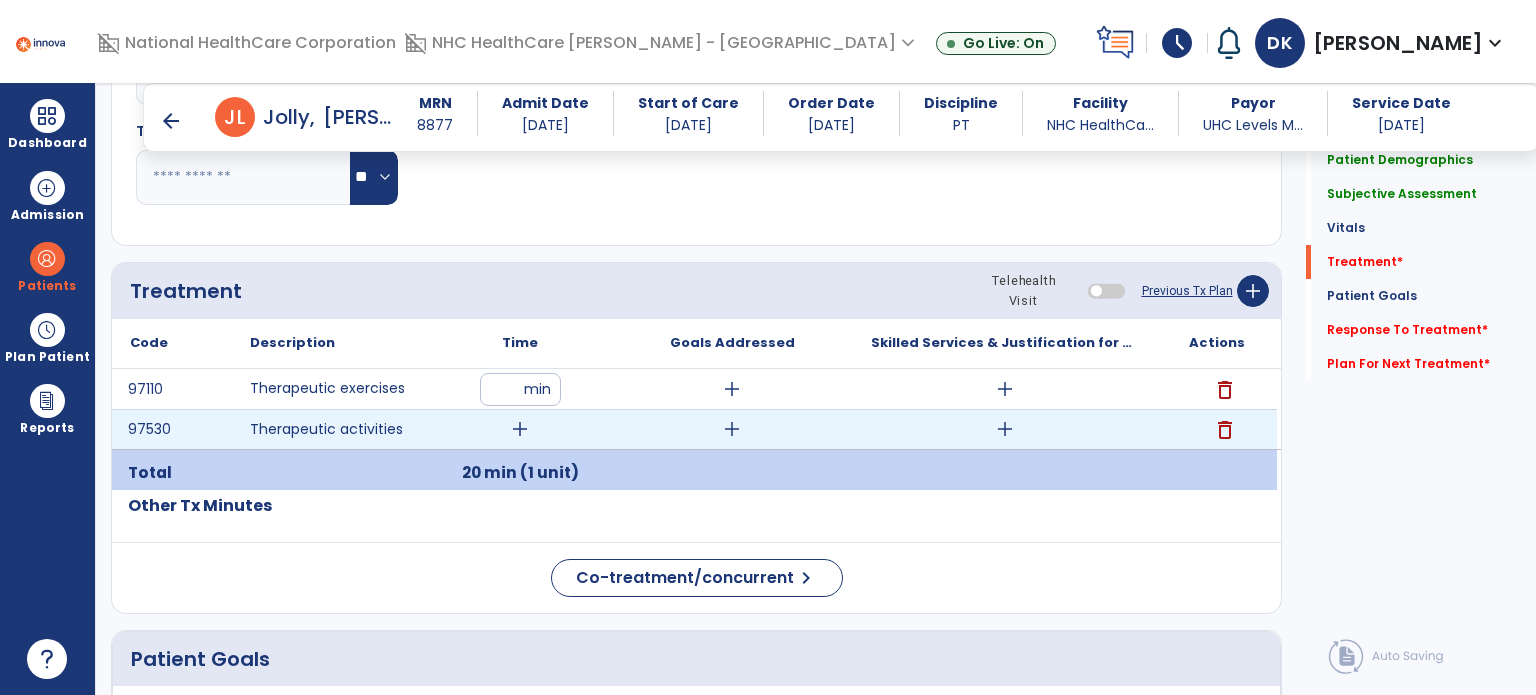 click on "add" at bounding box center (520, 429) 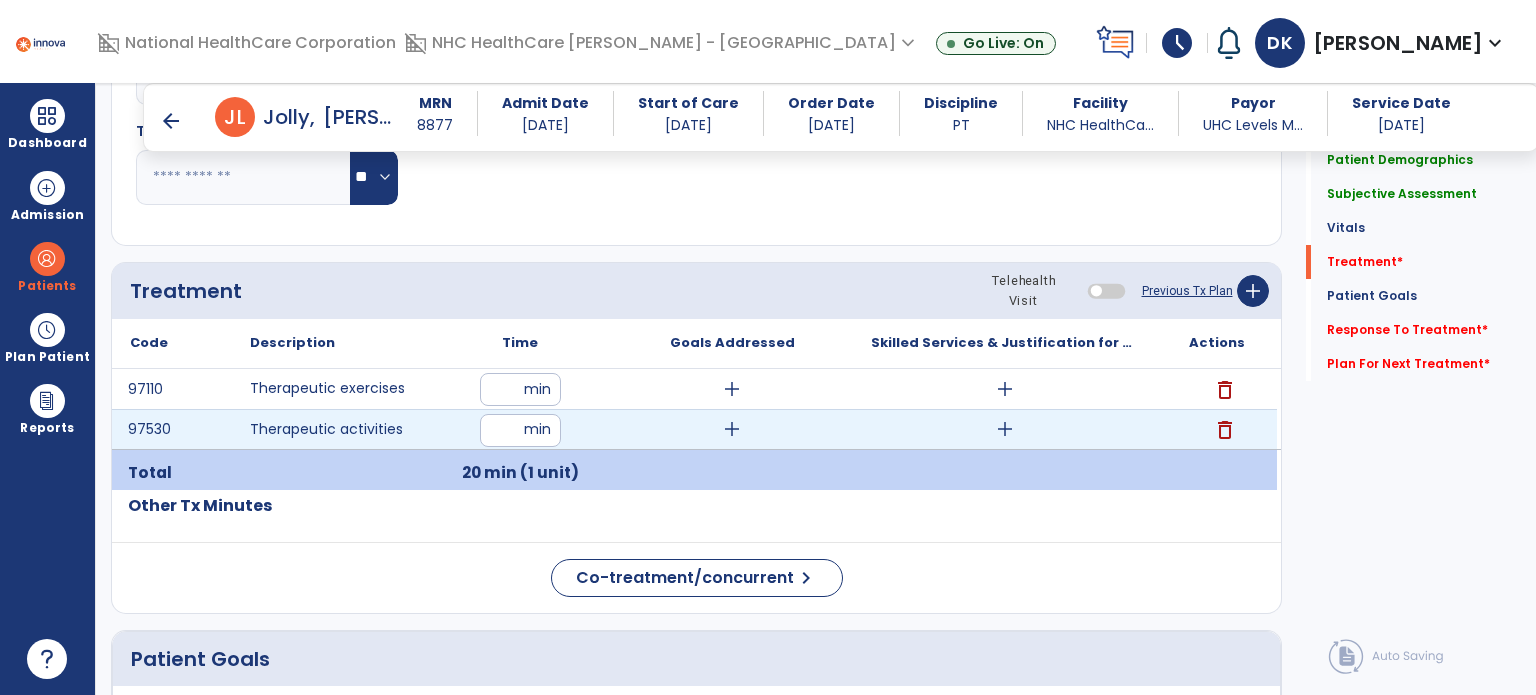 type on "**" 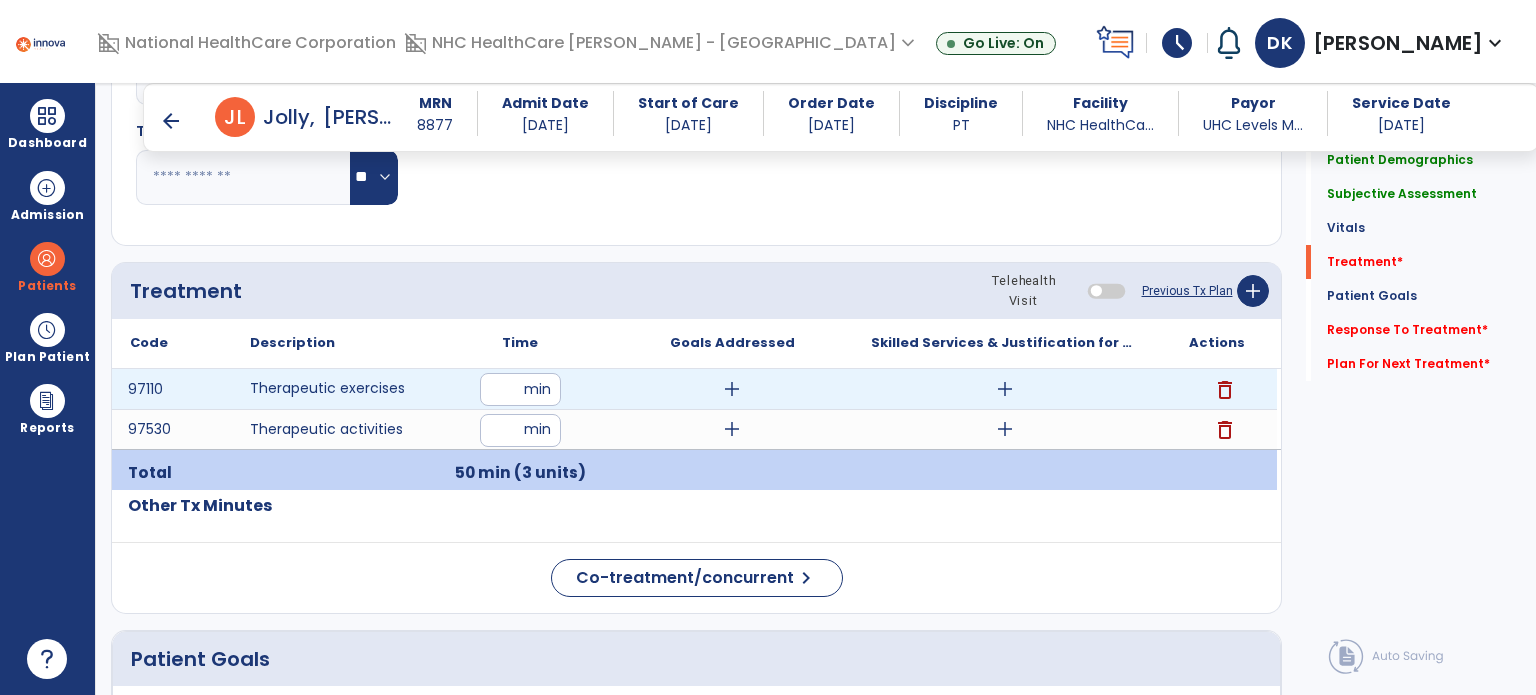 click on "add" at bounding box center (1005, 389) 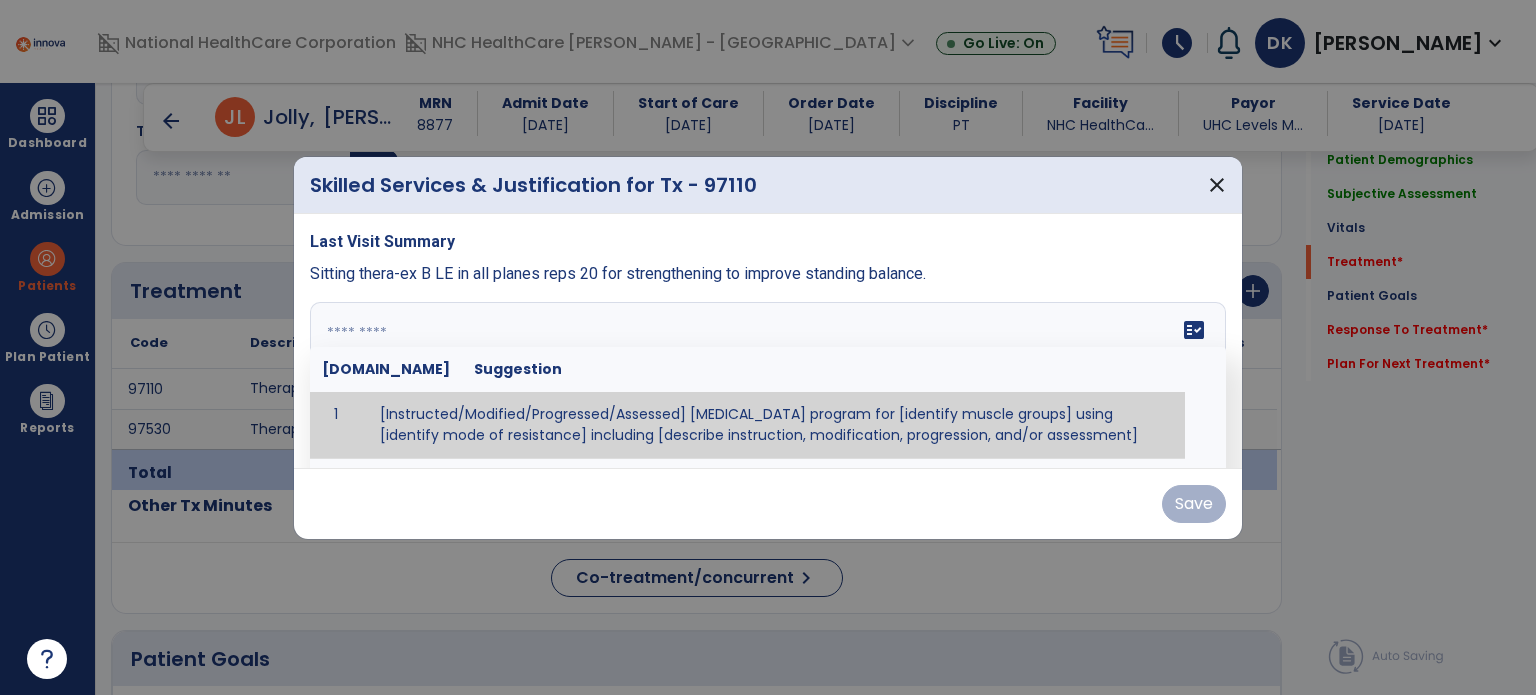 paste on "**********" 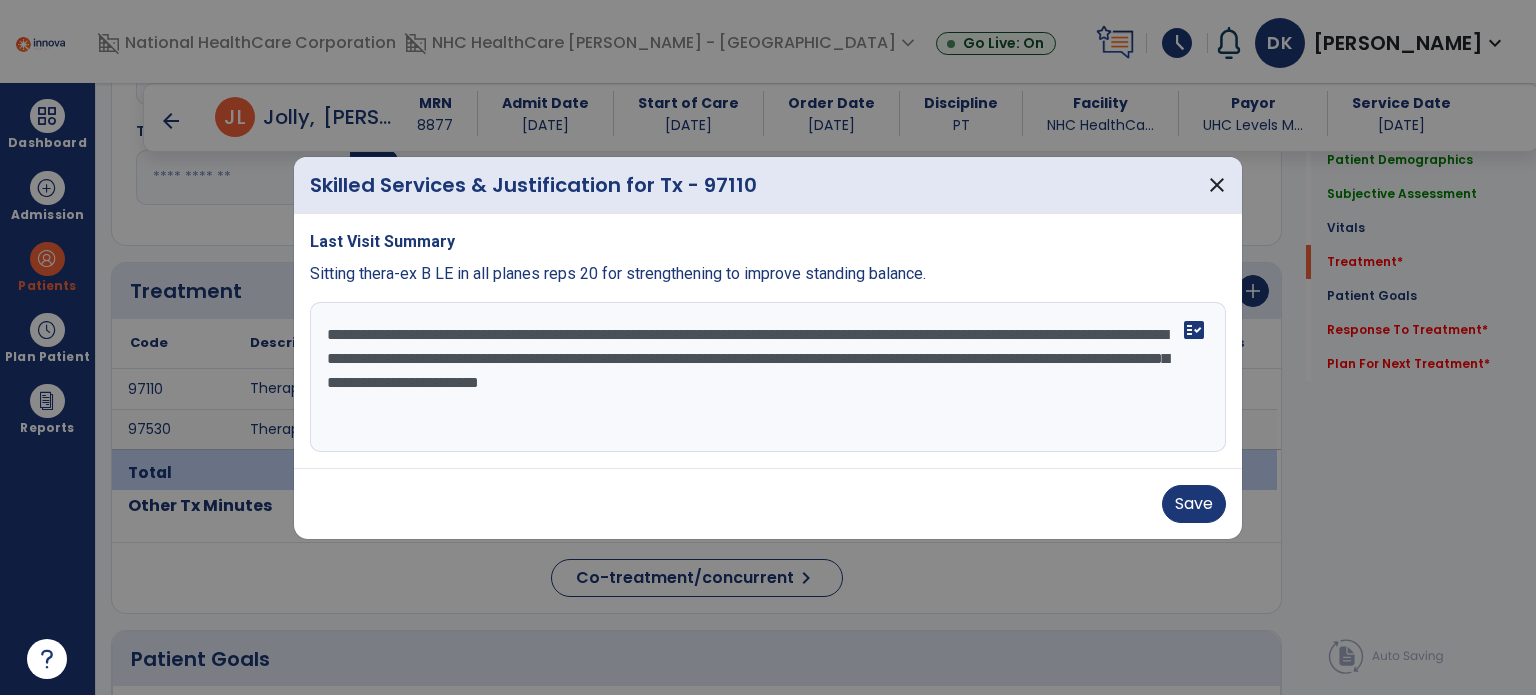 type on "**********" 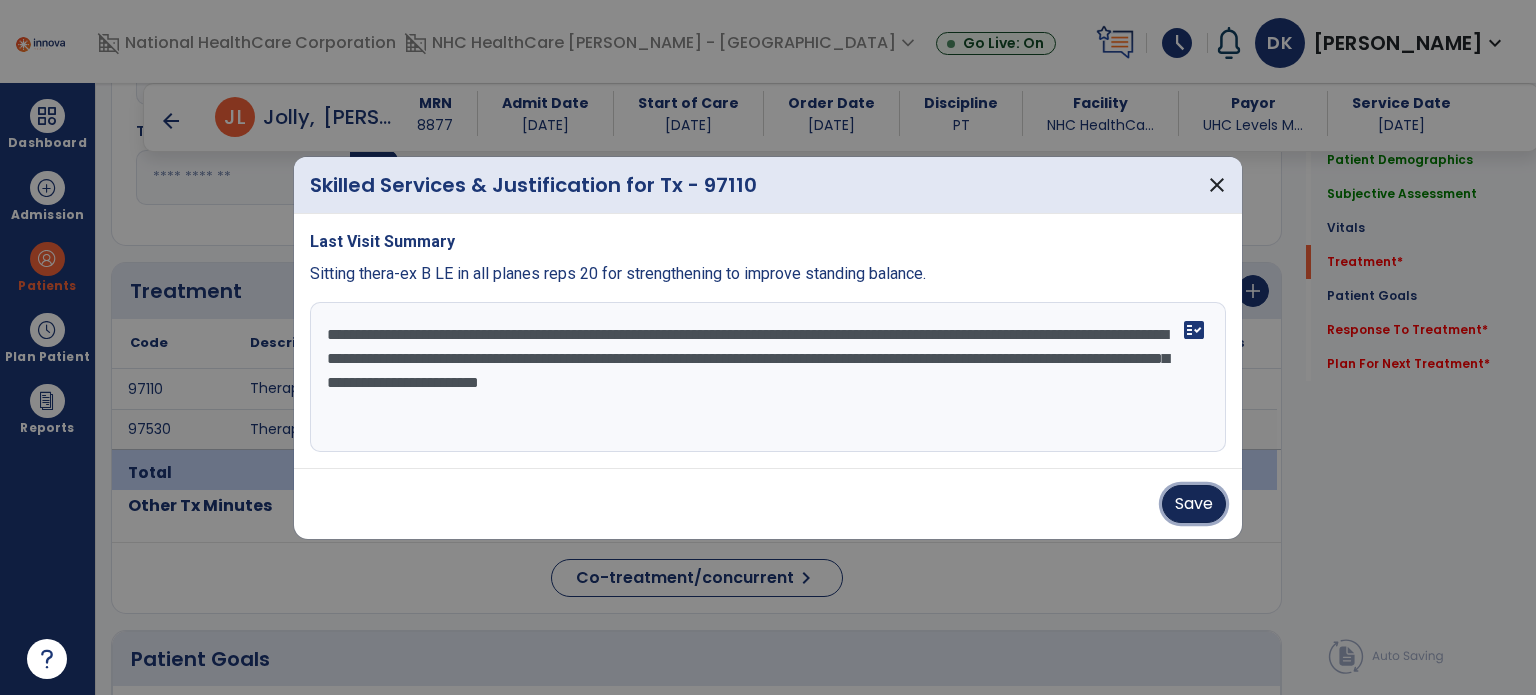 click on "Save" at bounding box center (1194, 504) 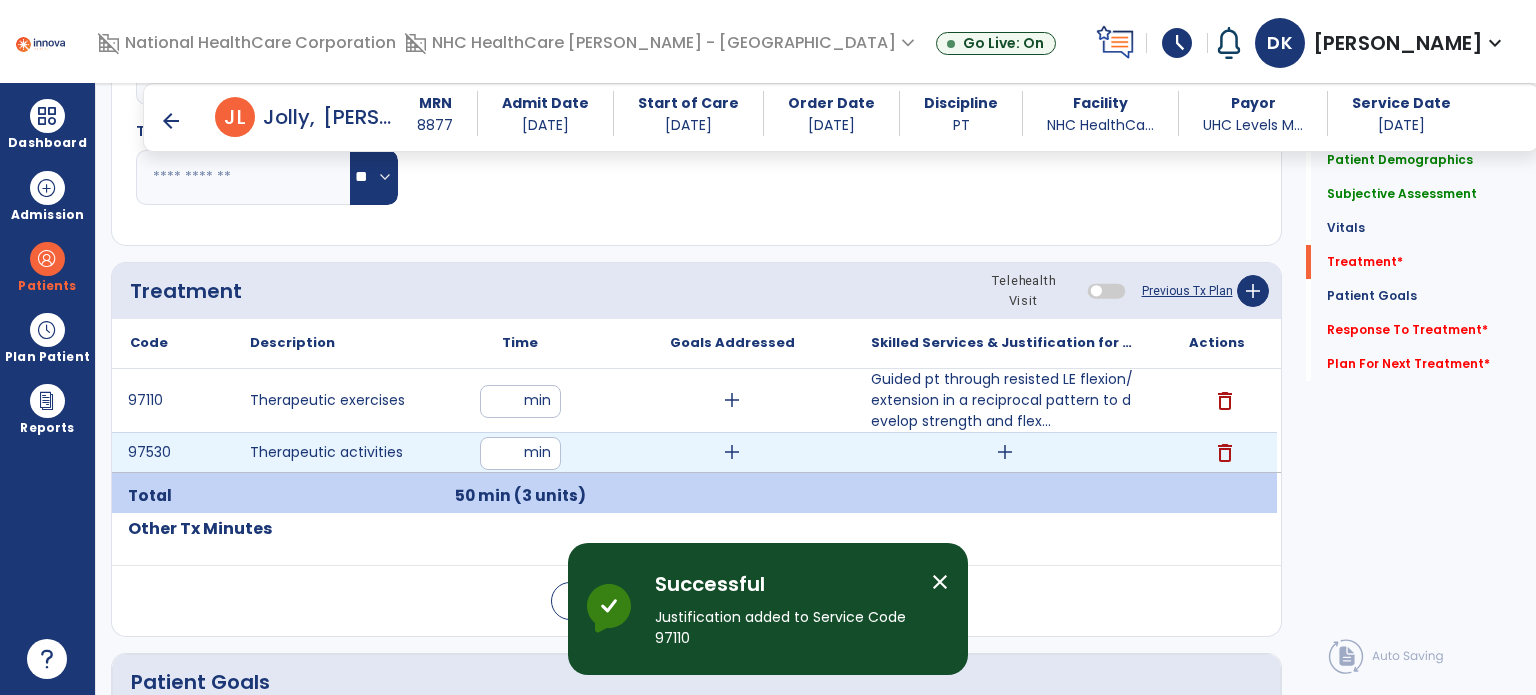 click on "add" at bounding box center [1005, 452] 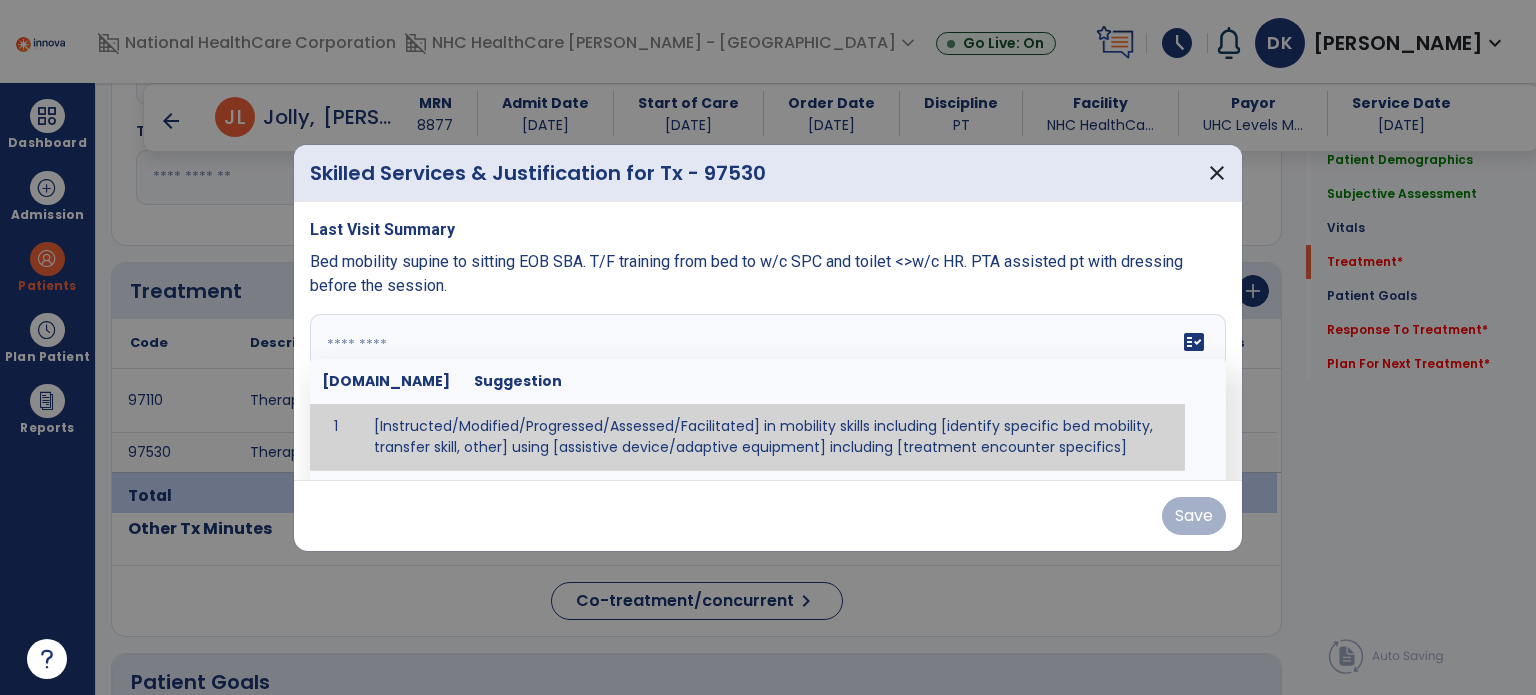 click at bounding box center (766, 389) 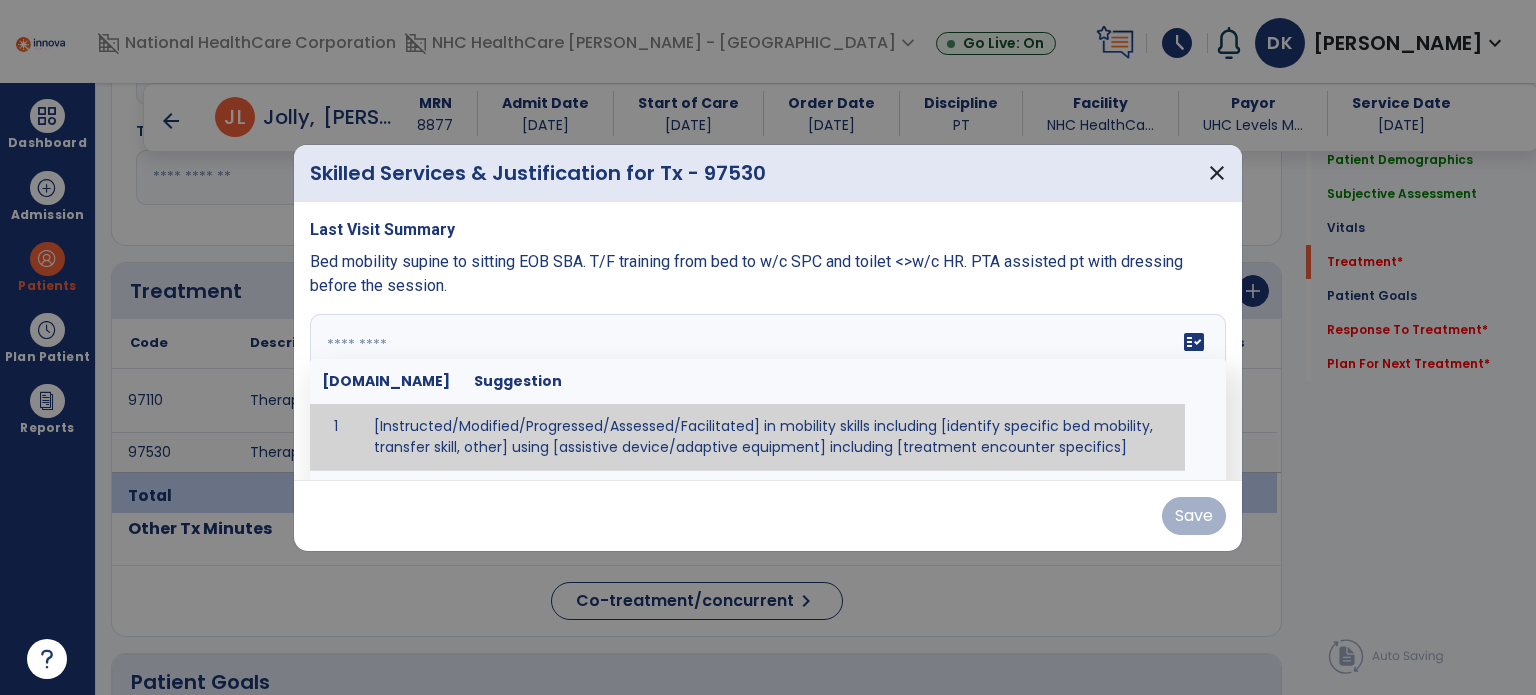 paste on "**********" 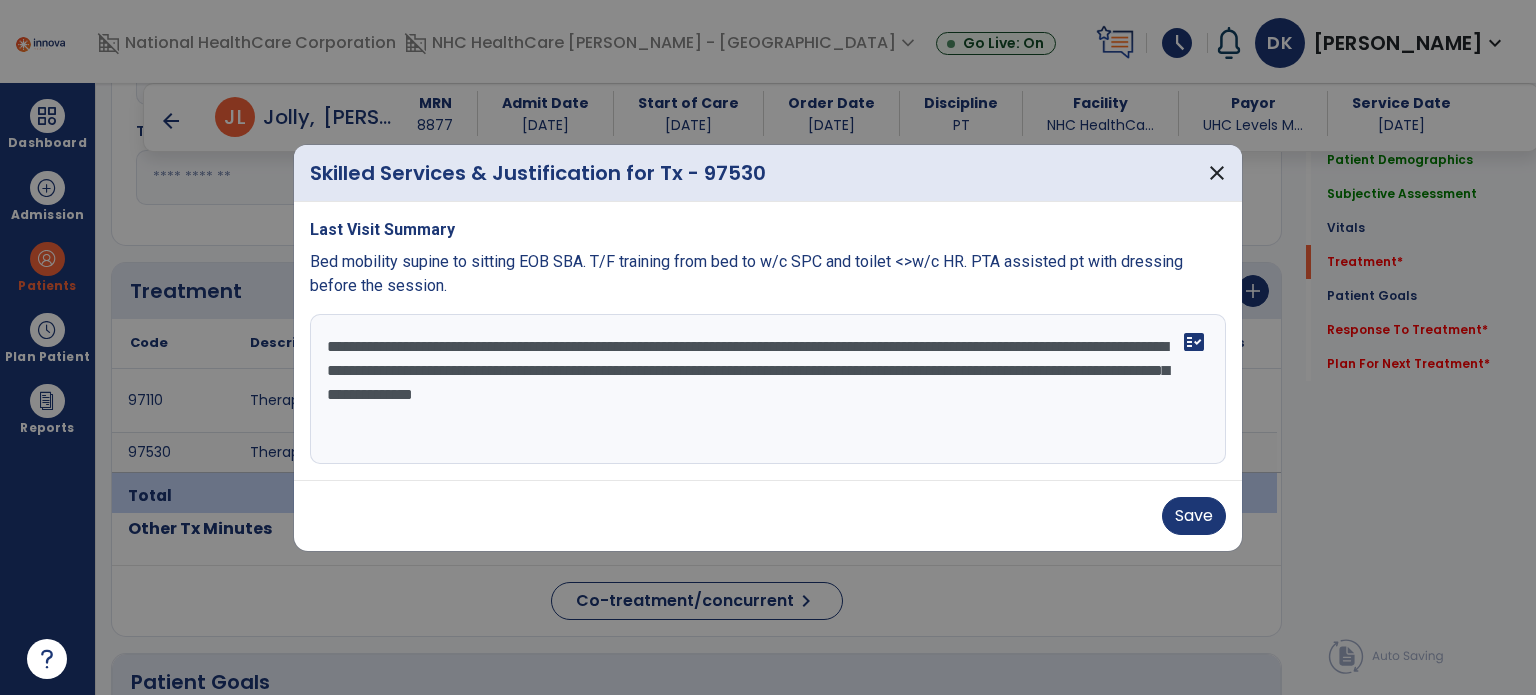 drag, startPoint x: 694, startPoint y: 346, endPoint x: 873, endPoint y: 341, distance: 179.06982 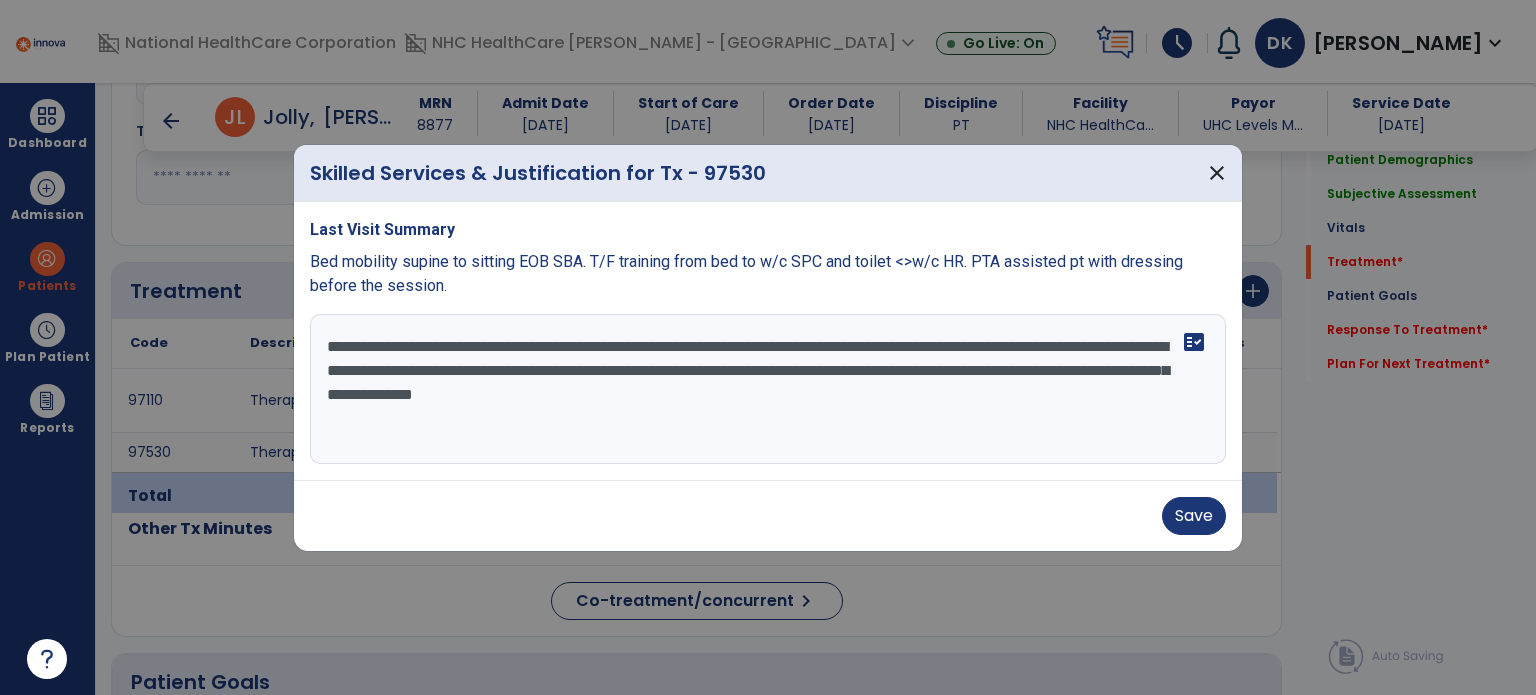 click on "**********" at bounding box center (768, 389) 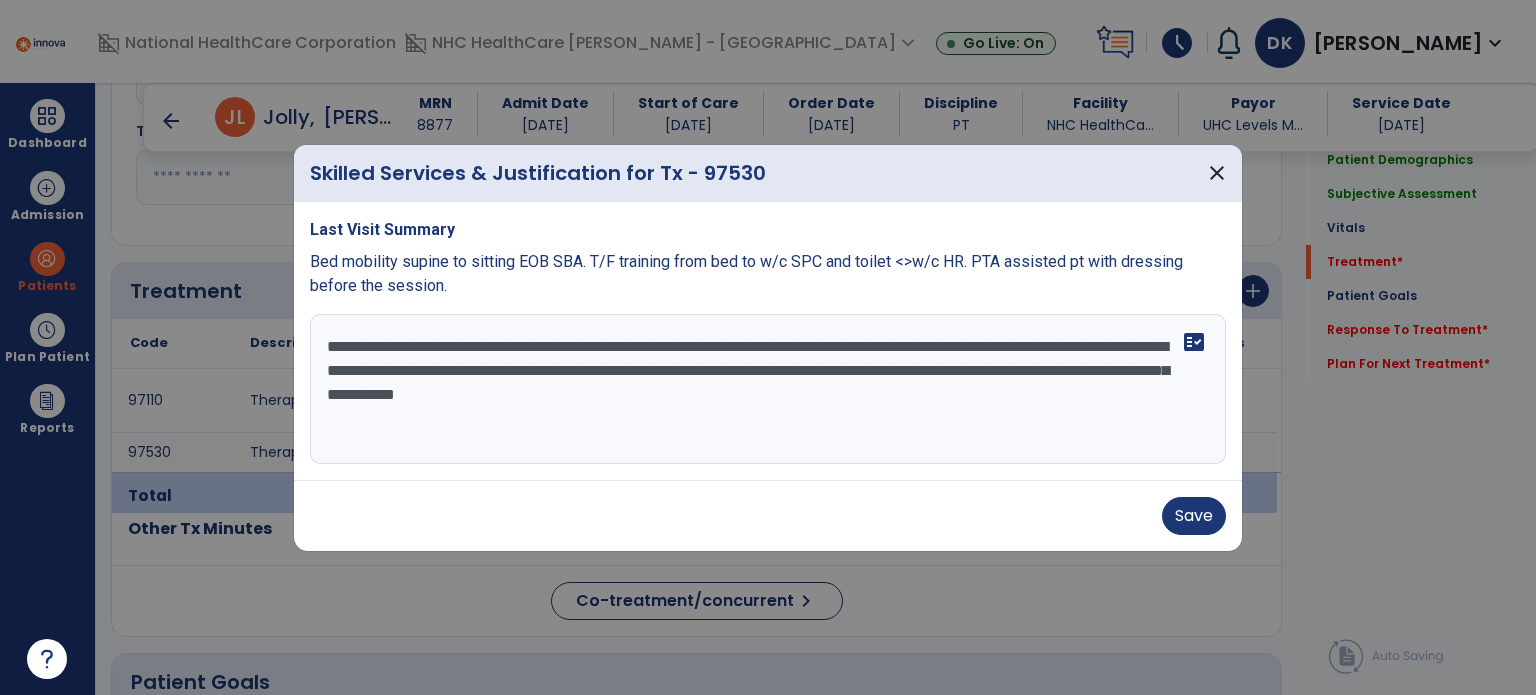 drag, startPoint x: 458, startPoint y: 451, endPoint x: 493, endPoint y: 443, distance: 35.902645 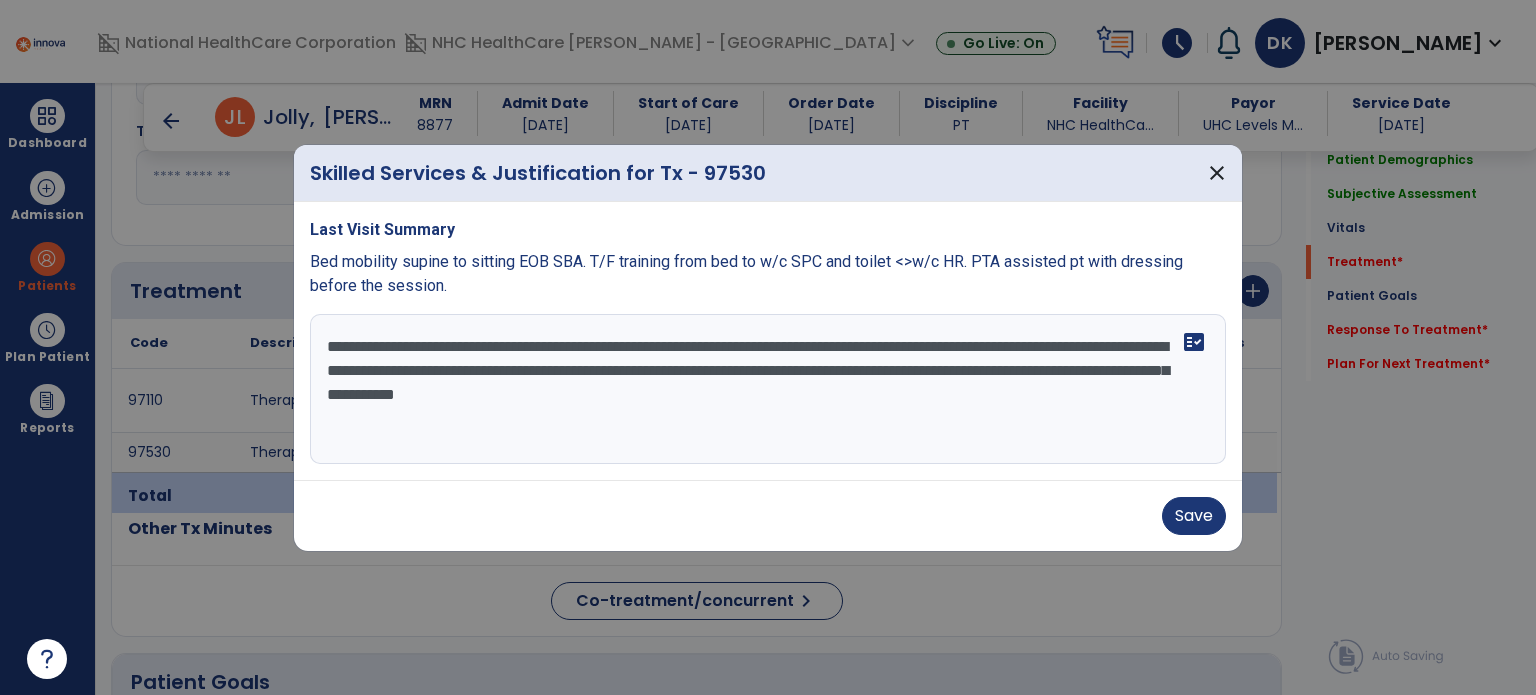click on "**********" at bounding box center (768, 389) 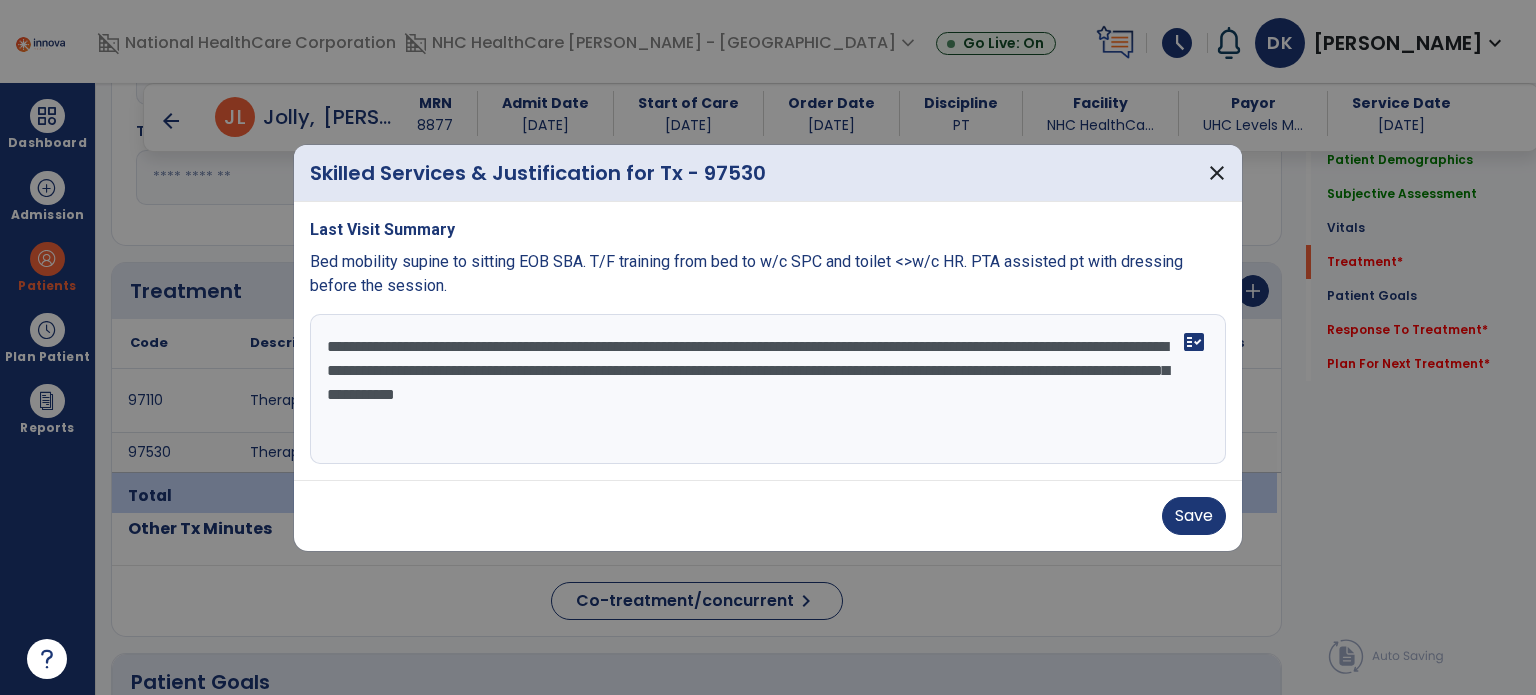 click on "**********" at bounding box center (768, 389) 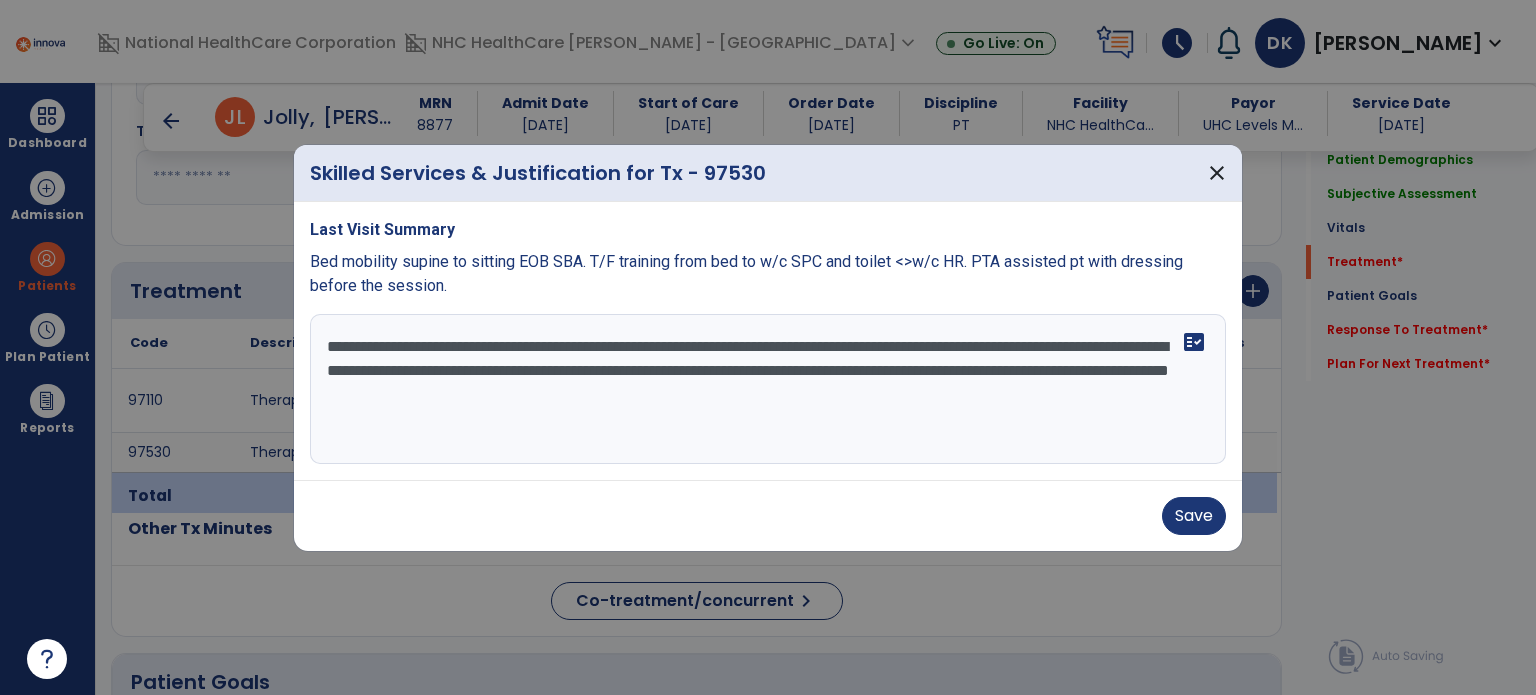 click on "**********" at bounding box center [768, 389] 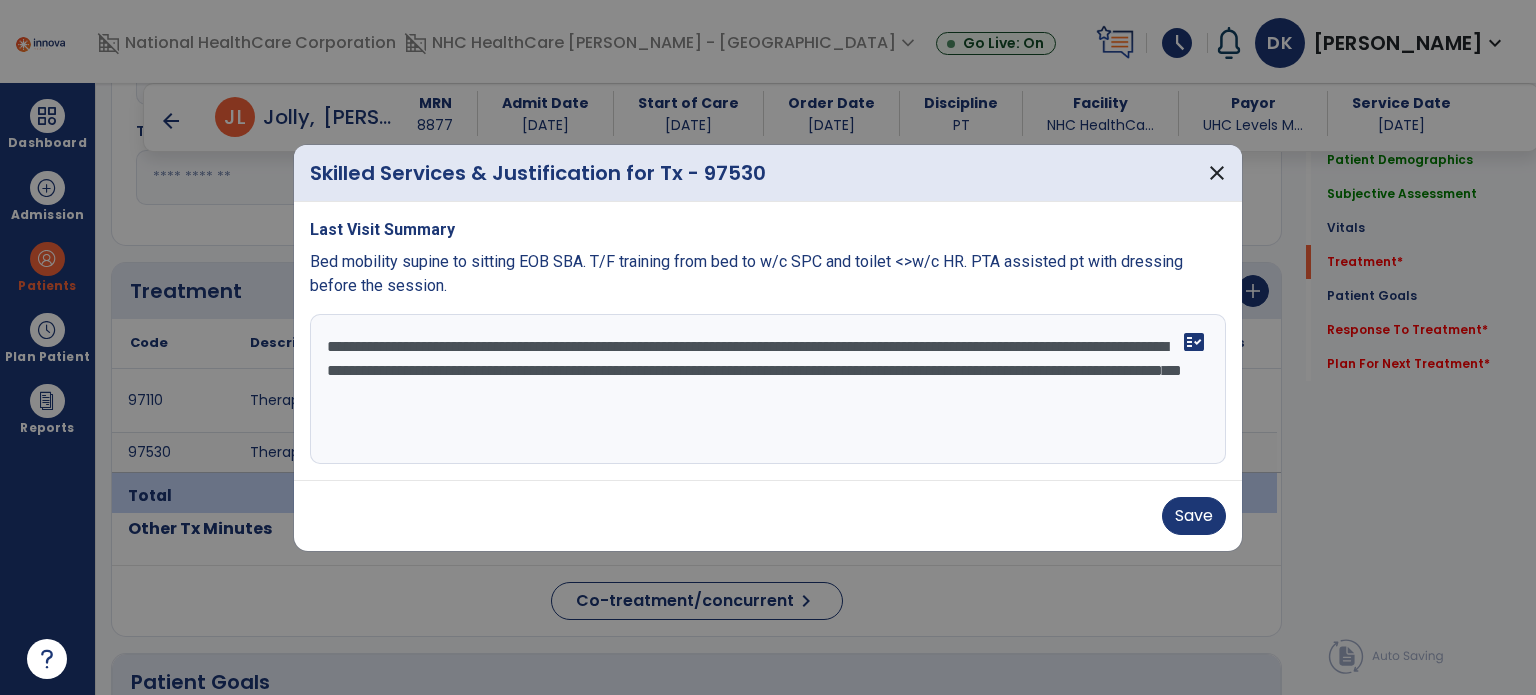 drag, startPoint x: 564, startPoint y: 395, endPoint x: 1467, endPoint y: 503, distance: 909.43555 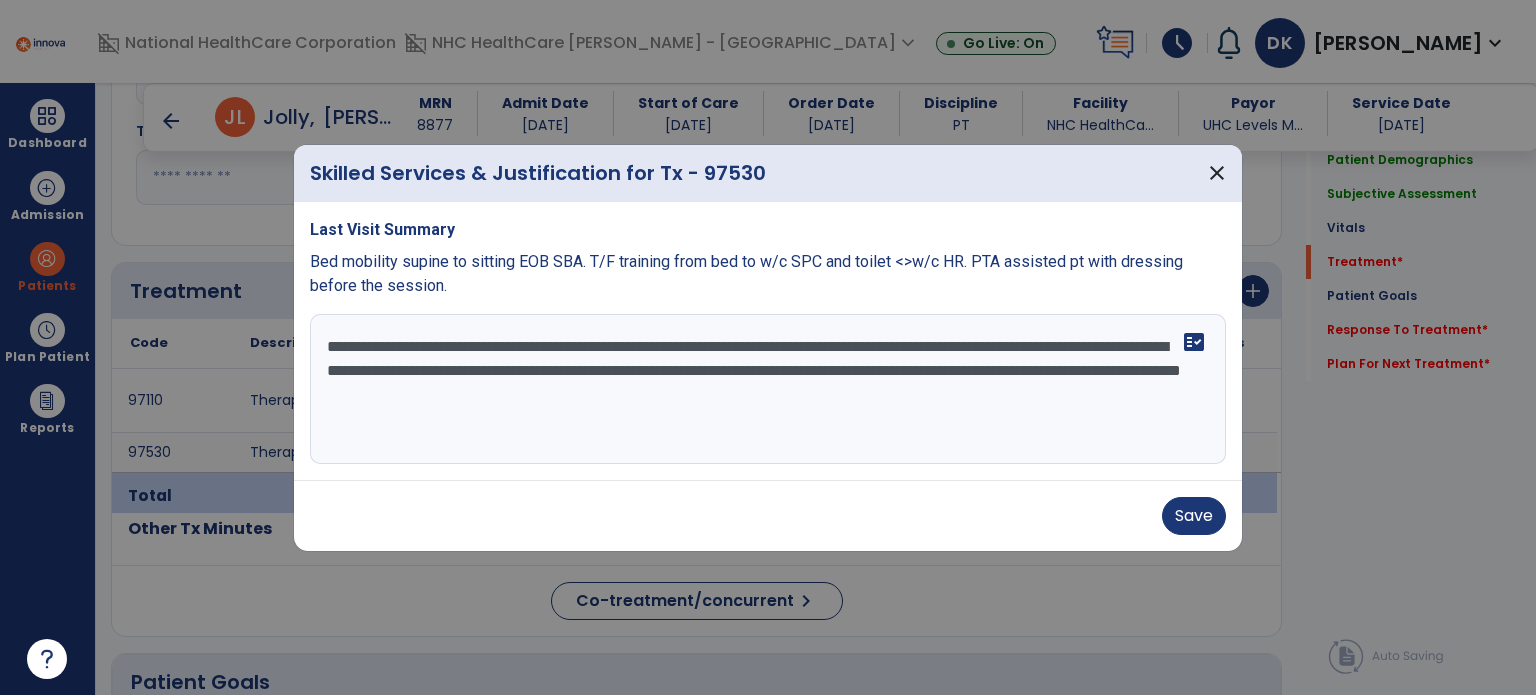 drag, startPoint x: 901, startPoint y: 394, endPoint x: 859, endPoint y: 351, distance: 60.108234 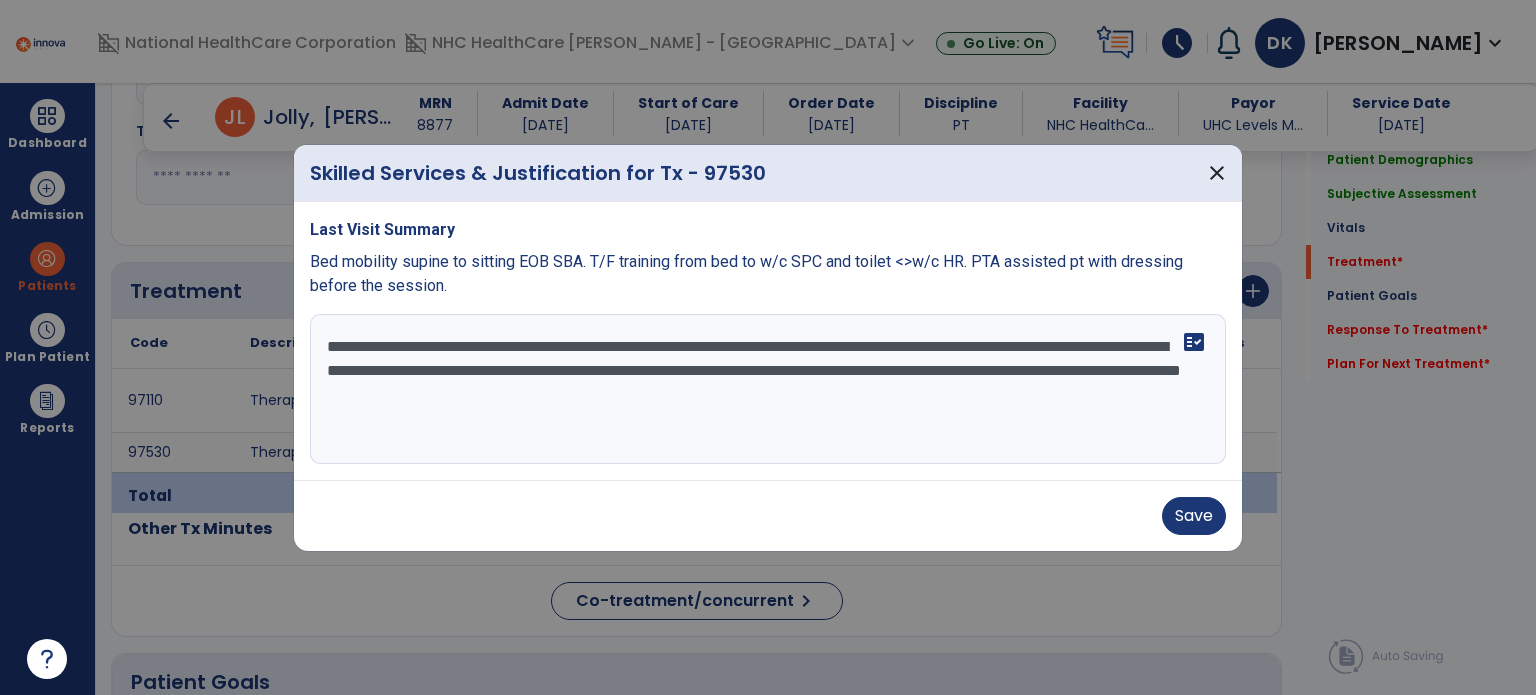 click on "**********" at bounding box center [768, 389] 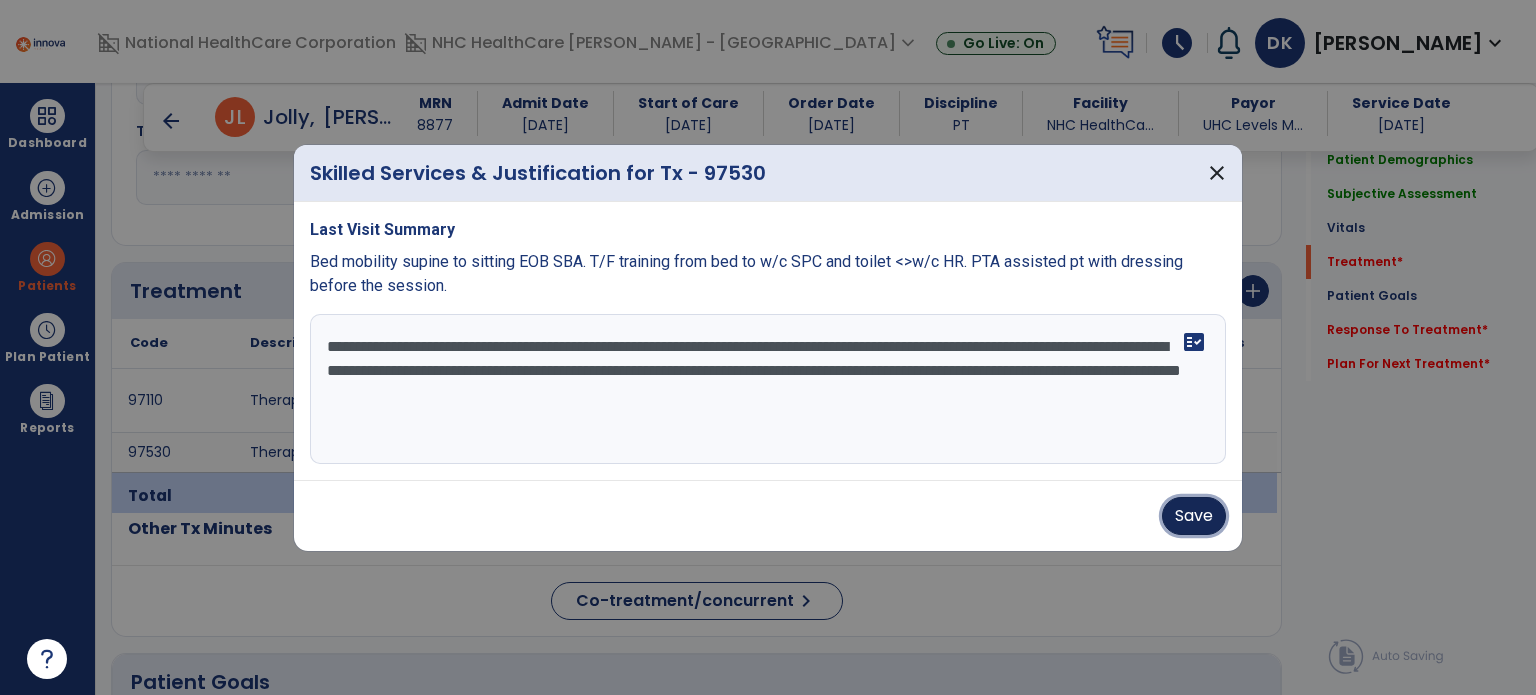 click on "Save" at bounding box center (1194, 516) 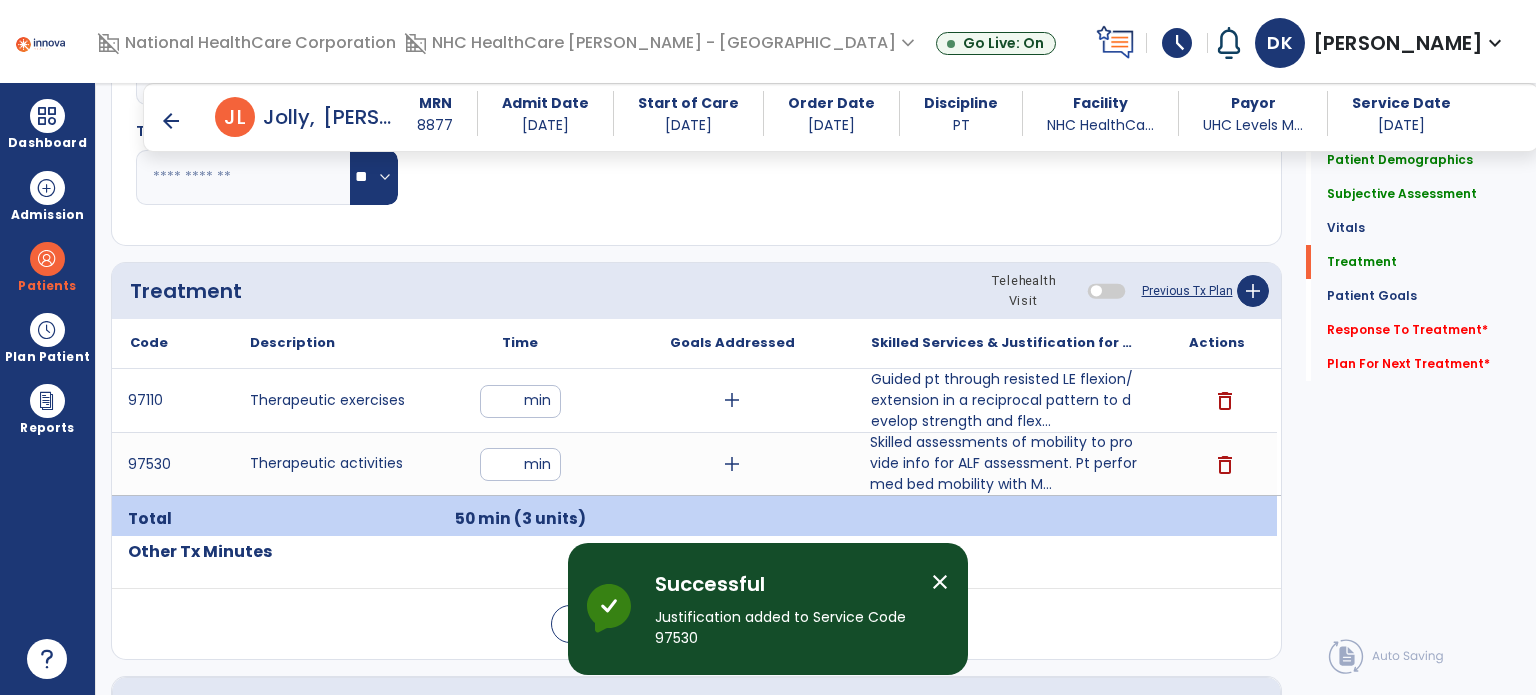 click on "Response To Treatment   *" 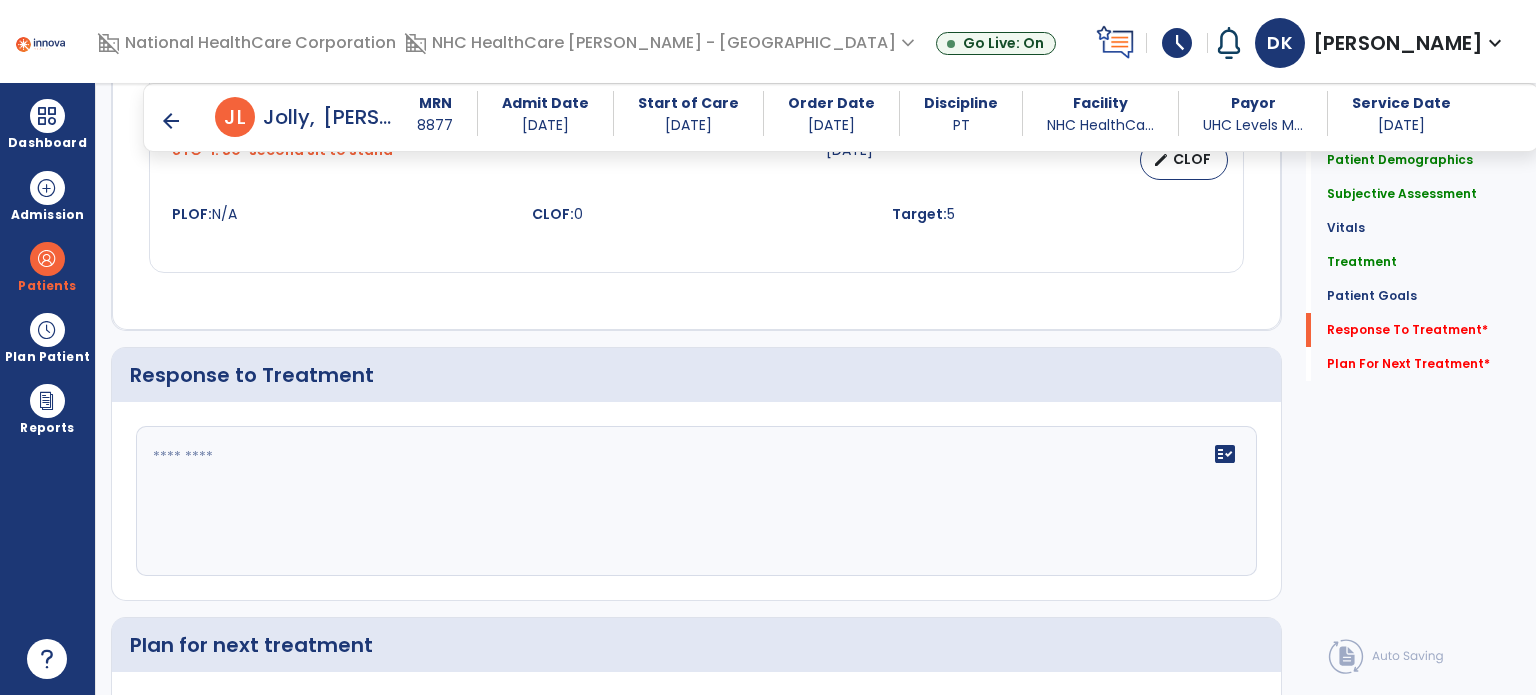 scroll, scrollTop: 2464, scrollLeft: 0, axis: vertical 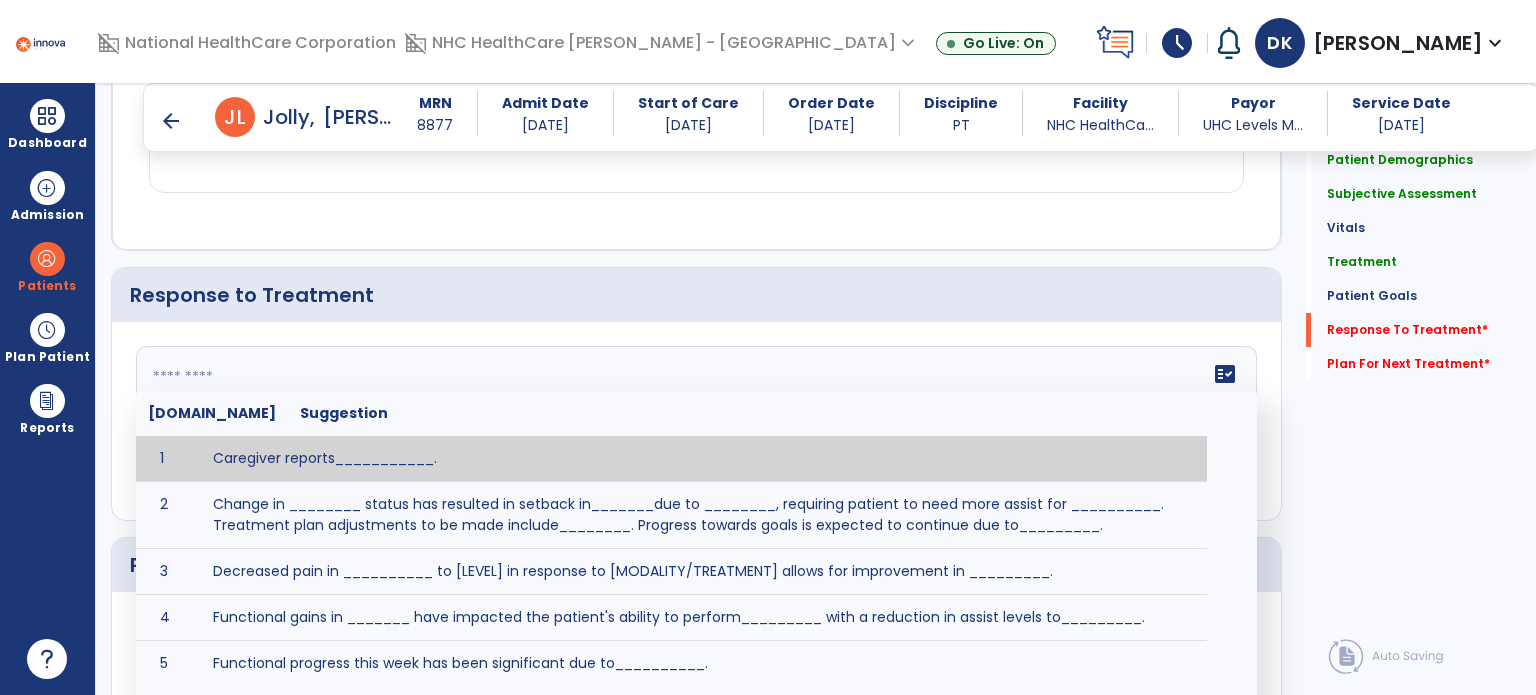 click on "fact_check  [DOMAIN_NAME] Suggestion 1 Caregiver reports___________. 2 Change in ________ status has resulted in setback in_______due to ________, requiring patient to need more assist for __________.   Treatment plan adjustments to be made include________.  Progress towards goals is expected to continue due to_________. 3 Decreased pain in __________ to [LEVEL] in response to [MODALITY/TREATMENT] allows for improvement in _________. 4 Functional gains in _______ have impacted the patient's ability to perform_________ with a reduction in assist levels to_________. 5 Functional progress this week has been significant due to__________. 6 Gains in ________ have improved the patient's ability to perform ______with decreased levels of assist to___________. 7 Improvement in ________allows patient to tolerate higher levels of challenges in_________. 8 Pain in [AREA] has decreased to [LEVEL] in response to [TREATMENT/MODALITY], allowing fore ease in completing__________. 9 10 11 12 13 14 15 16 17 18 19 20 21" 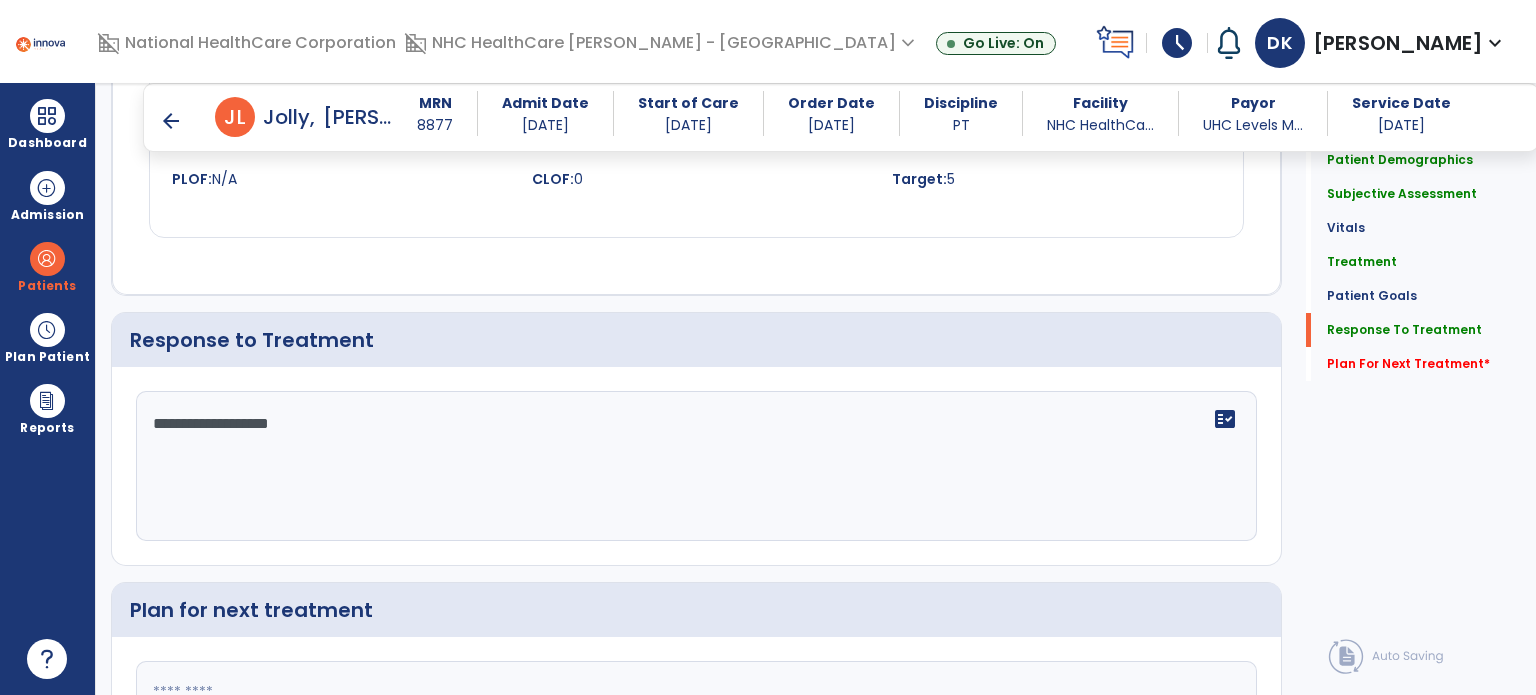 scroll, scrollTop: 2464, scrollLeft: 0, axis: vertical 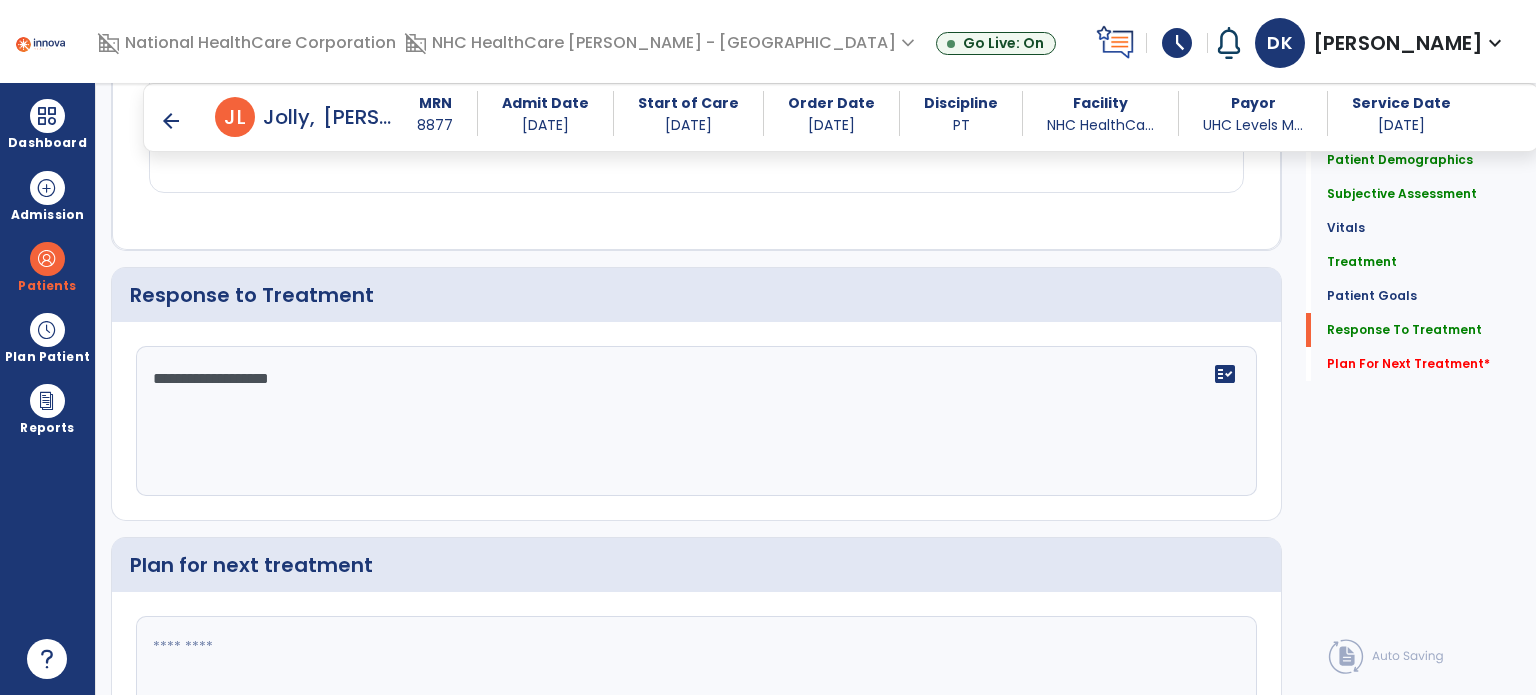 paste on "**********" 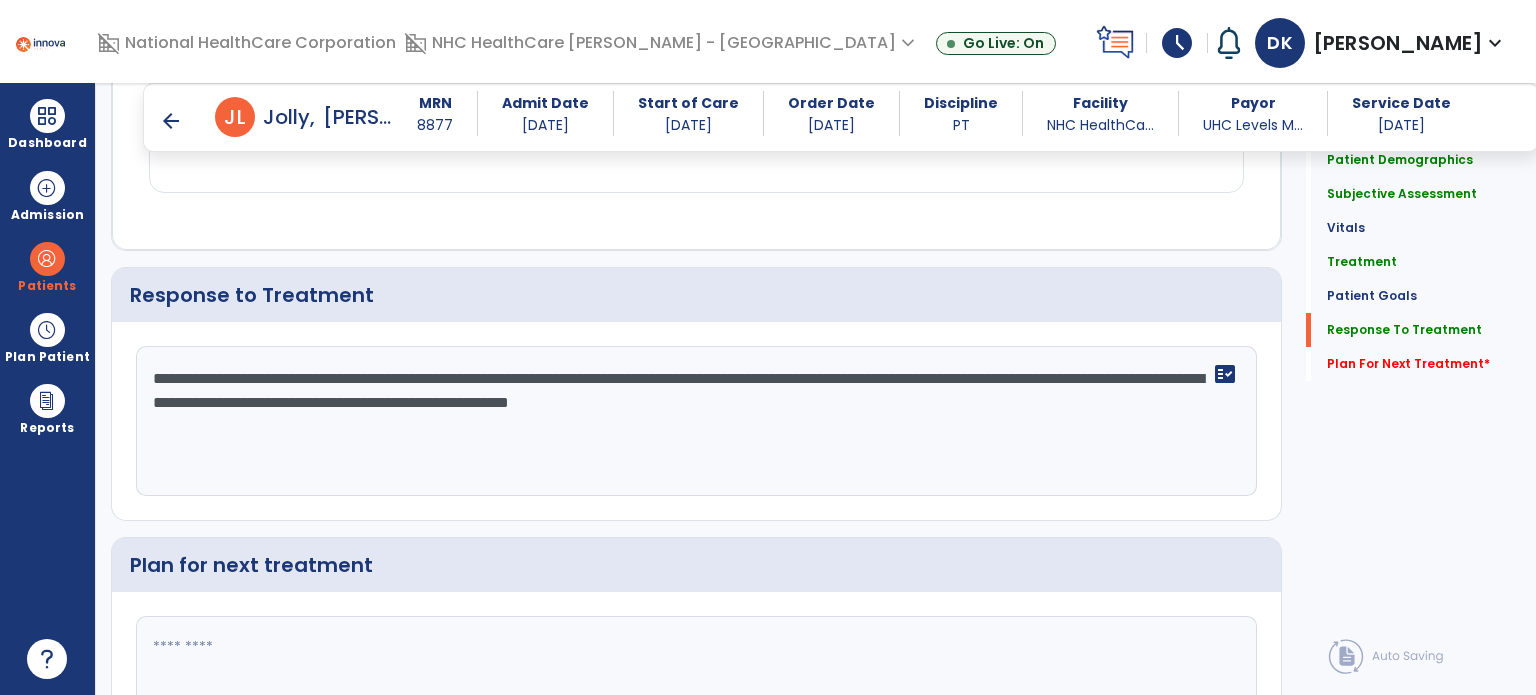 type on "**********" 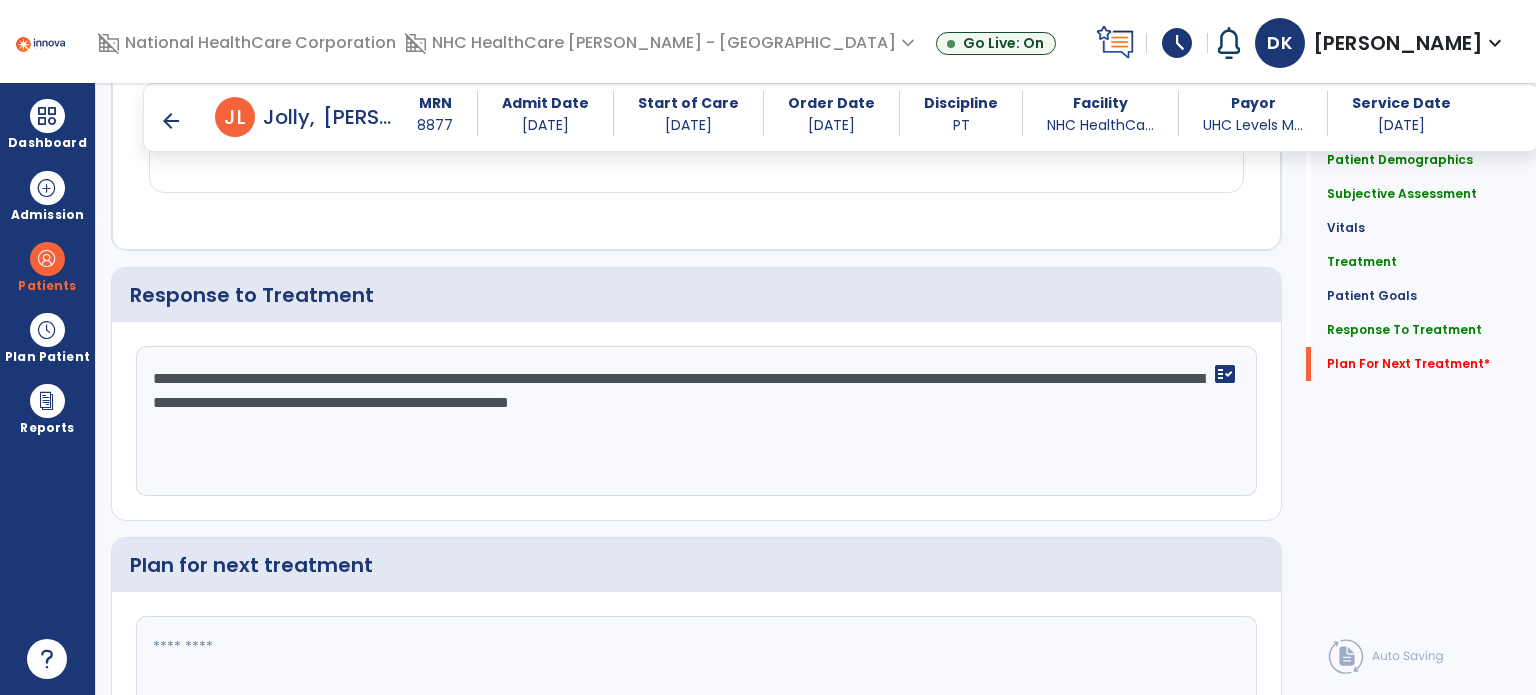 scroll, scrollTop: 2619, scrollLeft: 0, axis: vertical 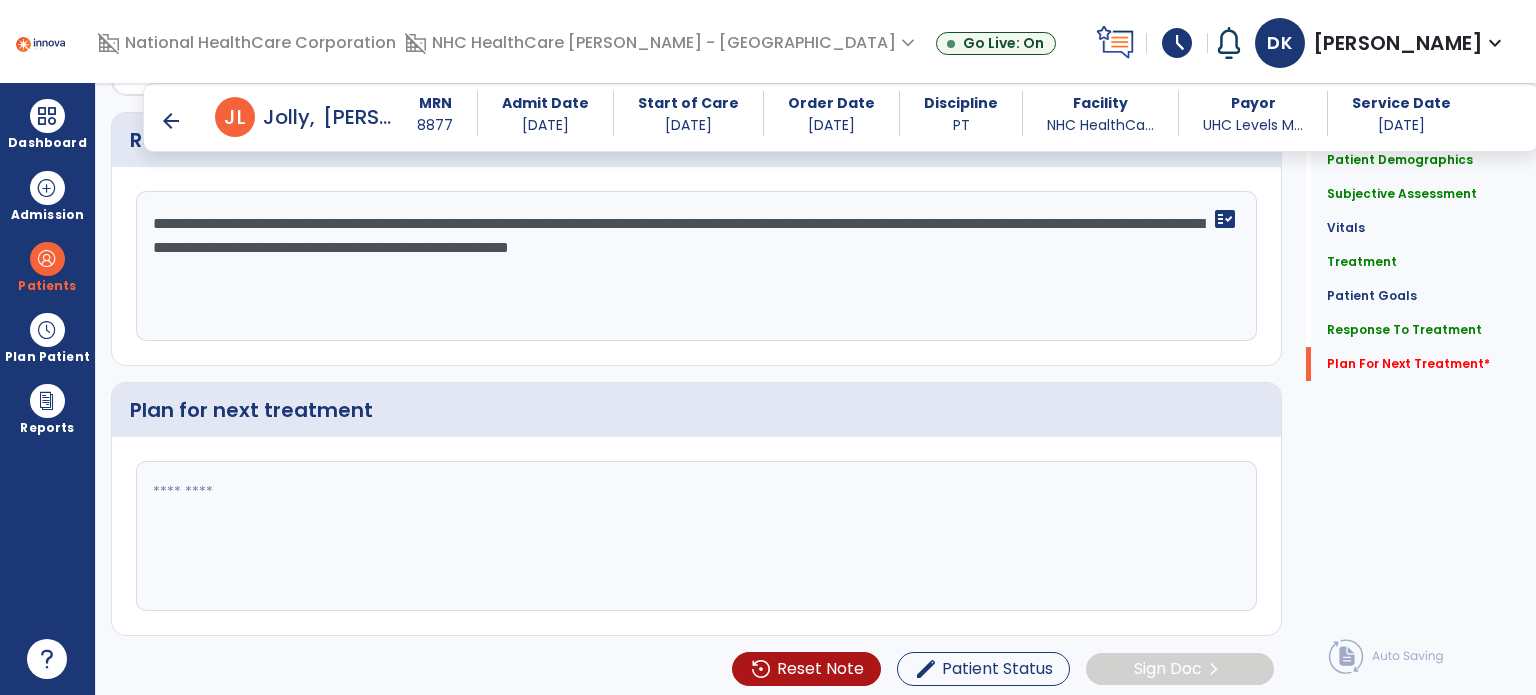 click 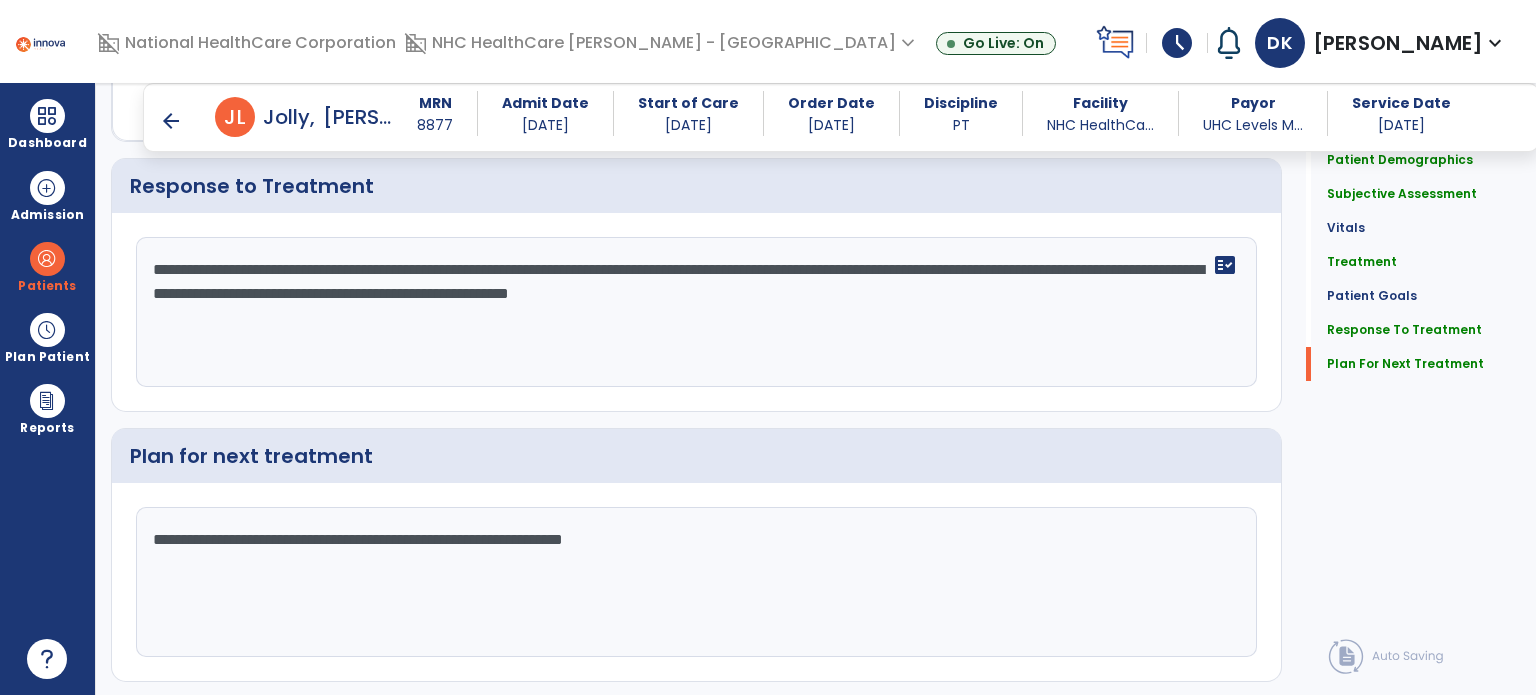 scroll, scrollTop: 2619, scrollLeft: 0, axis: vertical 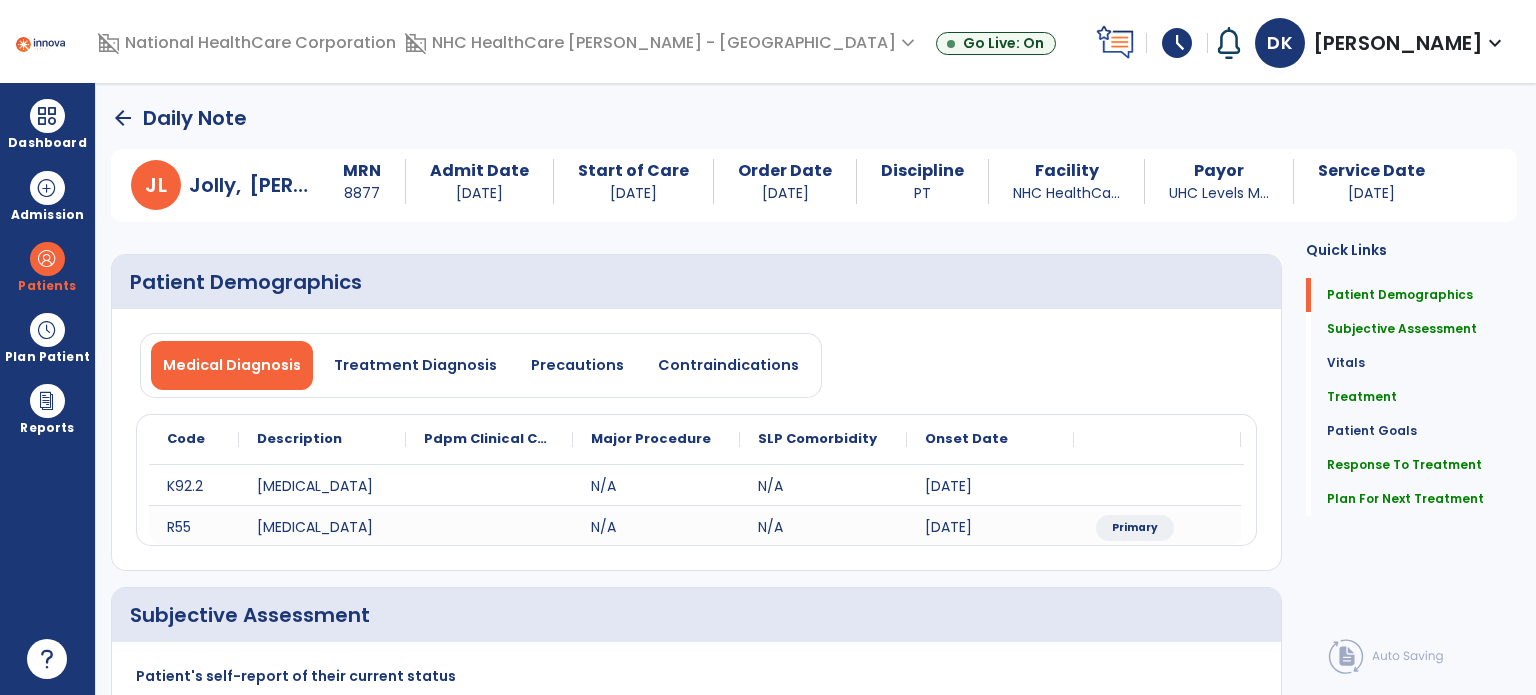 type on "**********" 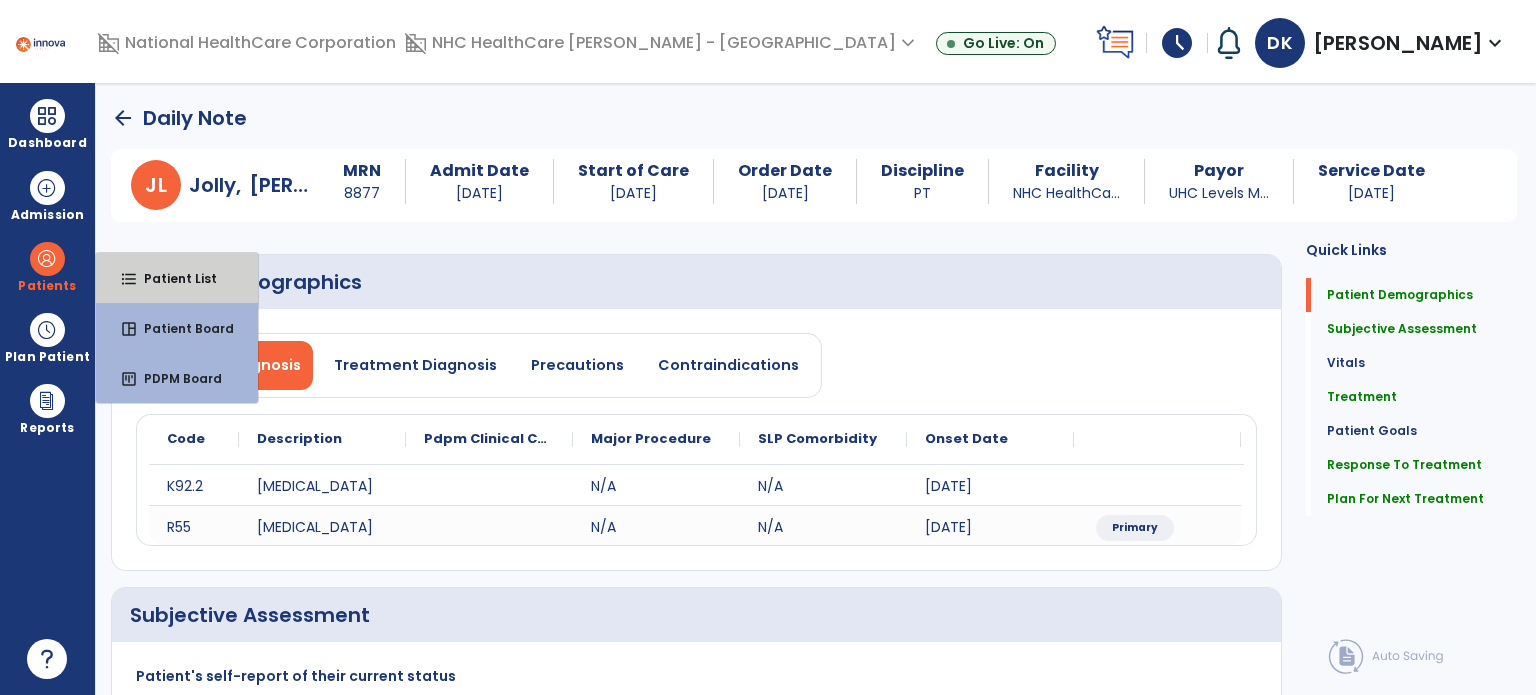 click on "Patient List" at bounding box center (172, 278) 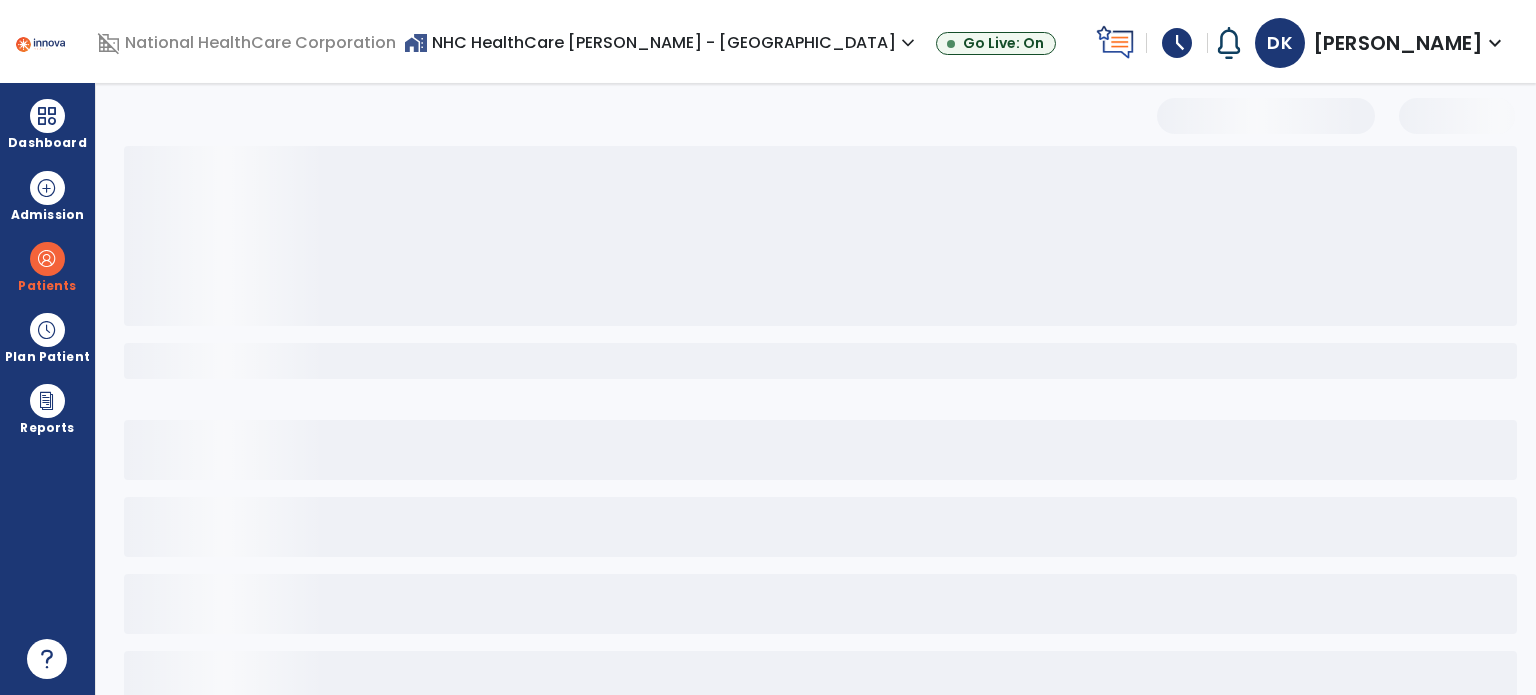 select on "***" 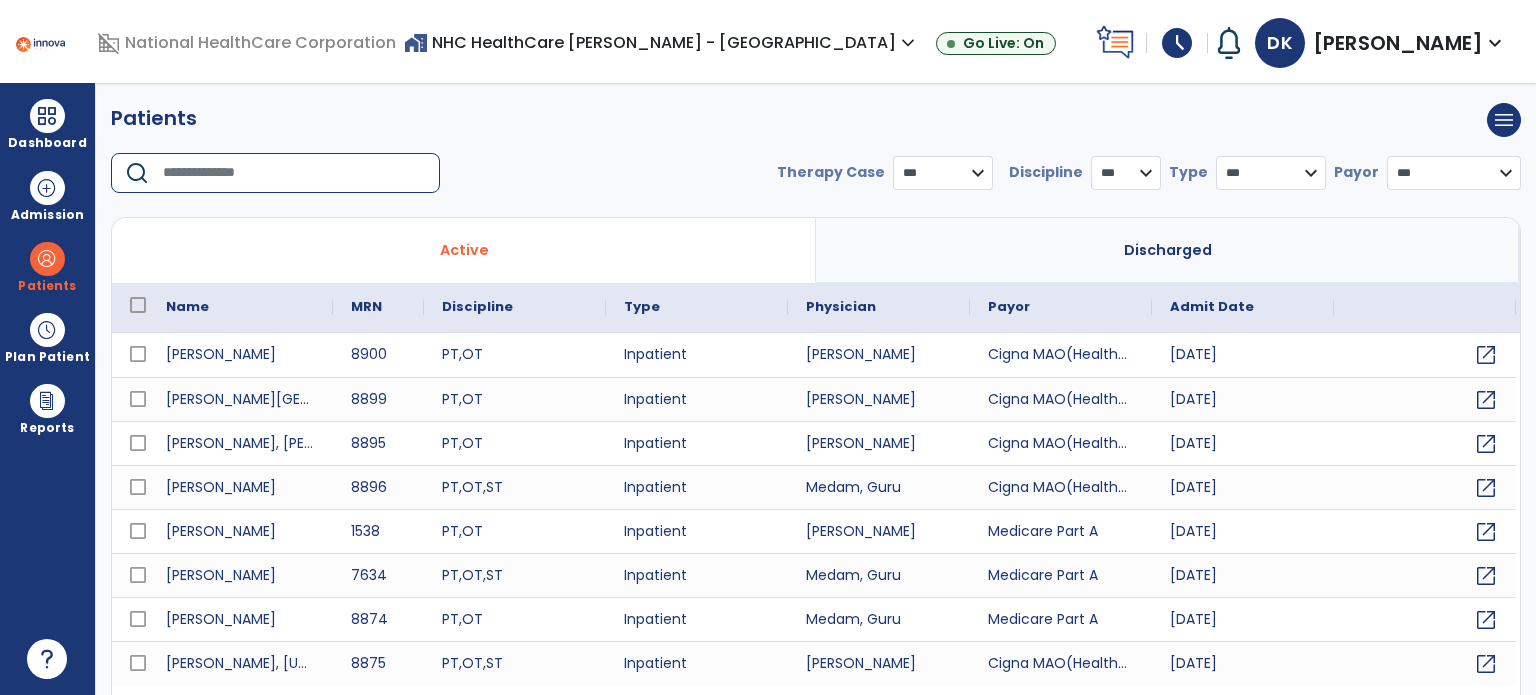click at bounding box center (294, 173) 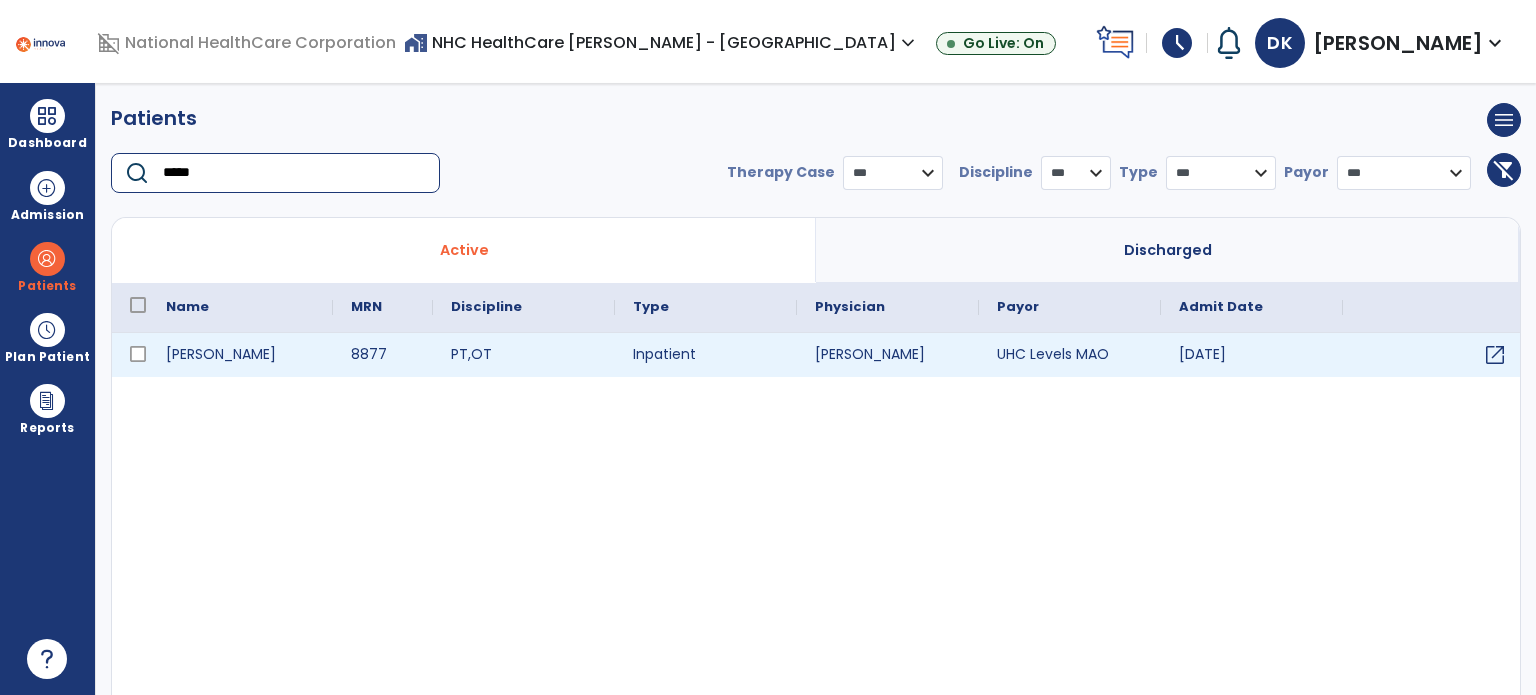 type on "*****" 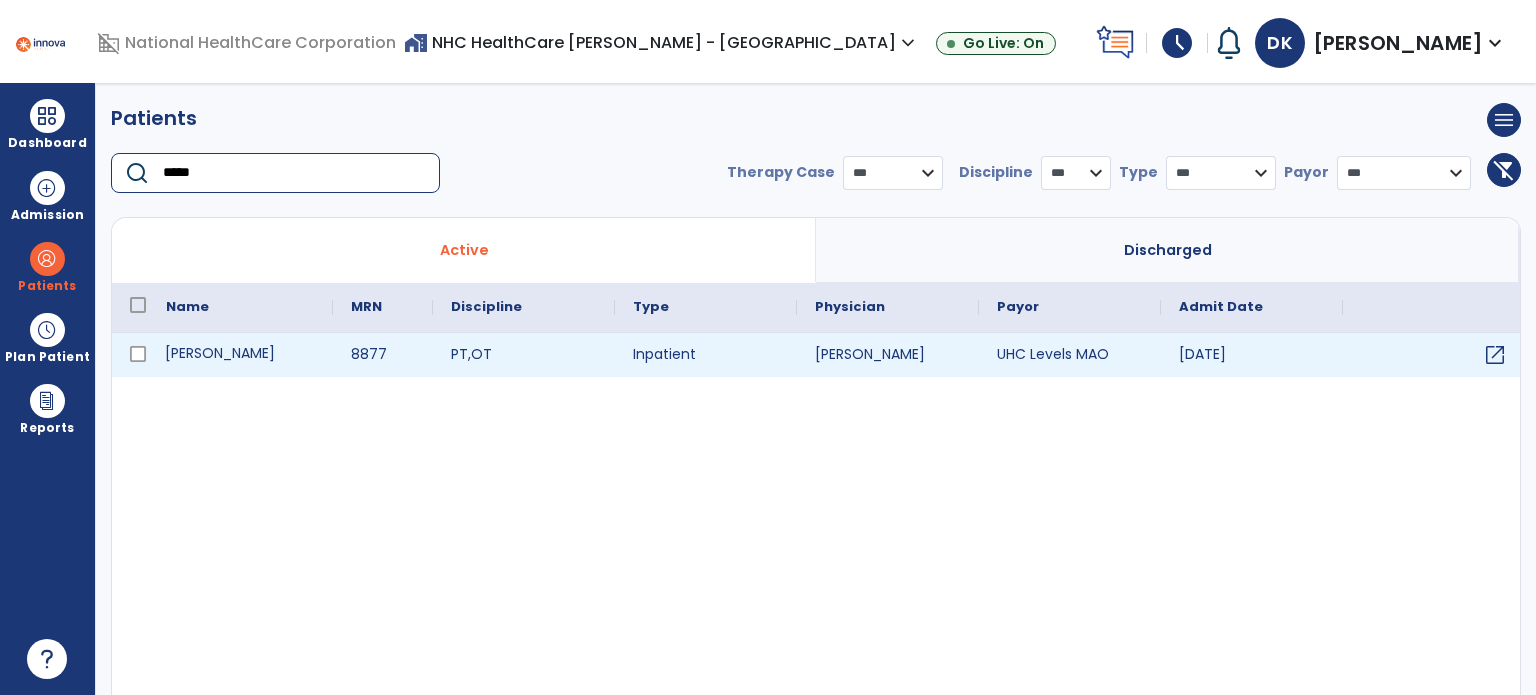 click on "[PERSON_NAME]" at bounding box center (240, 355) 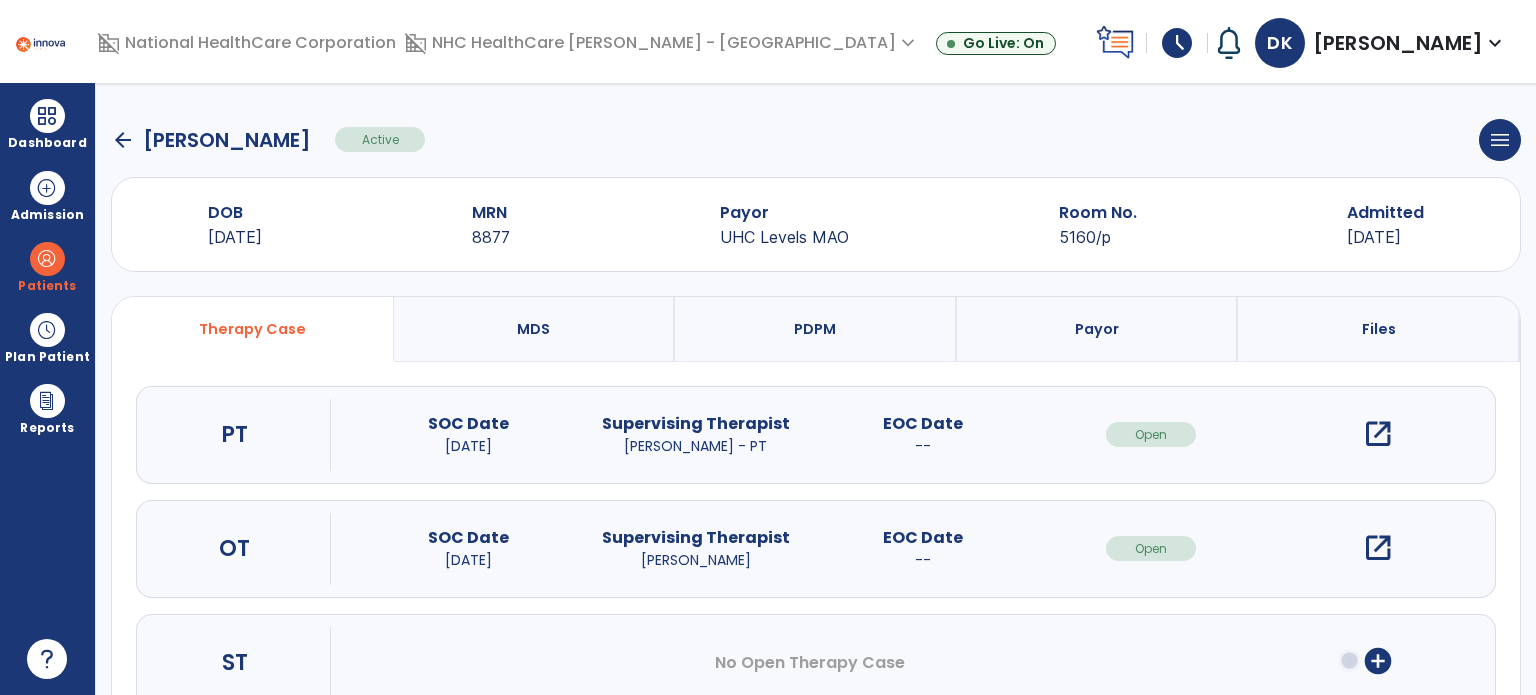 click on "open_in_new" at bounding box center (1378, 434) 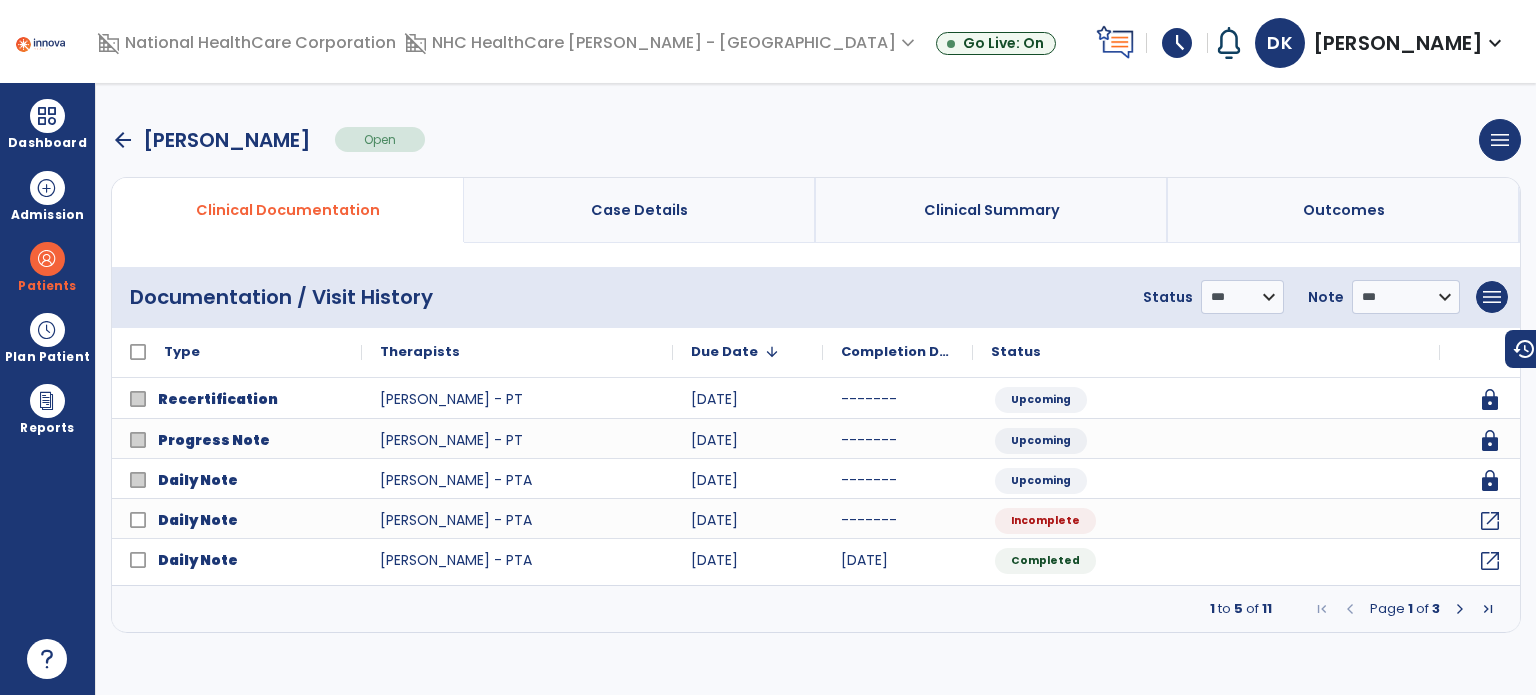 click at bounding box center [1460, 609] 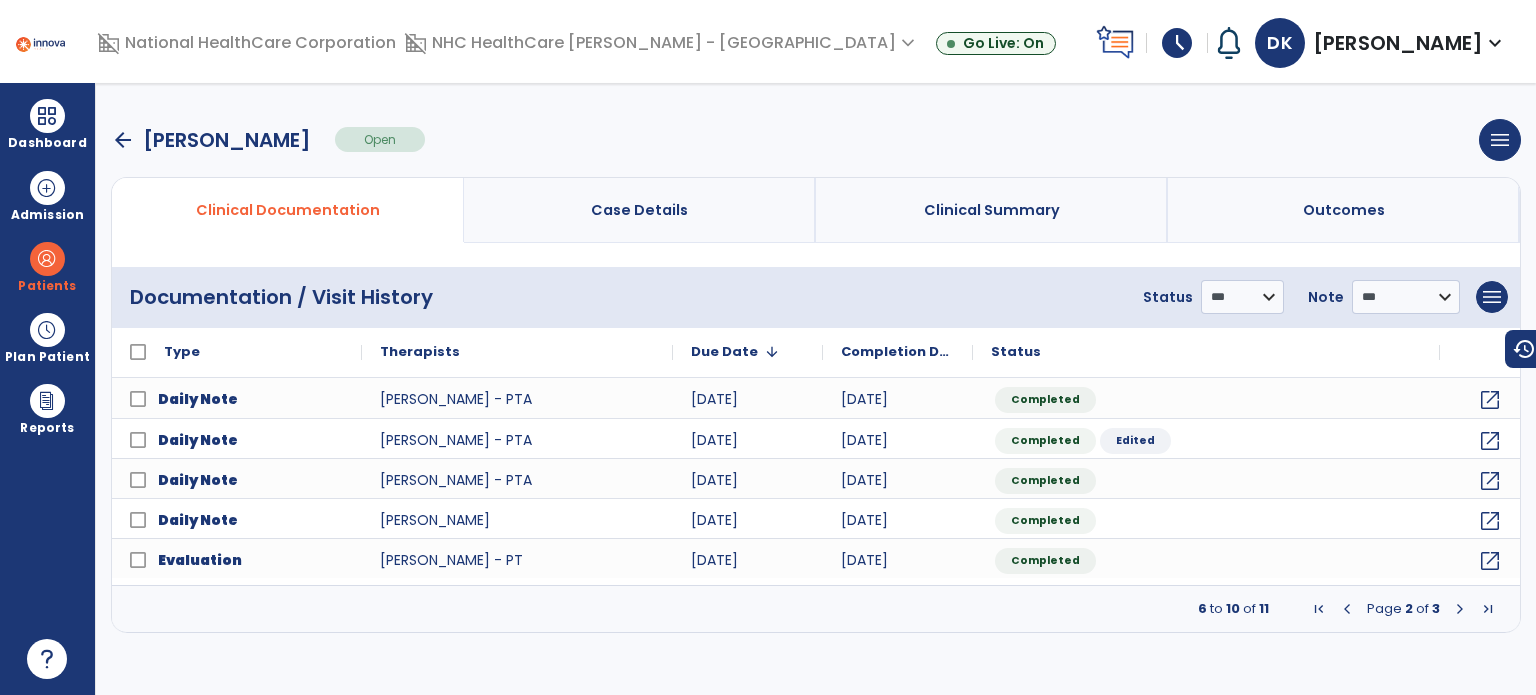 click at bounding box center (1460, 609) 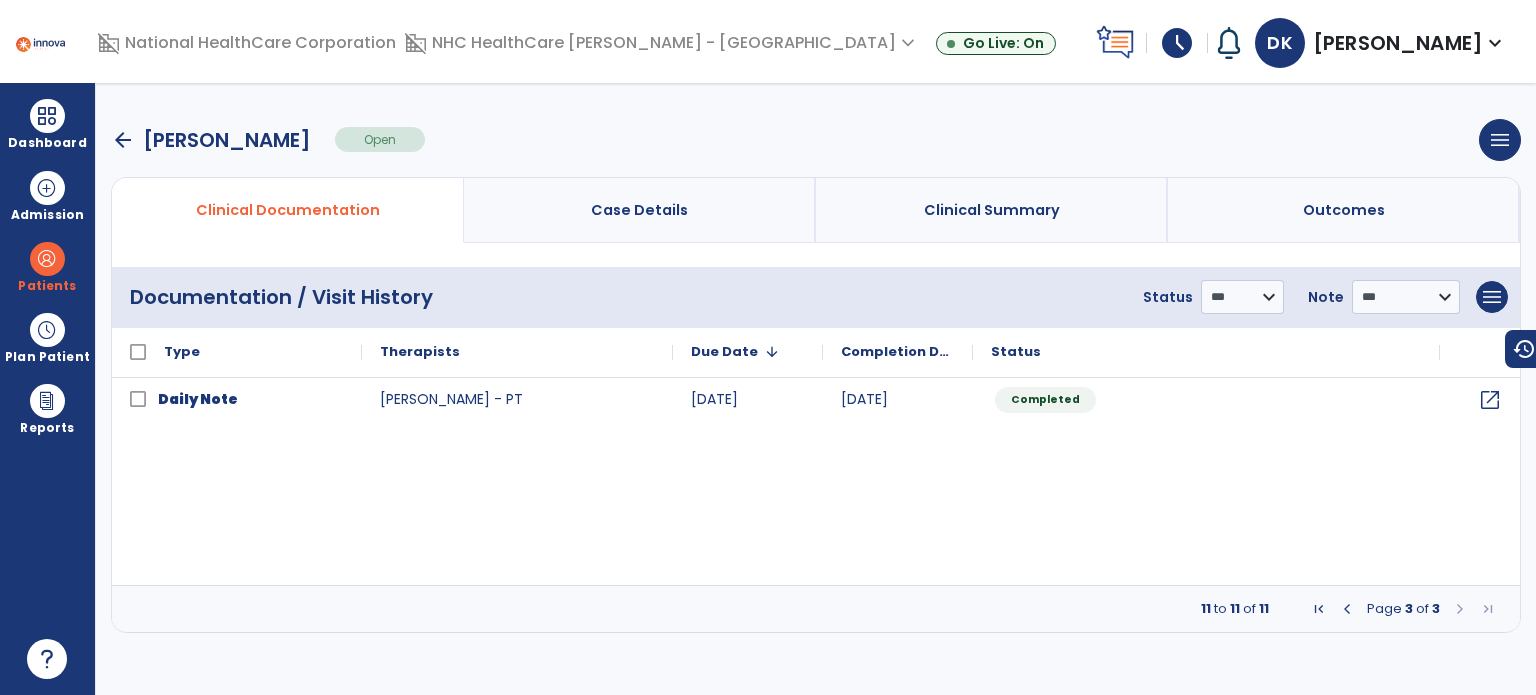 click at bounding box center [1347, 609] 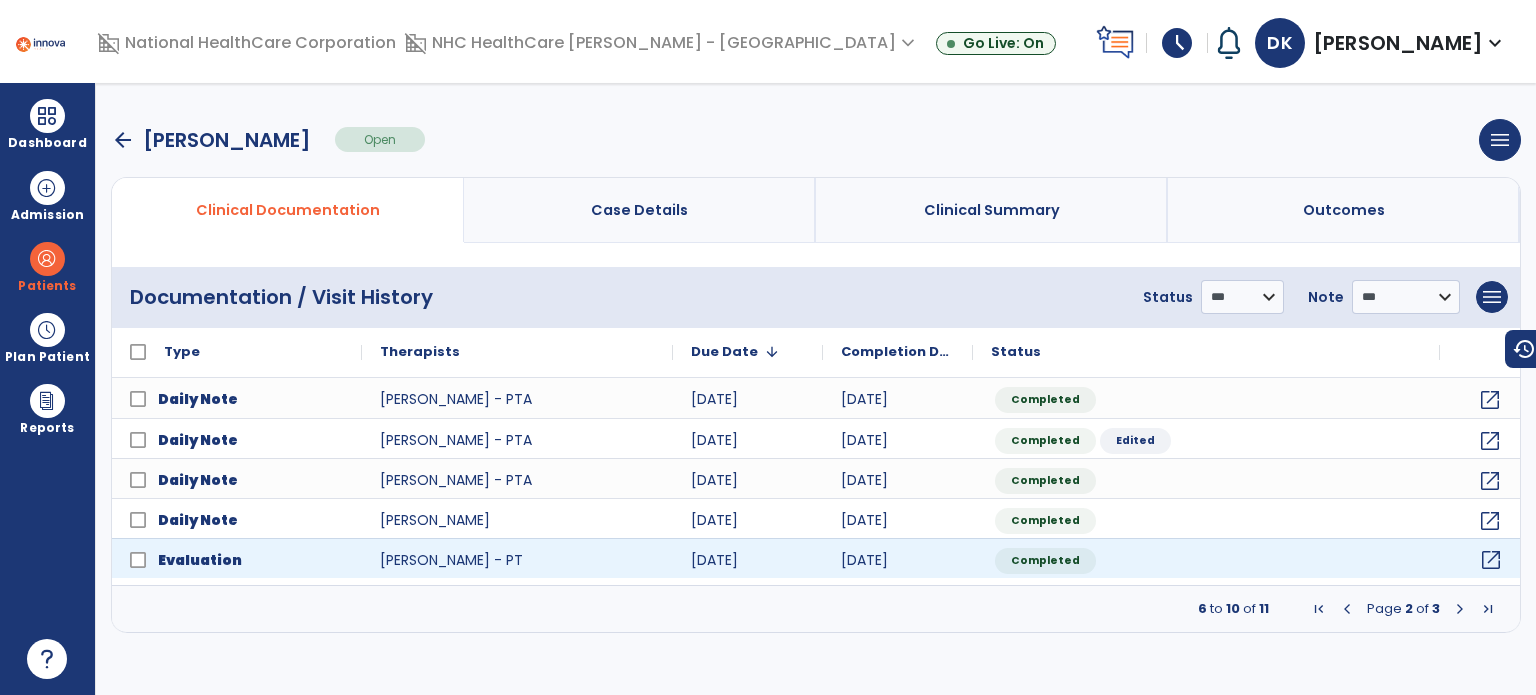 click on "open_in_new" 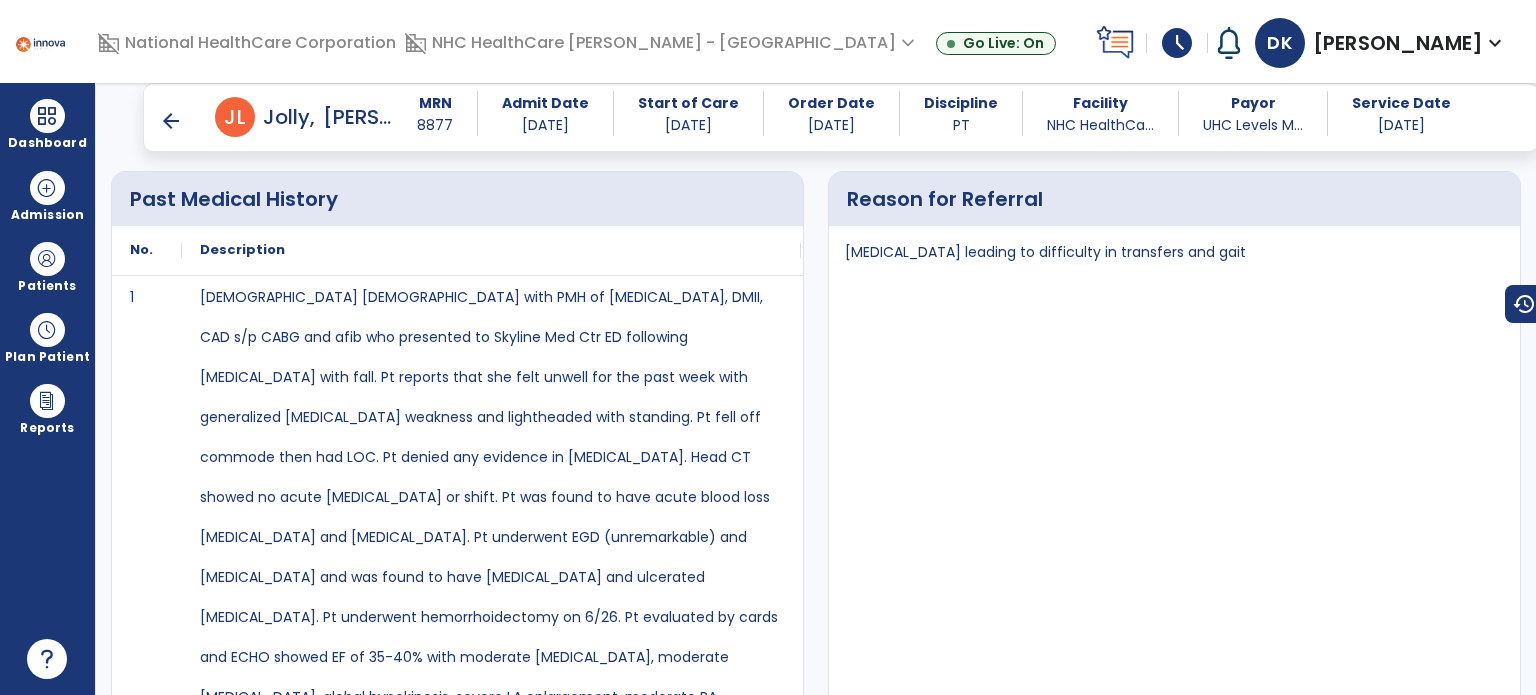 scroll, scrollTop: 813, scrollLeft: 0, axis: vertical 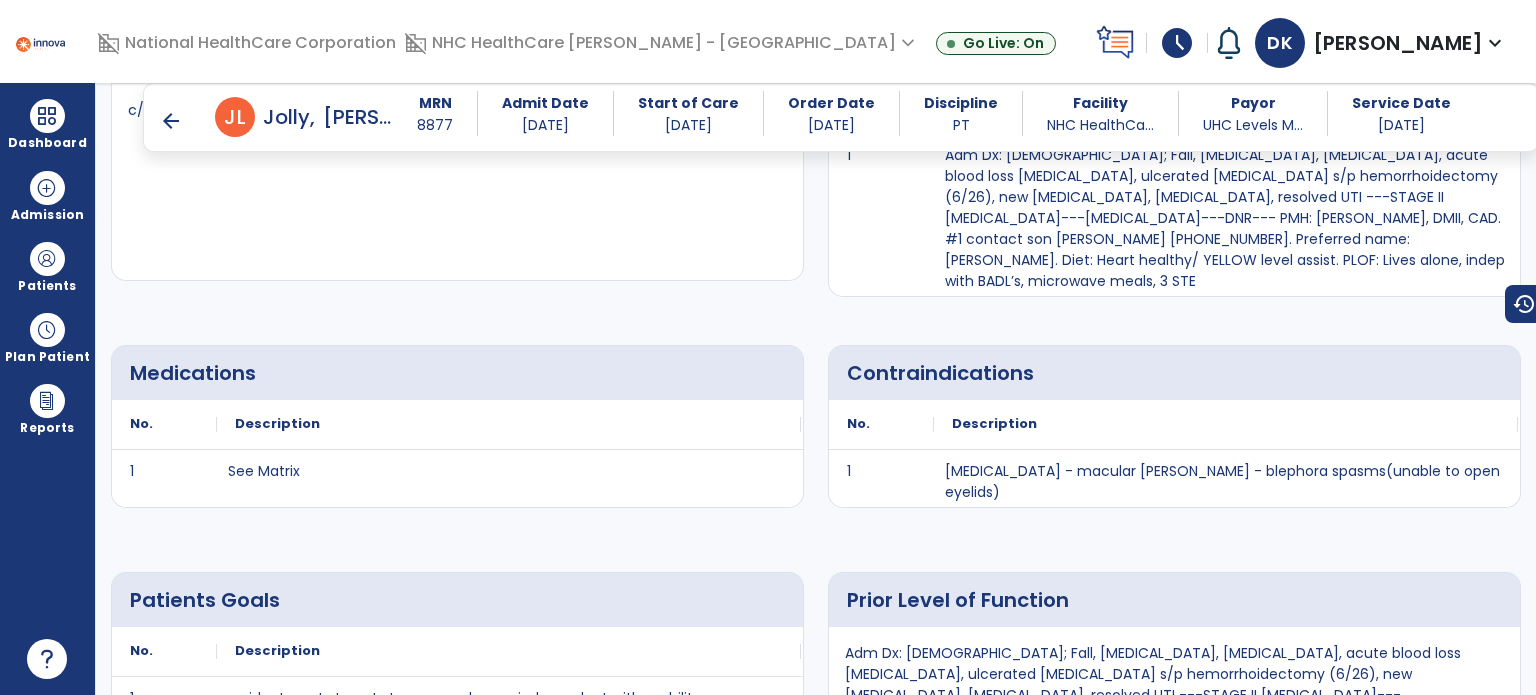 click on "Dashboard" at bounding box center [47, 124] 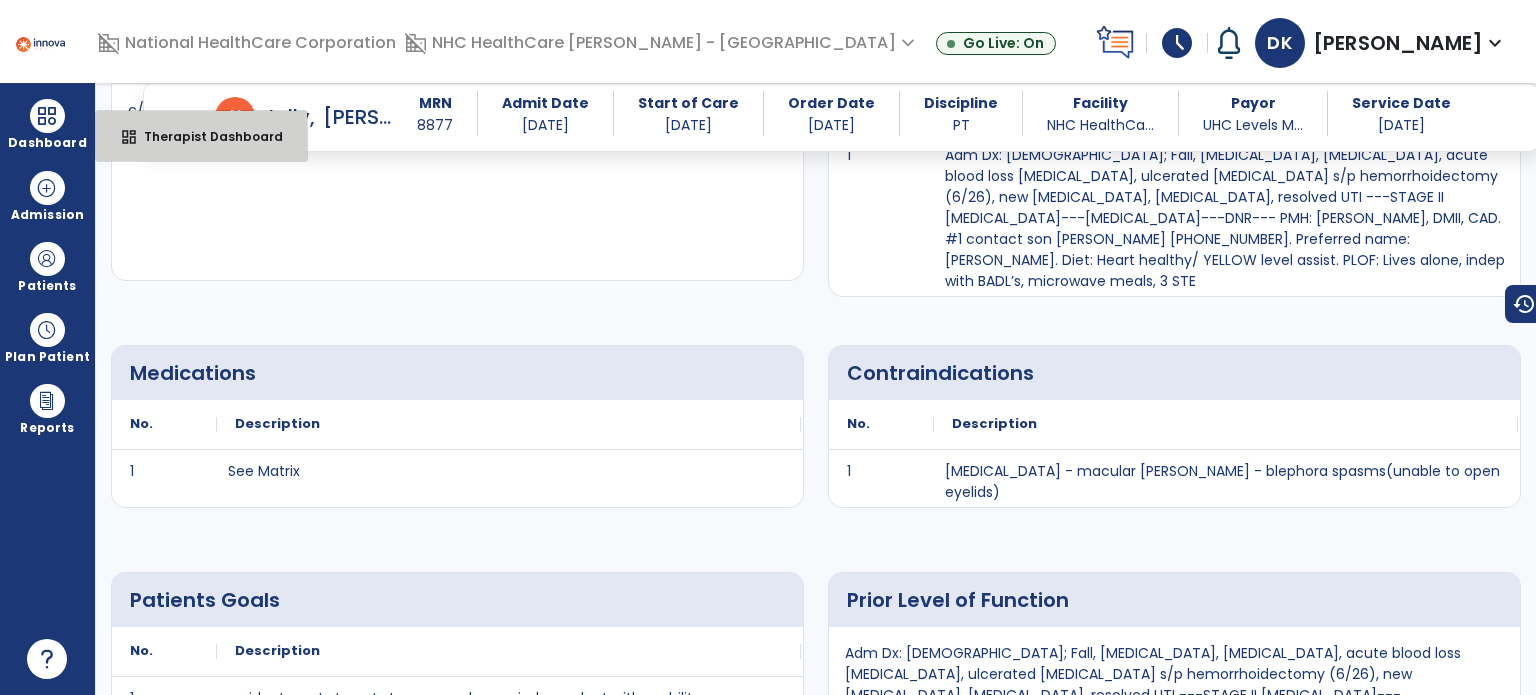 click on "Therapist Dashboard" at bounding box center (205, 136) 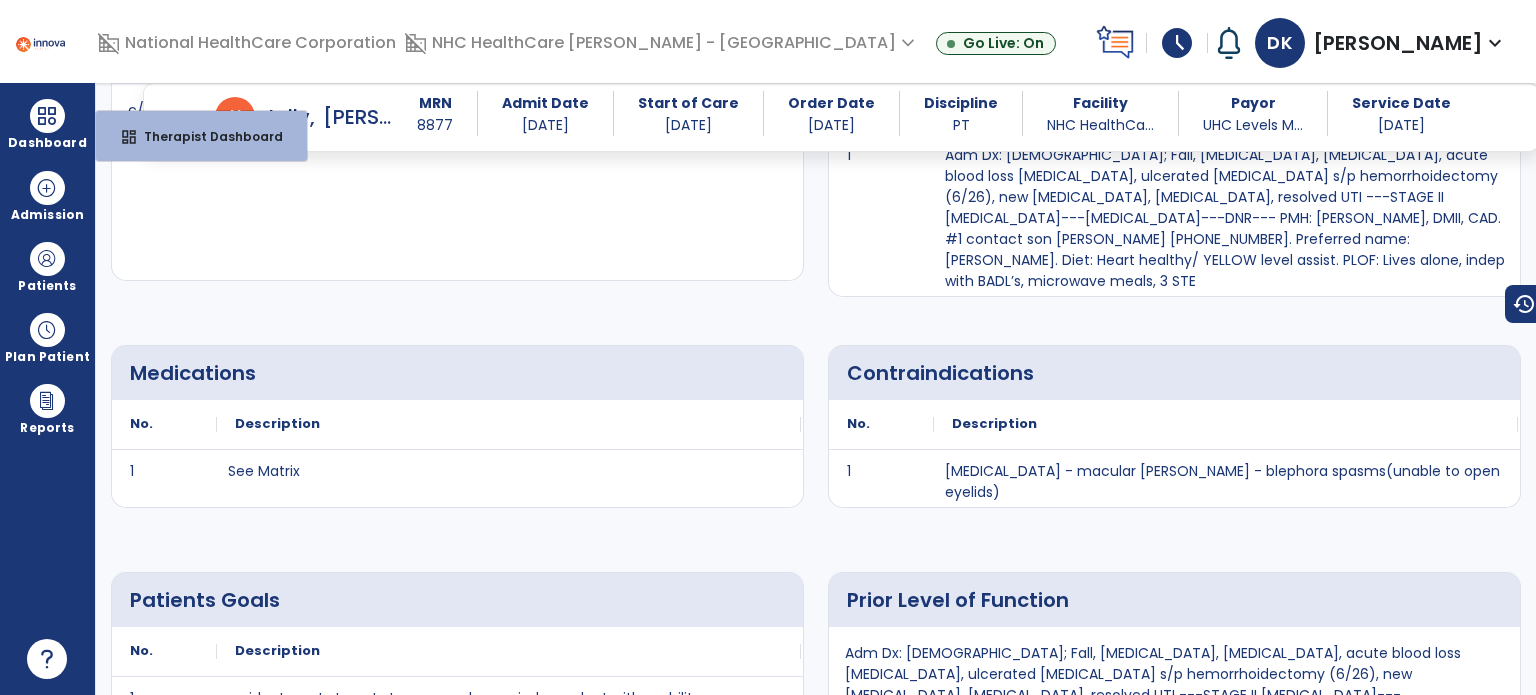 select on "****" 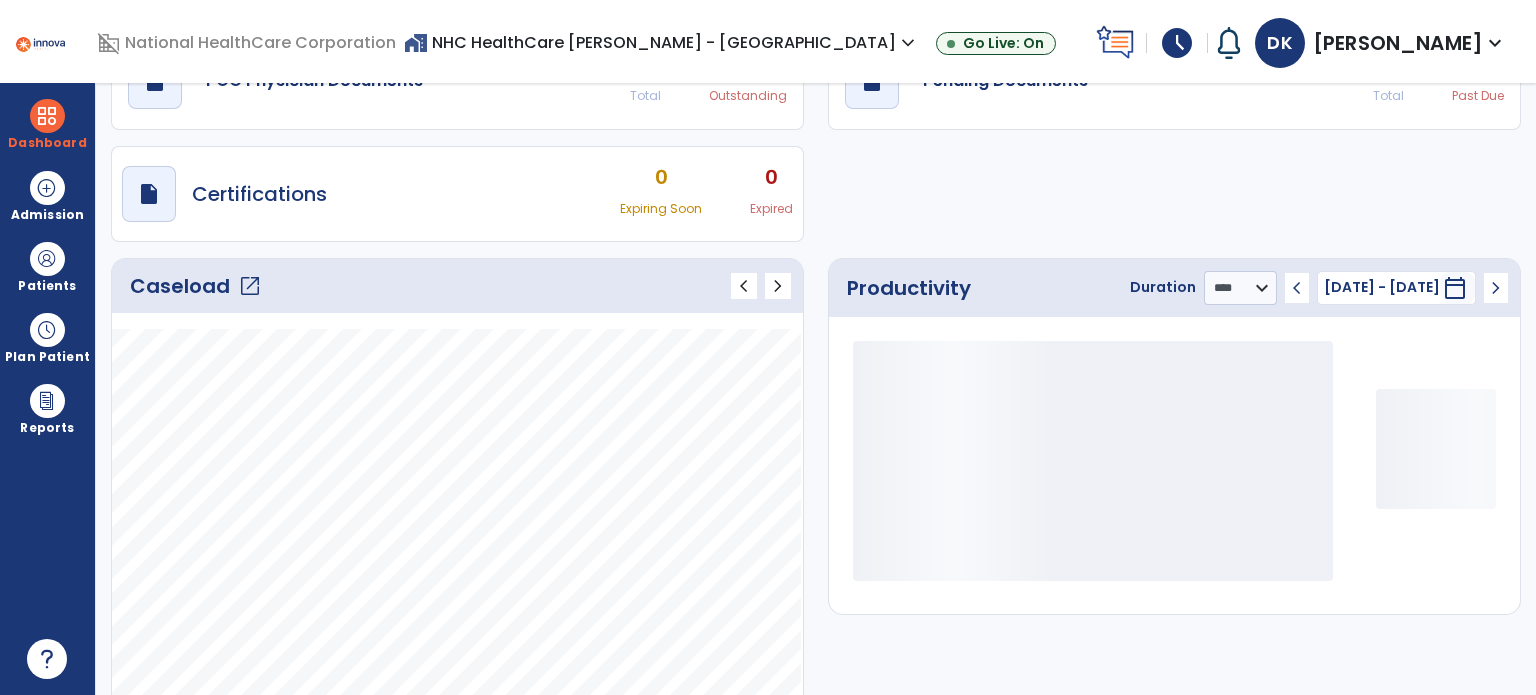 scroll, scrollTop: 49, scrollLeft: 0, axis: vertical 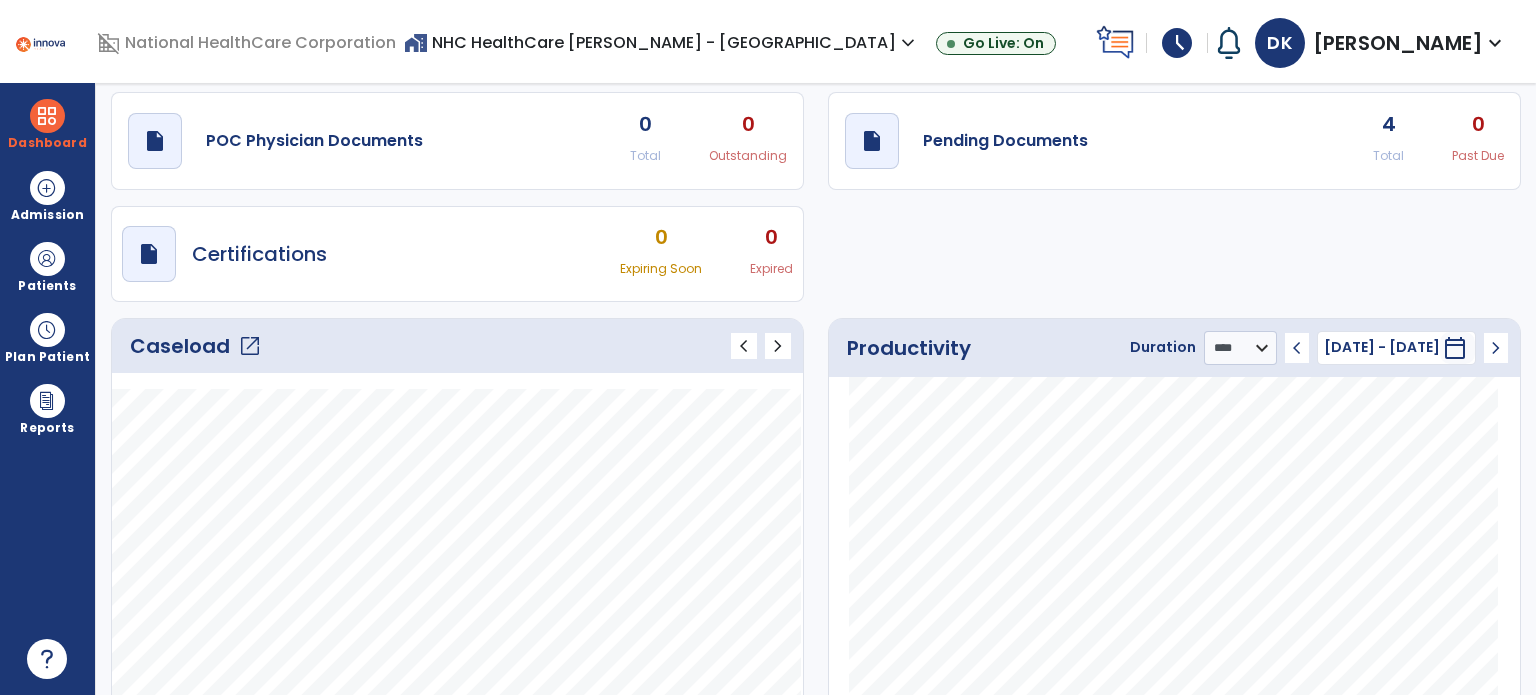 click on "Pending Documents" 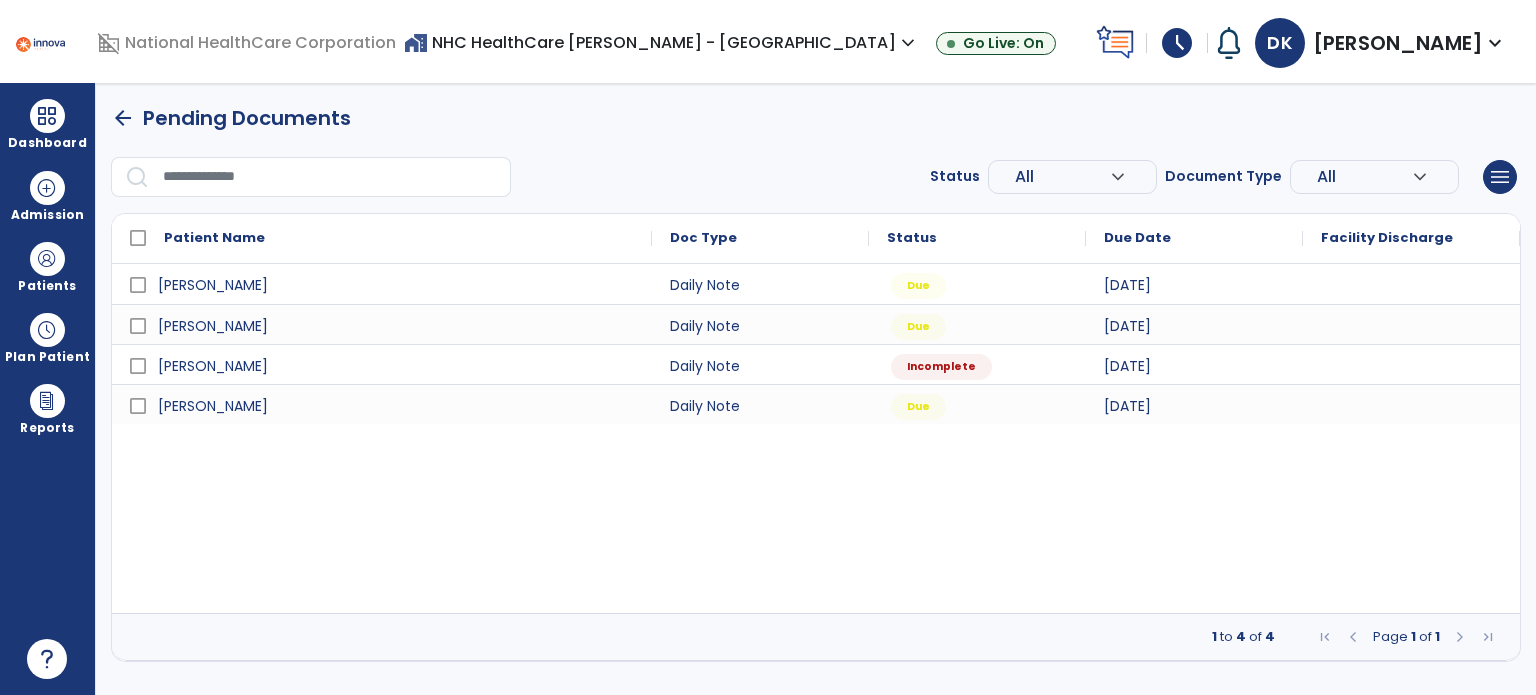 scroll, scrollTop: 0, scrollLeft: 0, axis: both 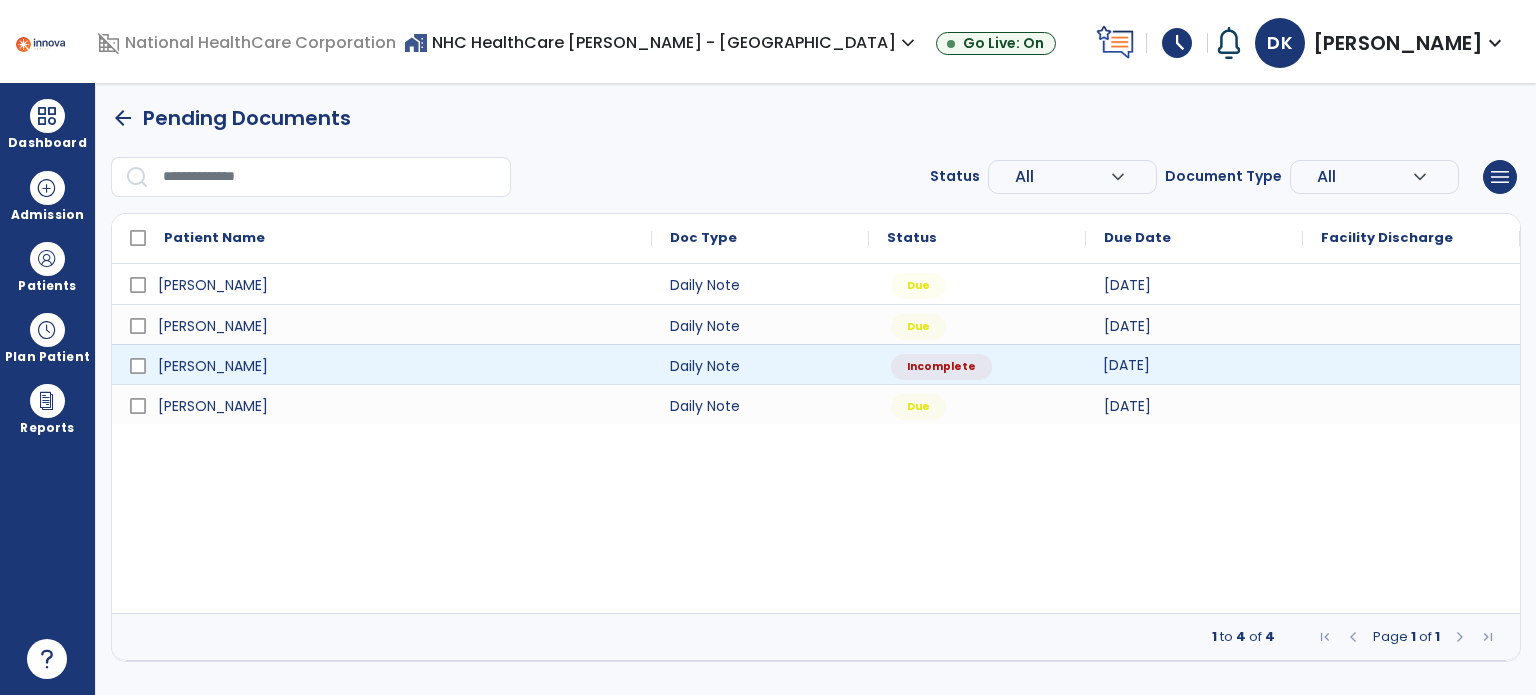 click on "[DATE]" at bounding box center (1126, 365) 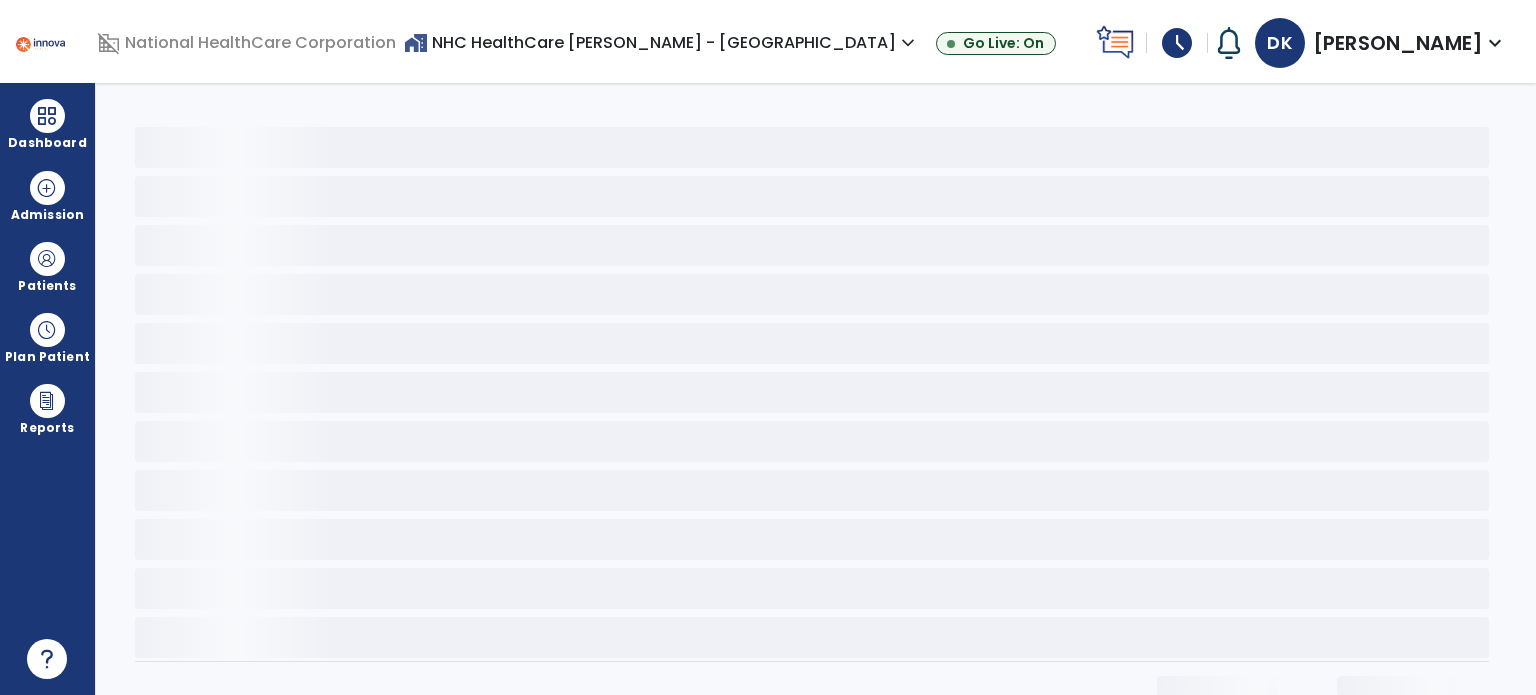 select on "*" 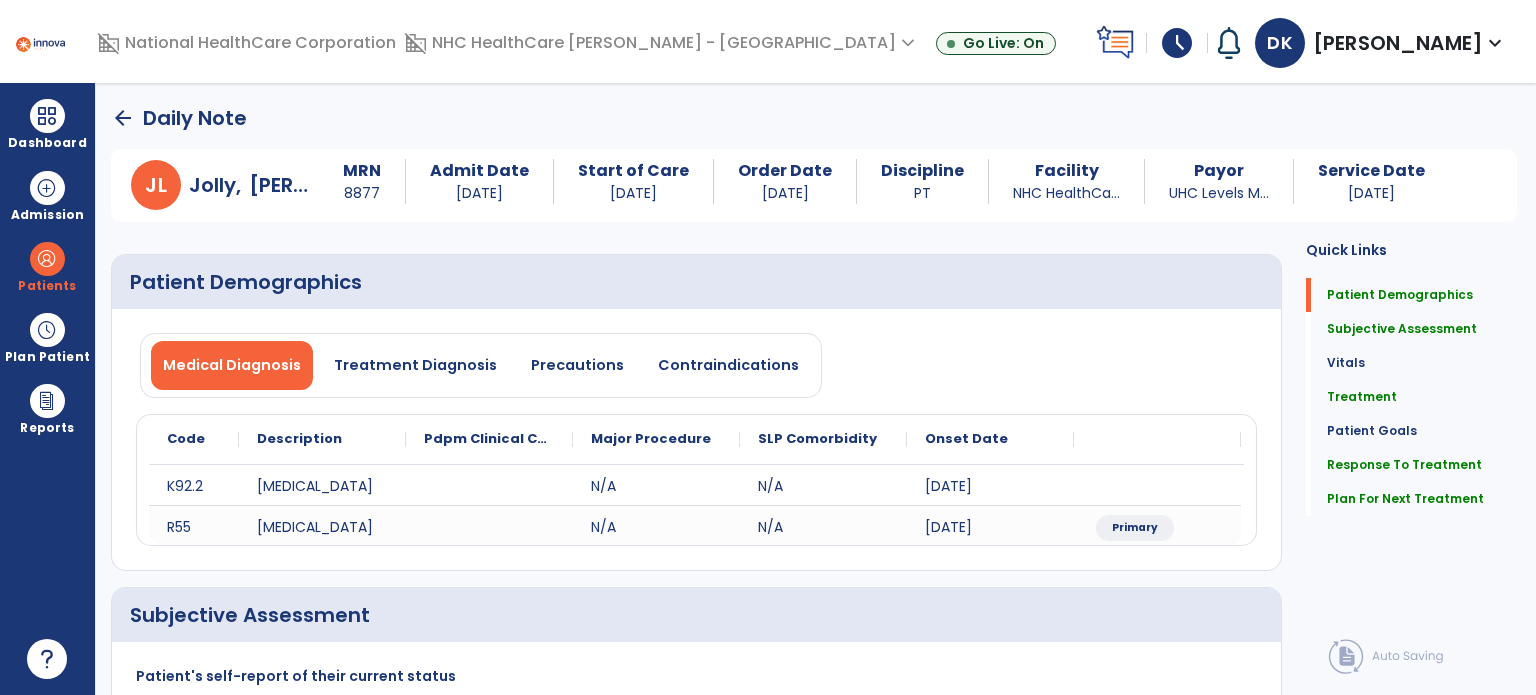 click on "Subjective Assessment" 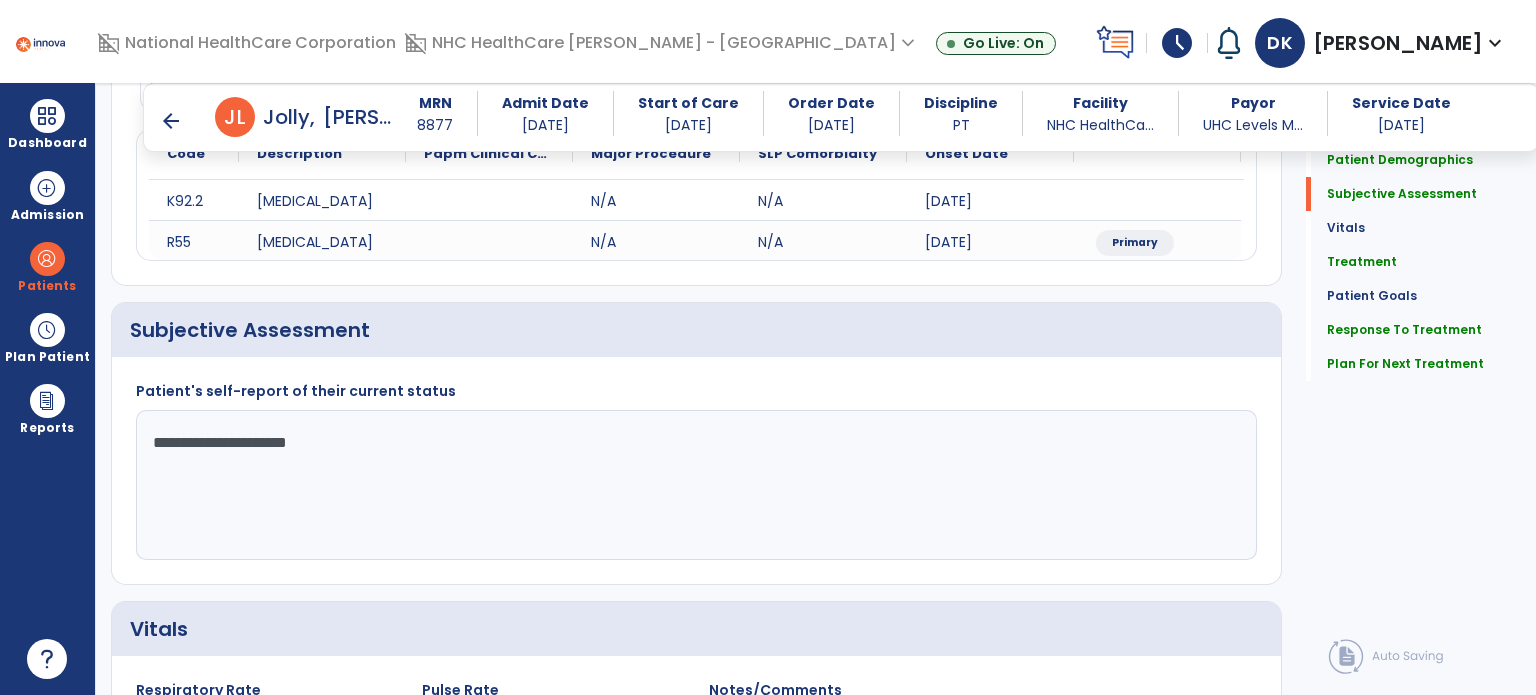 scroll, scrollTop: 338, scrollLeft: 0, axis: vertical 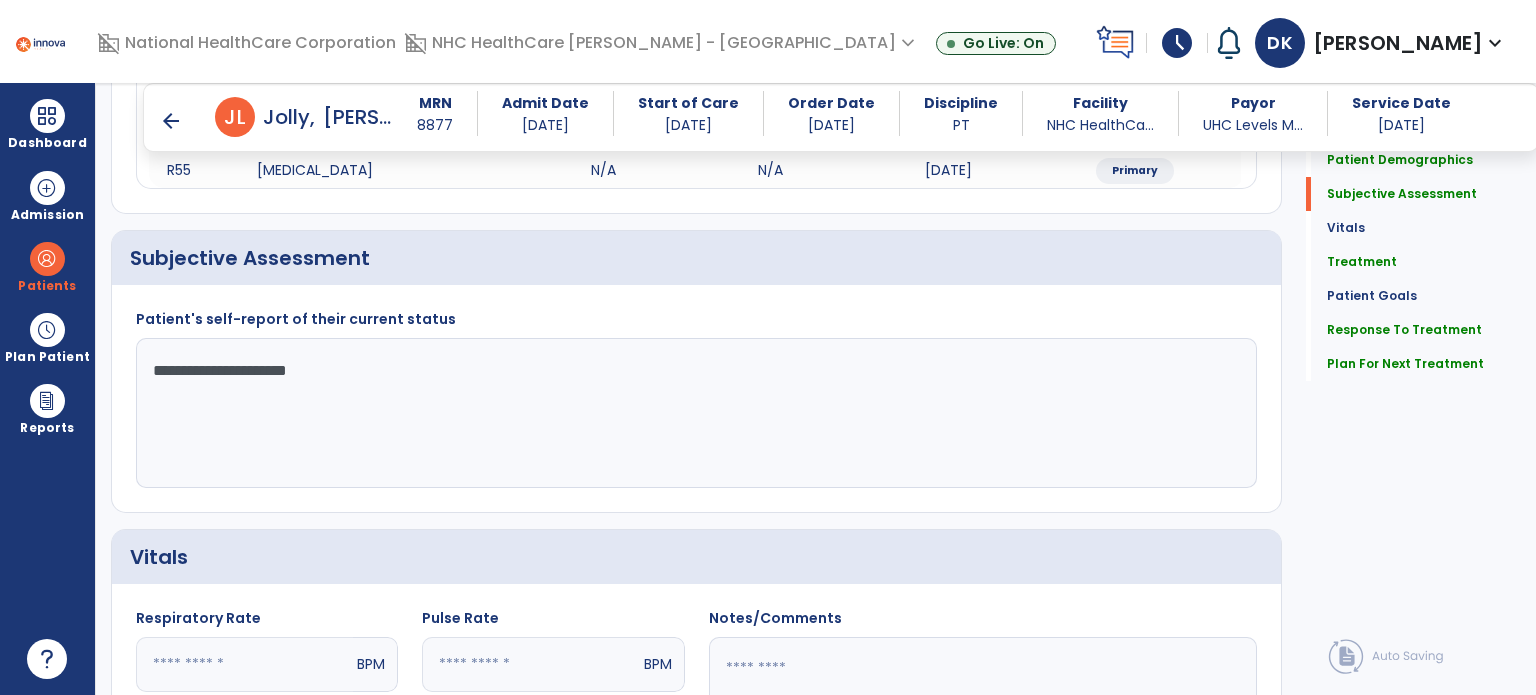 click on "Treatment" 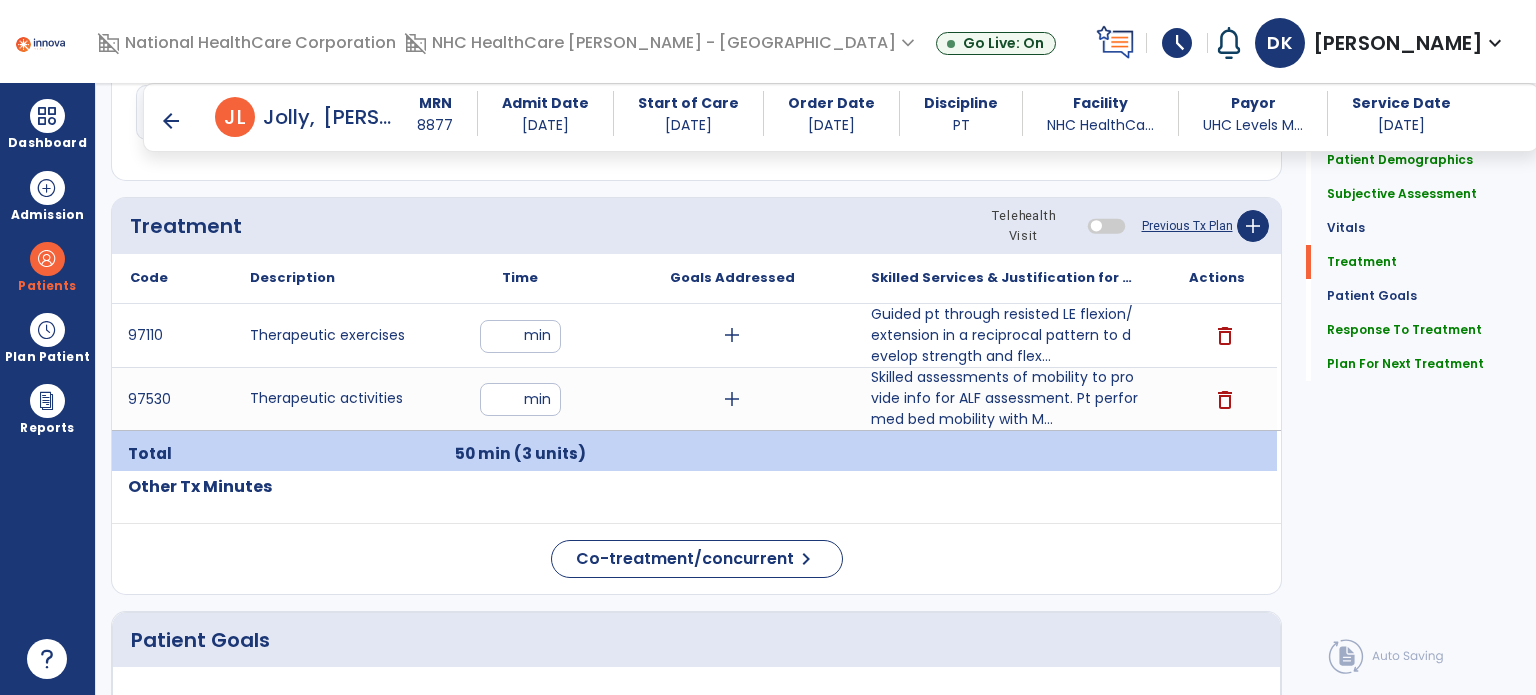 scroll, scrollTop: 1097, scrollLeft: 0, axis: vertical 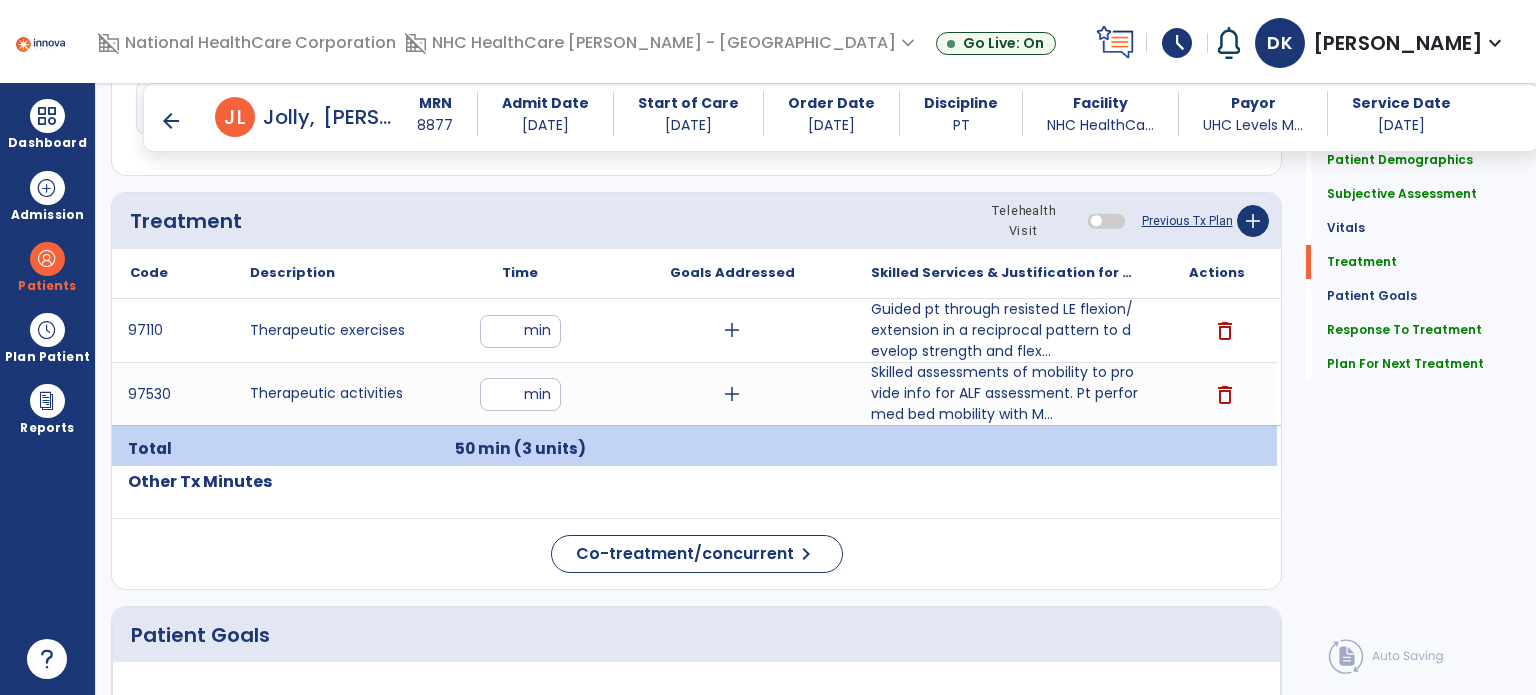 click on "Subjective Assessment" 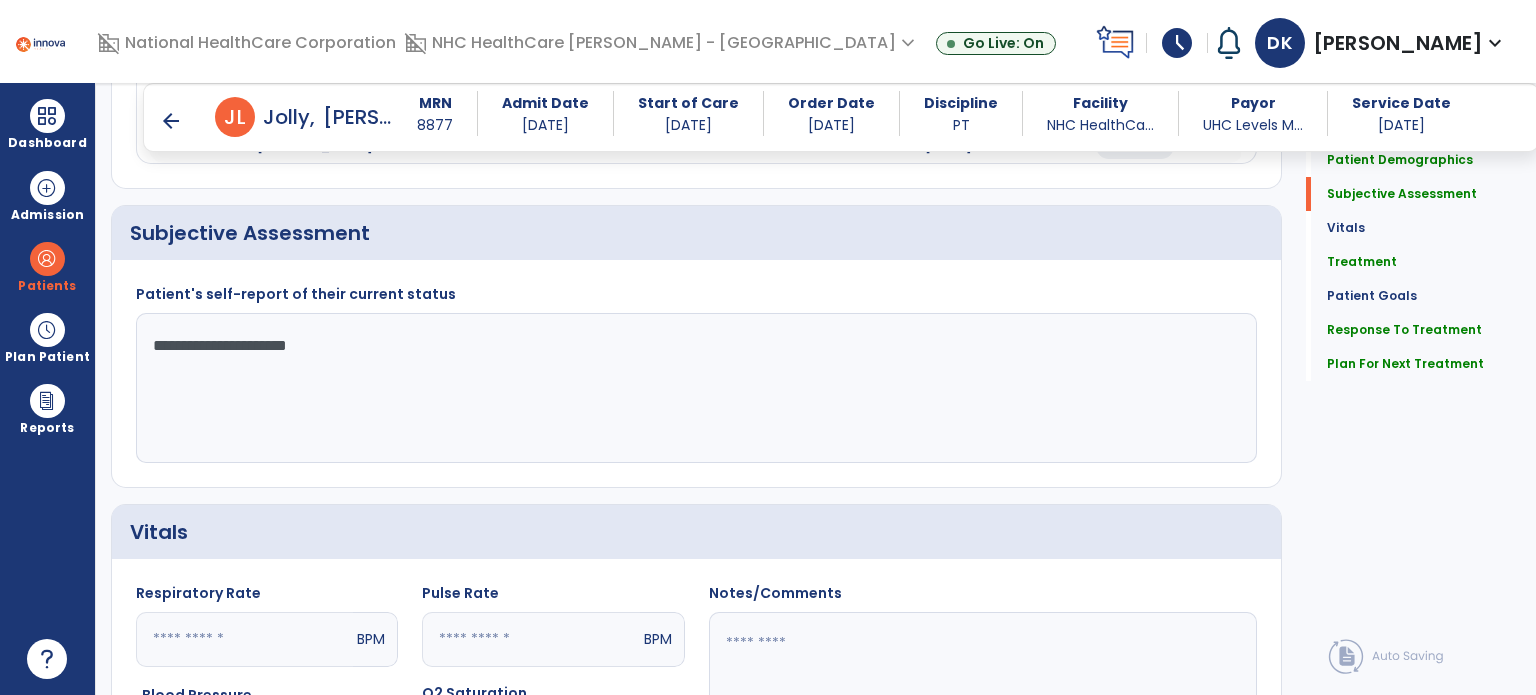 scroll, scrollTop: 319, scrollLeft: 0, axis: vertical 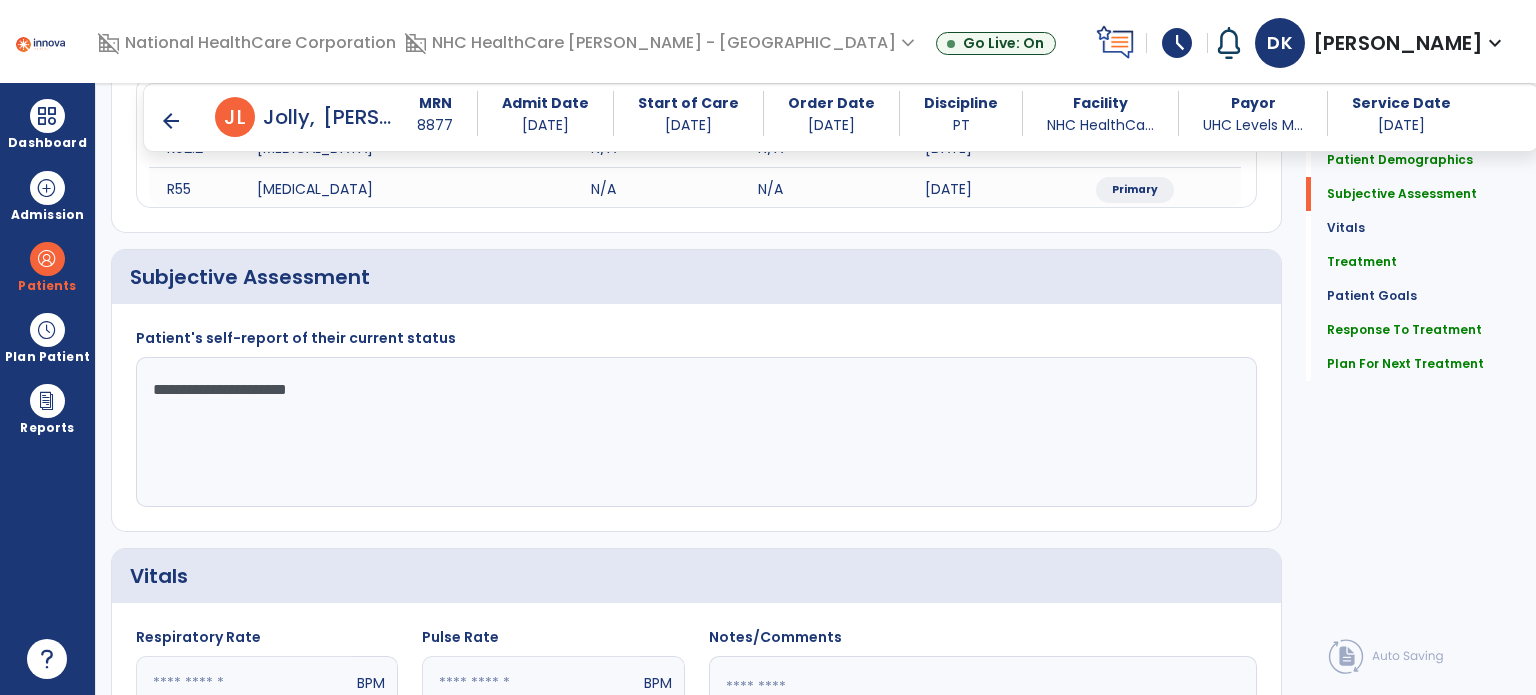 click on "**********" 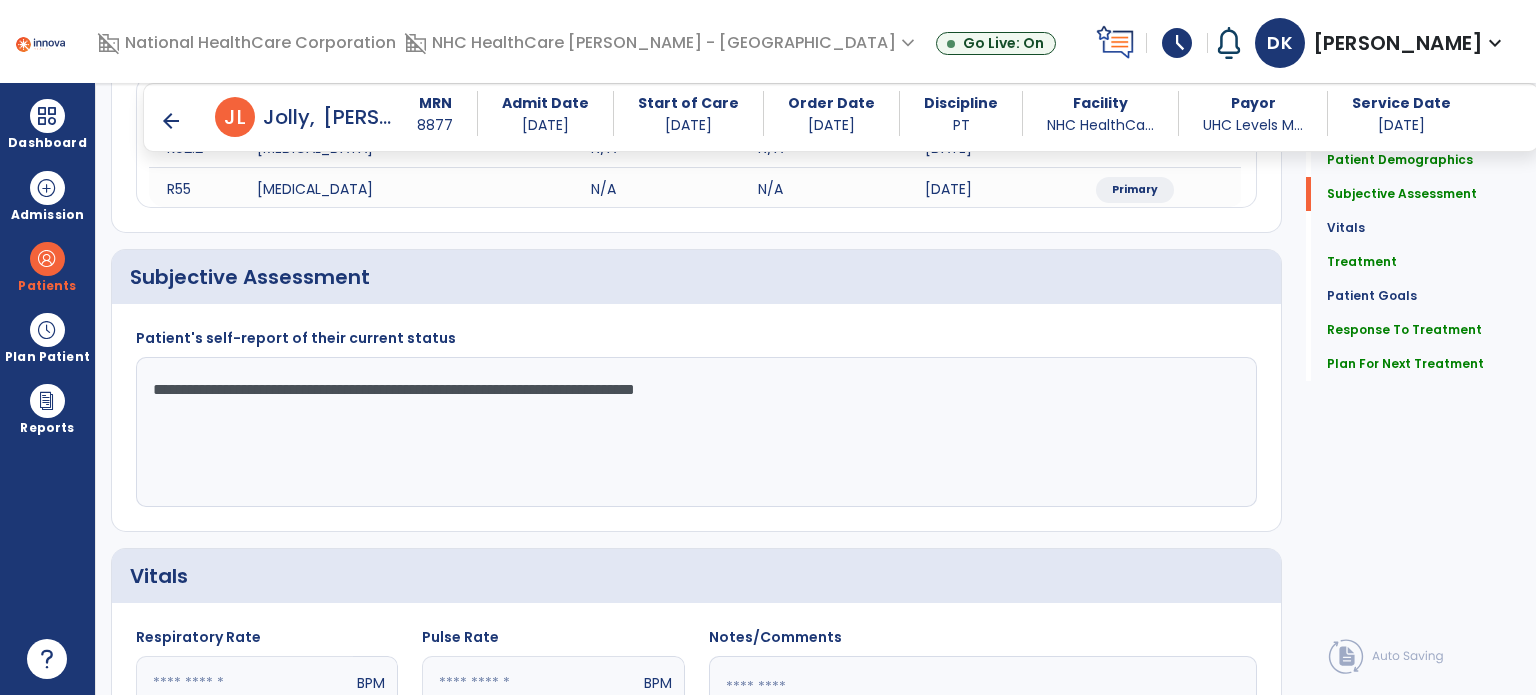type on "**********" 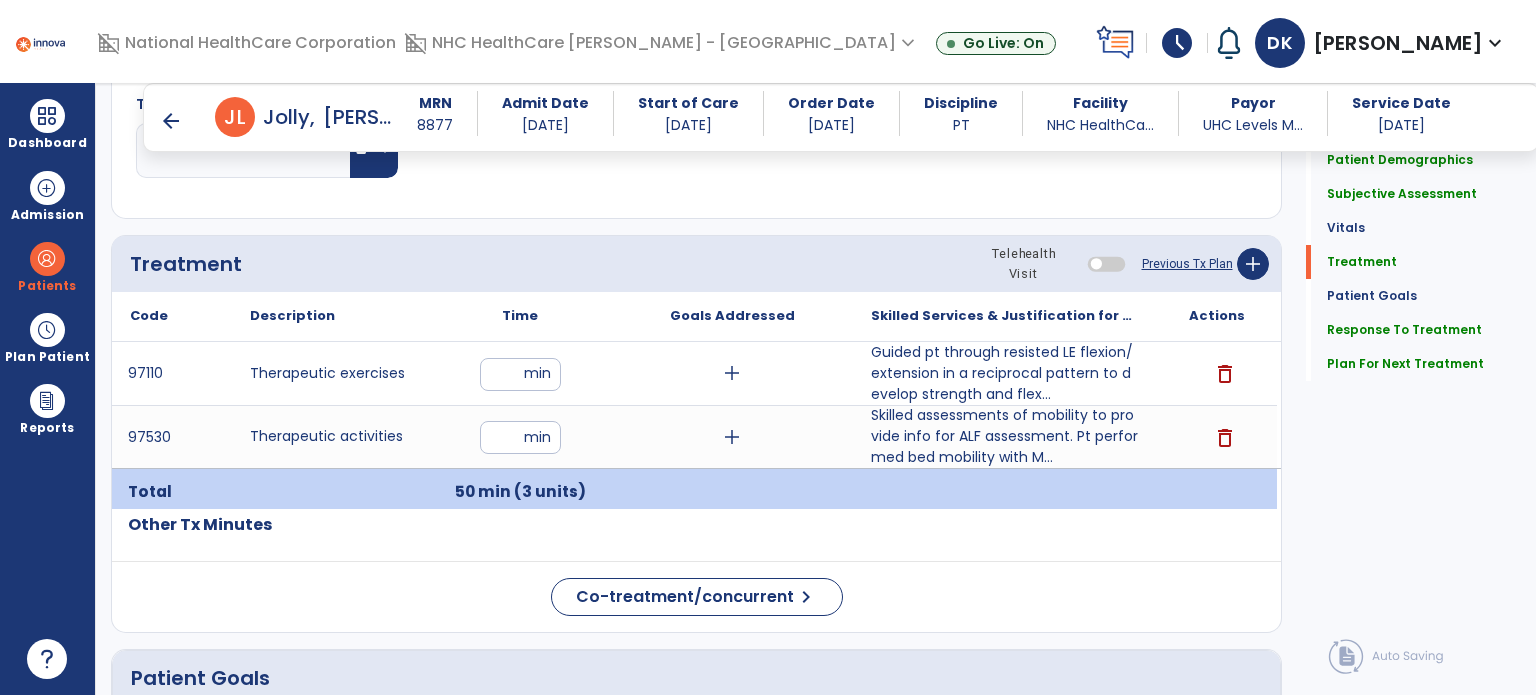 scroll, scrollTop: 1097, scrollLeft: 0, axis: vertical 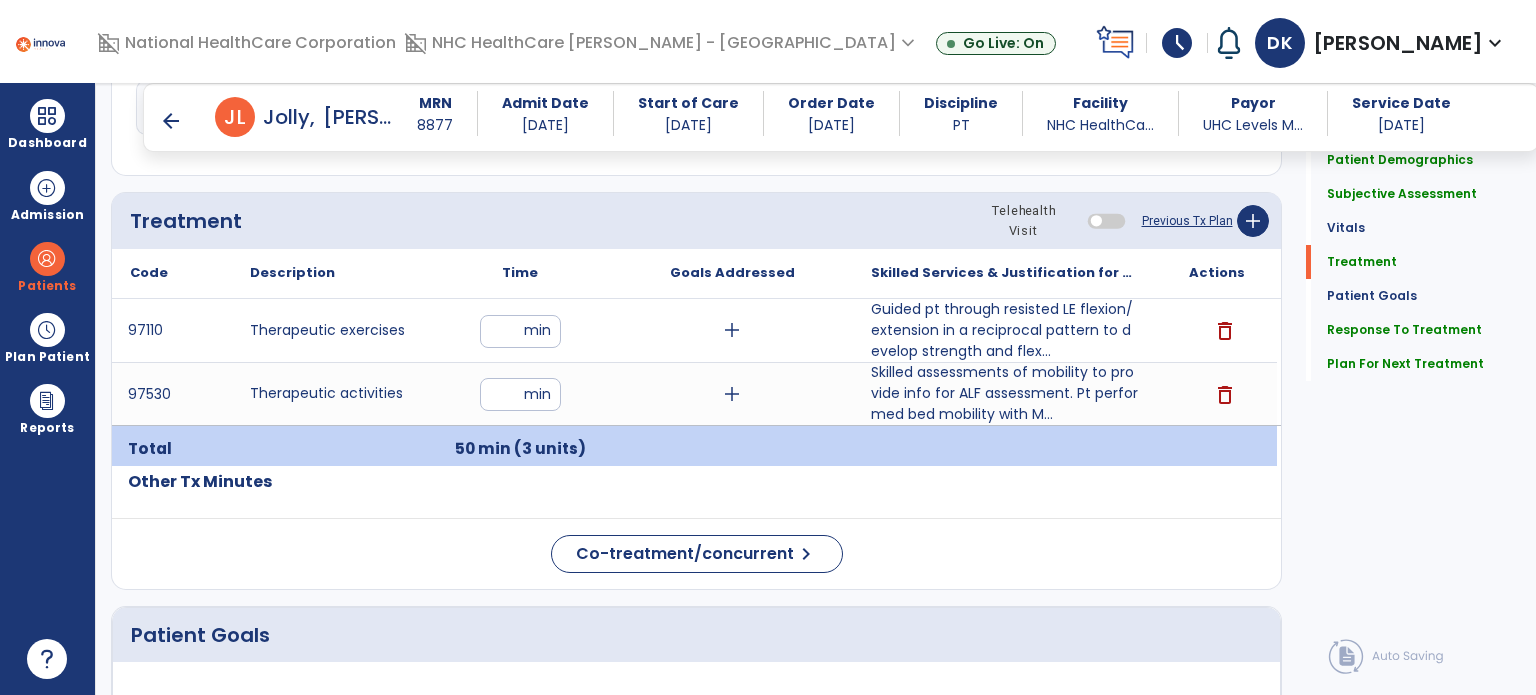 click on "Response To Treatment" 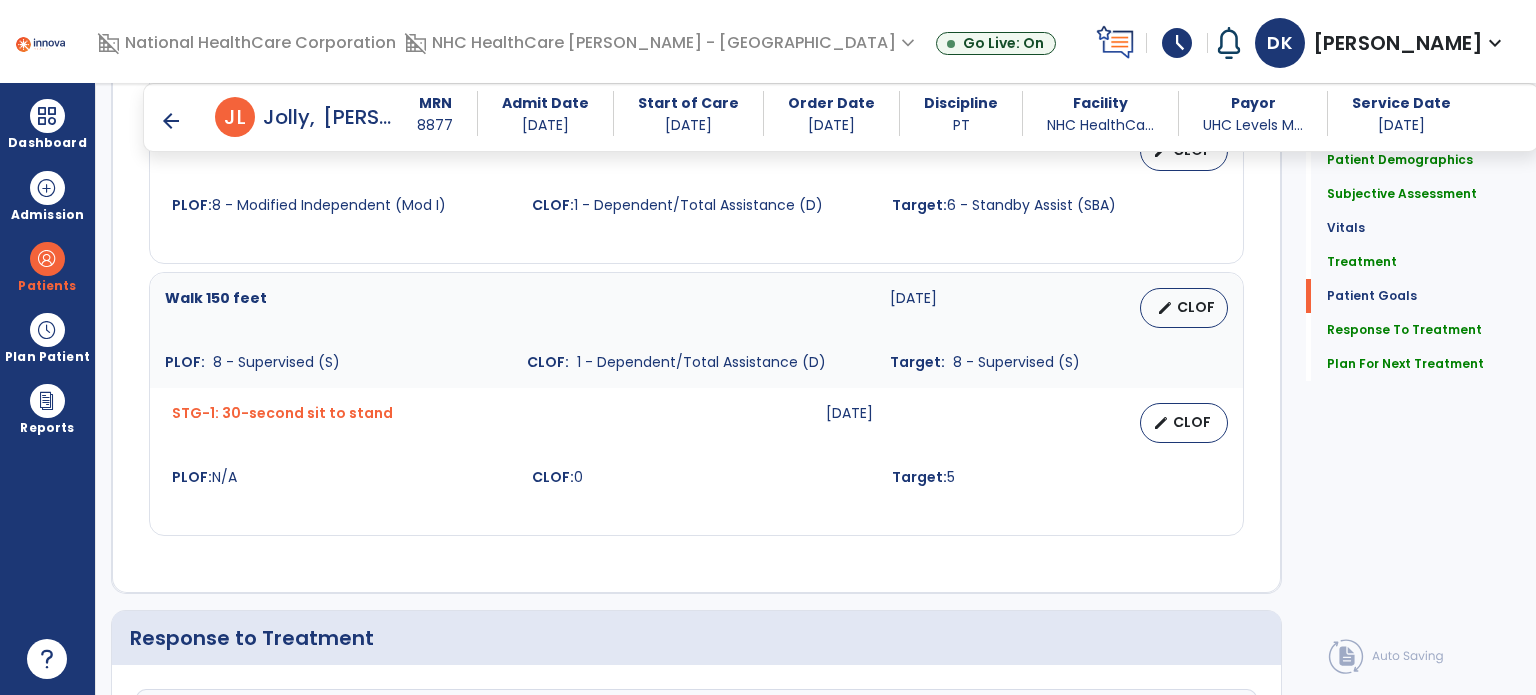 scroll, scrollTop: 2464, scrollLeft: 0, axis: vertical 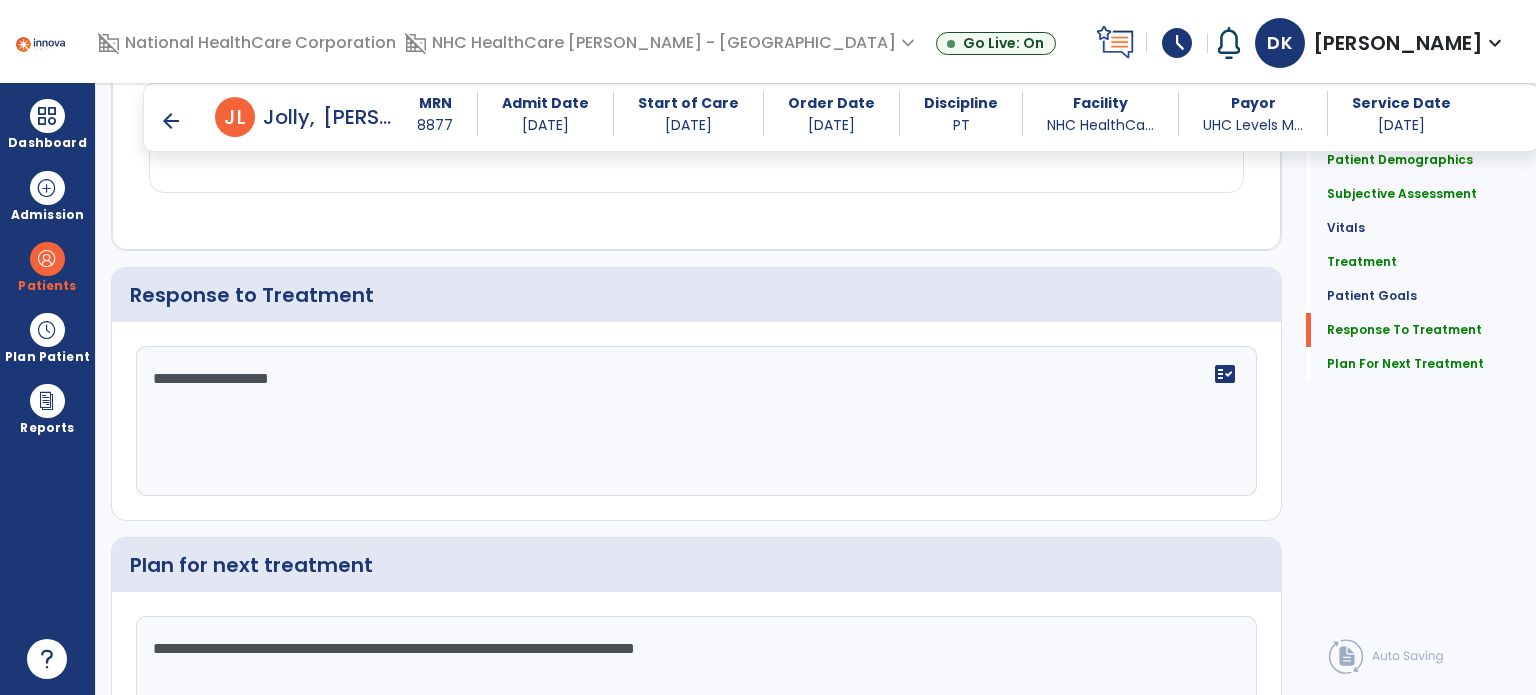 paste on "**********" 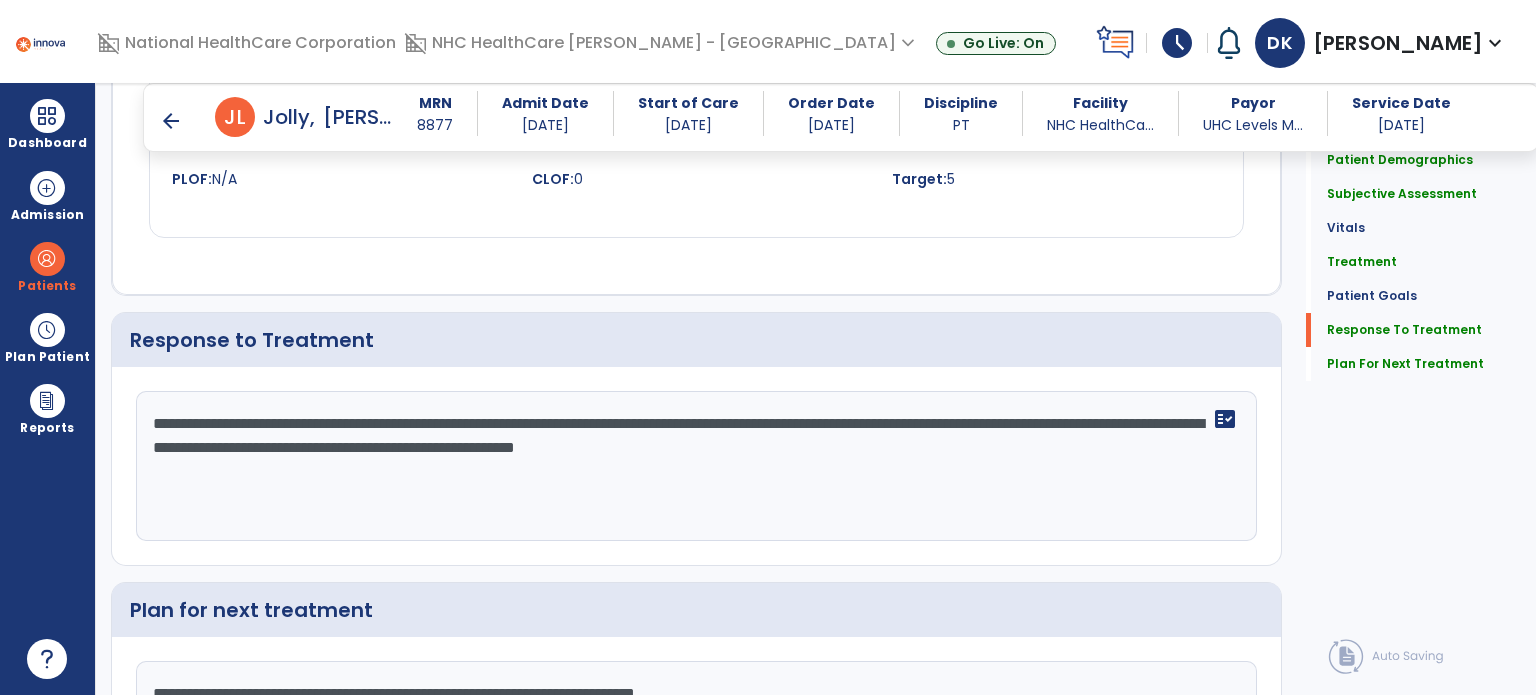 scroll, scrollTop: 2464, scrollLeft: 0, axis: vertical 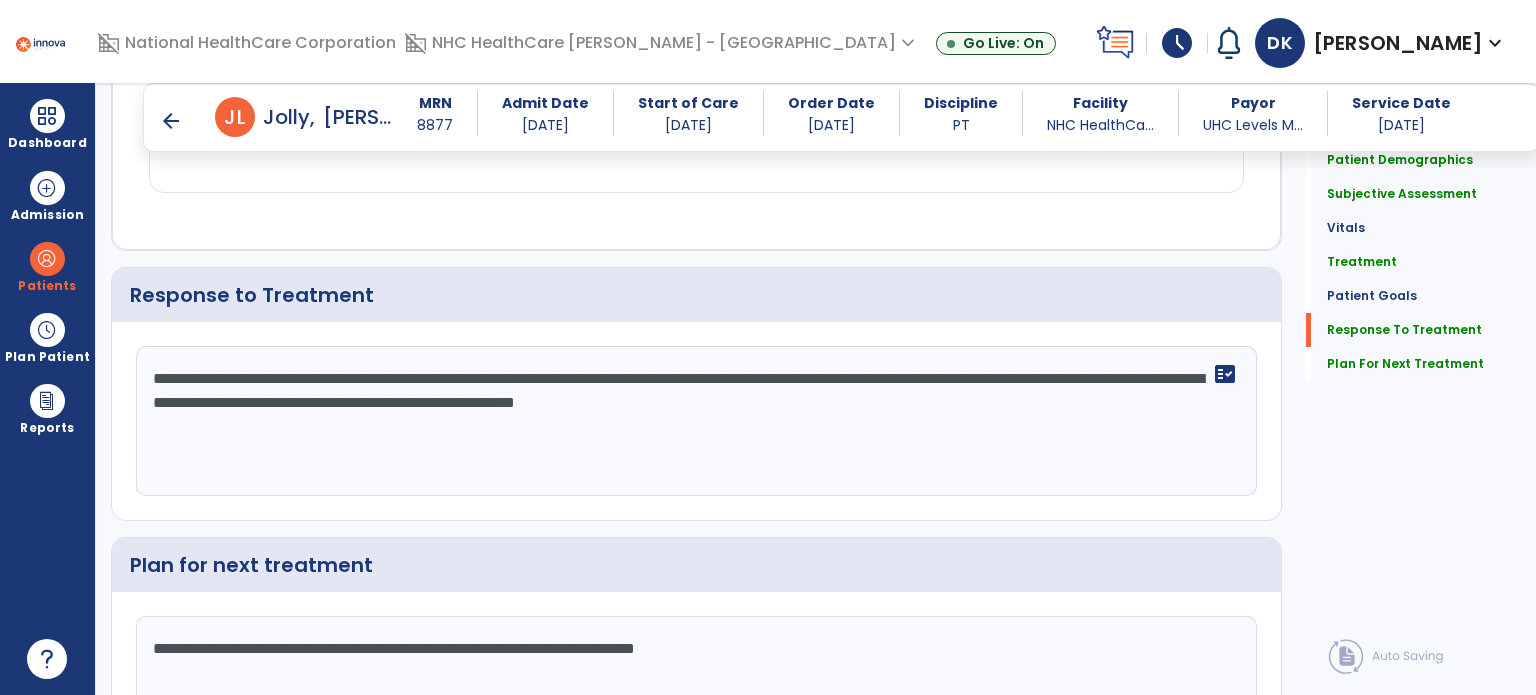 type on "**********" 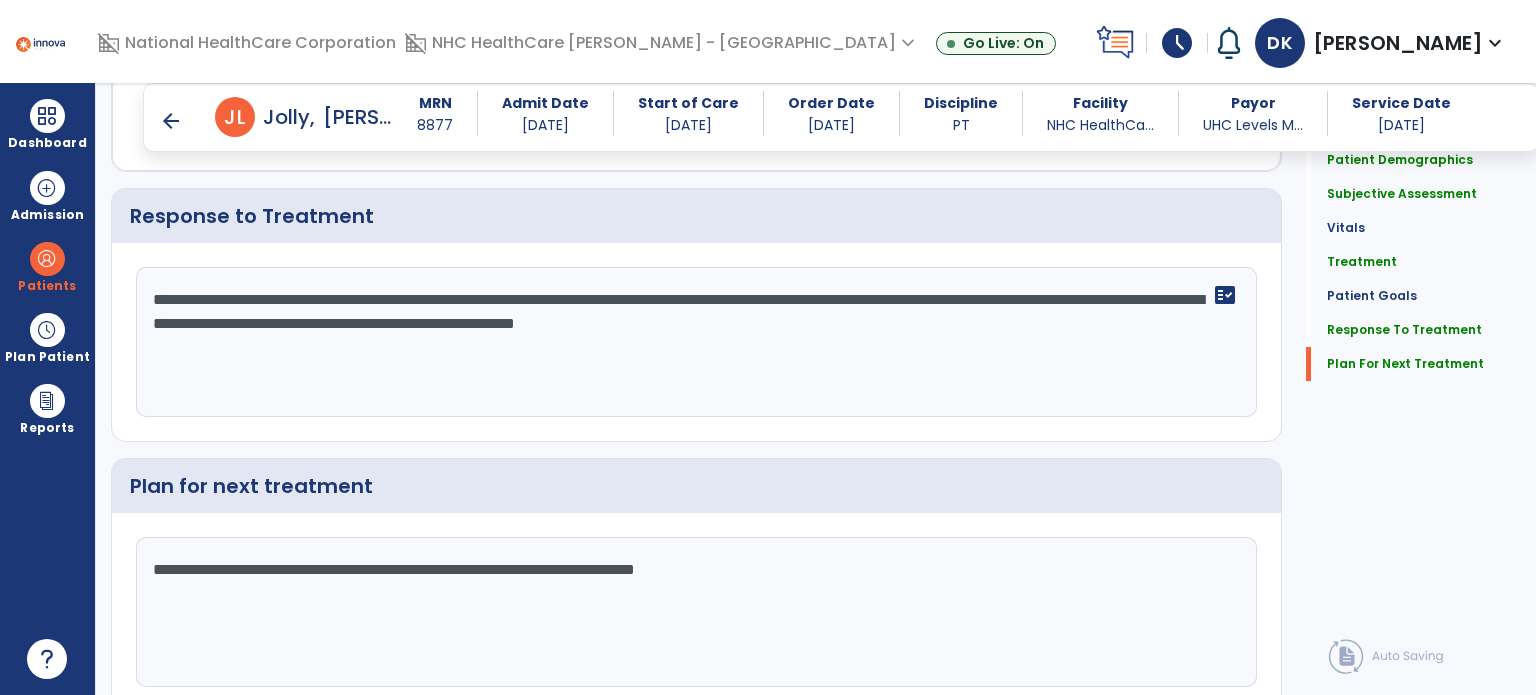 scroll, scrollTop: 2619, scrollLeft: 0, axis: vertical 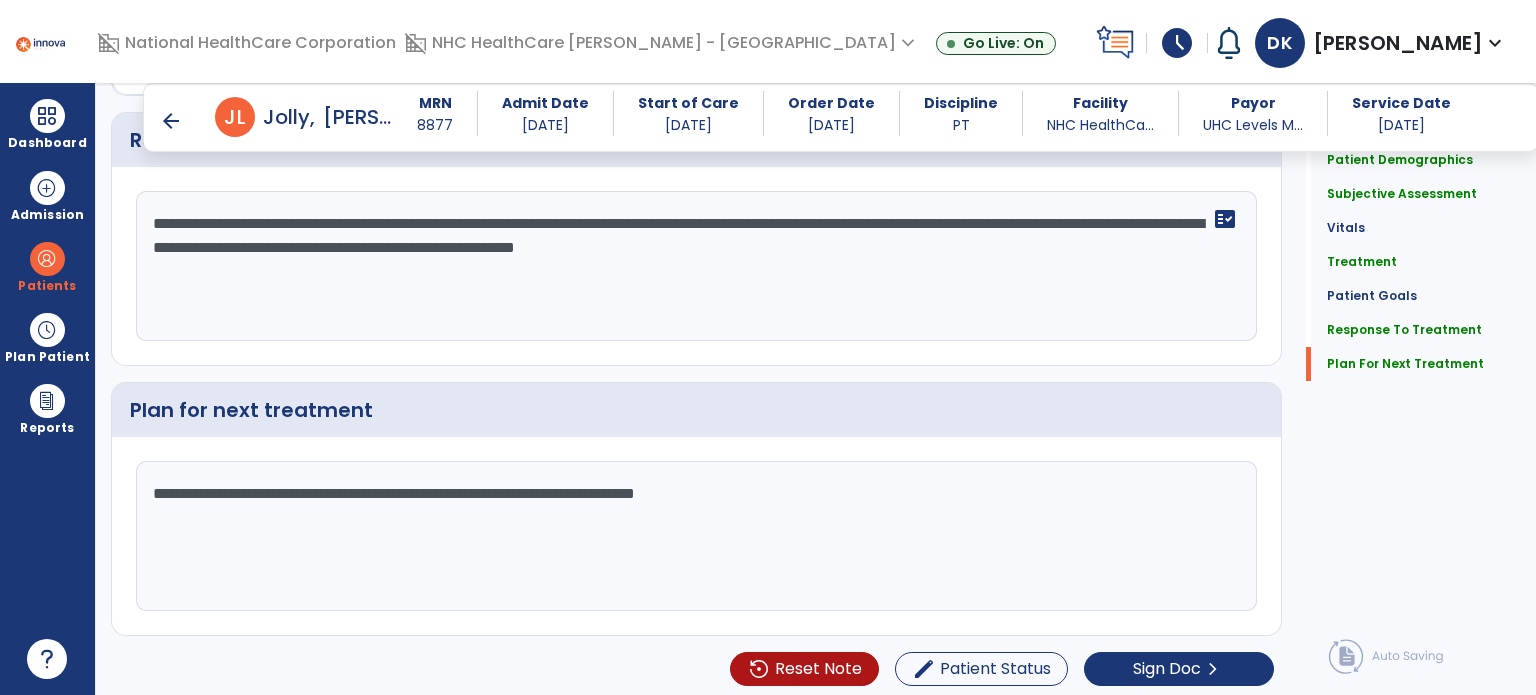 click on "**********" 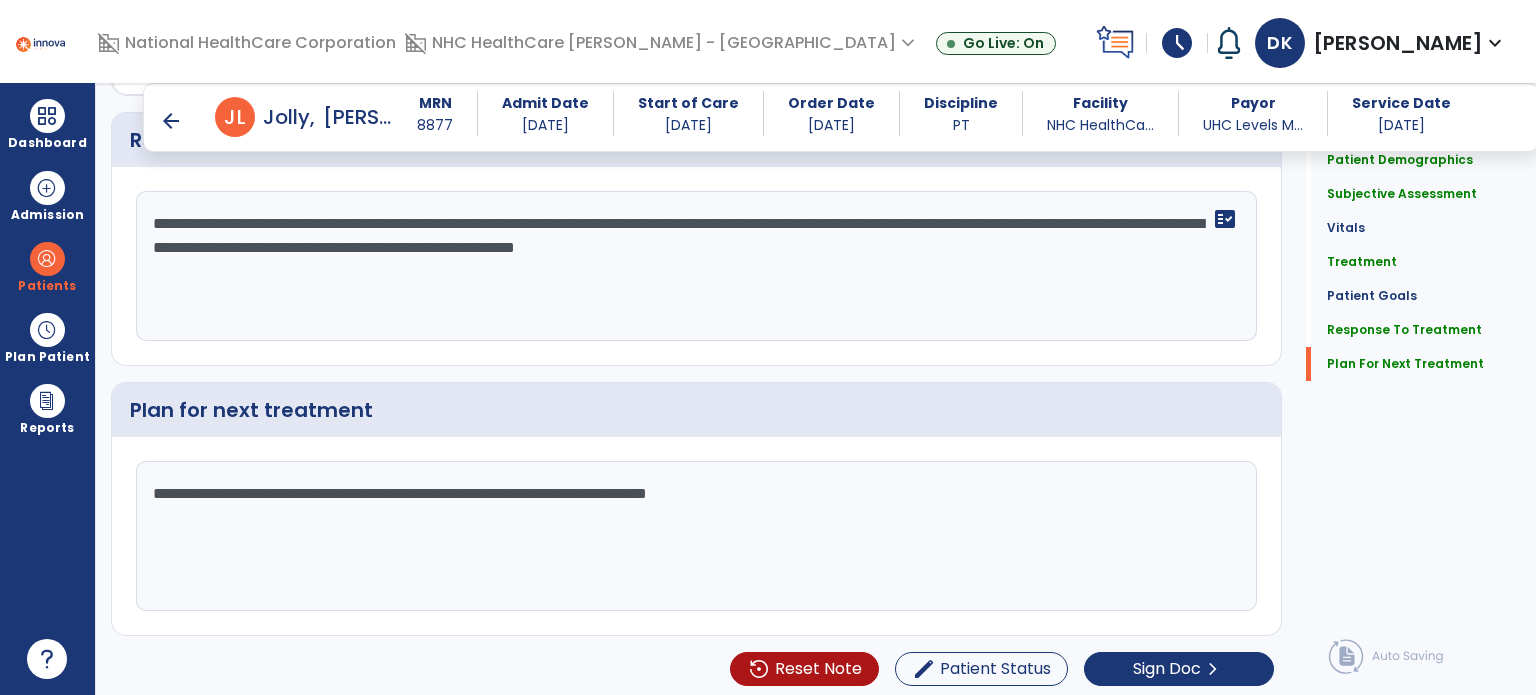 scroll, scrollTop: 2619, scrollLeft: 0, axis: vertical 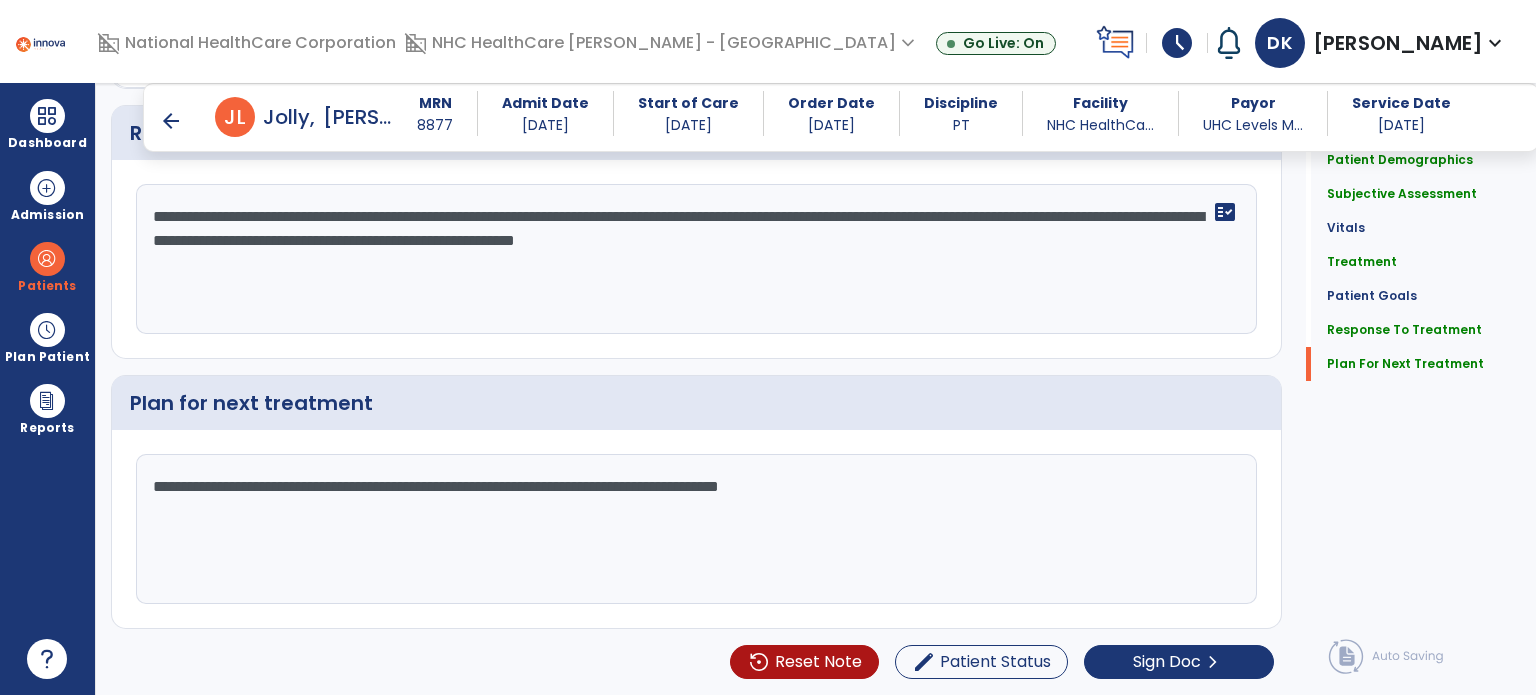 click on "**********" 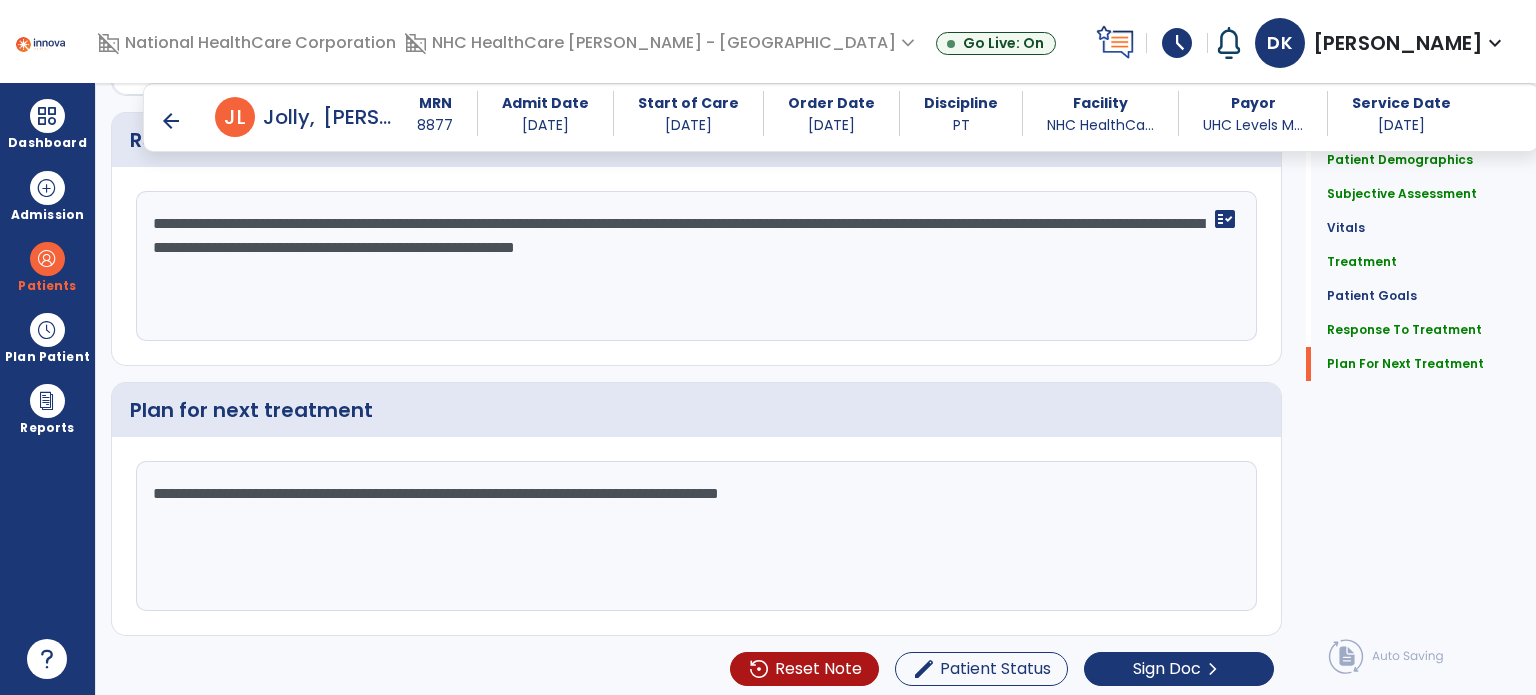 scroll, scrollTop: 2619, scrollLeft: 0, axis: vertical 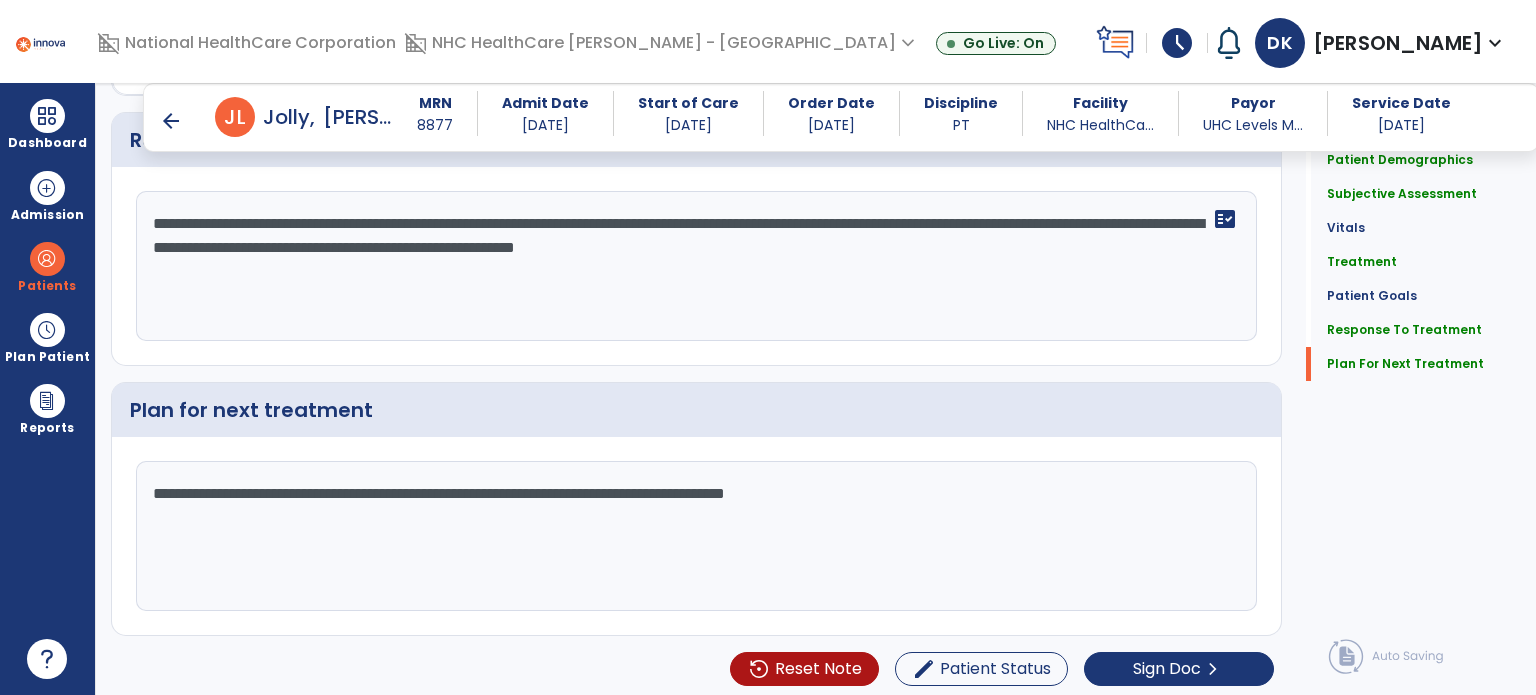 type on "**********" 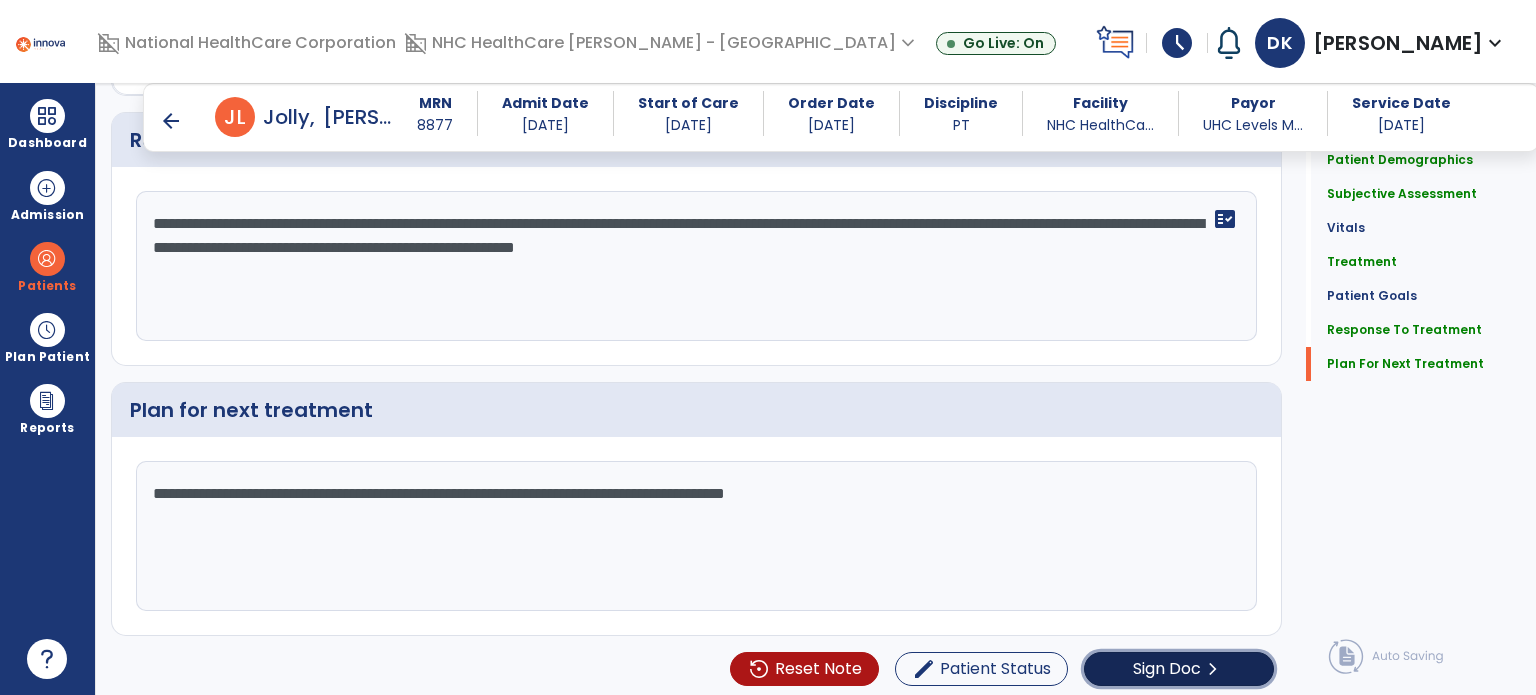 click on "Sign Doc" 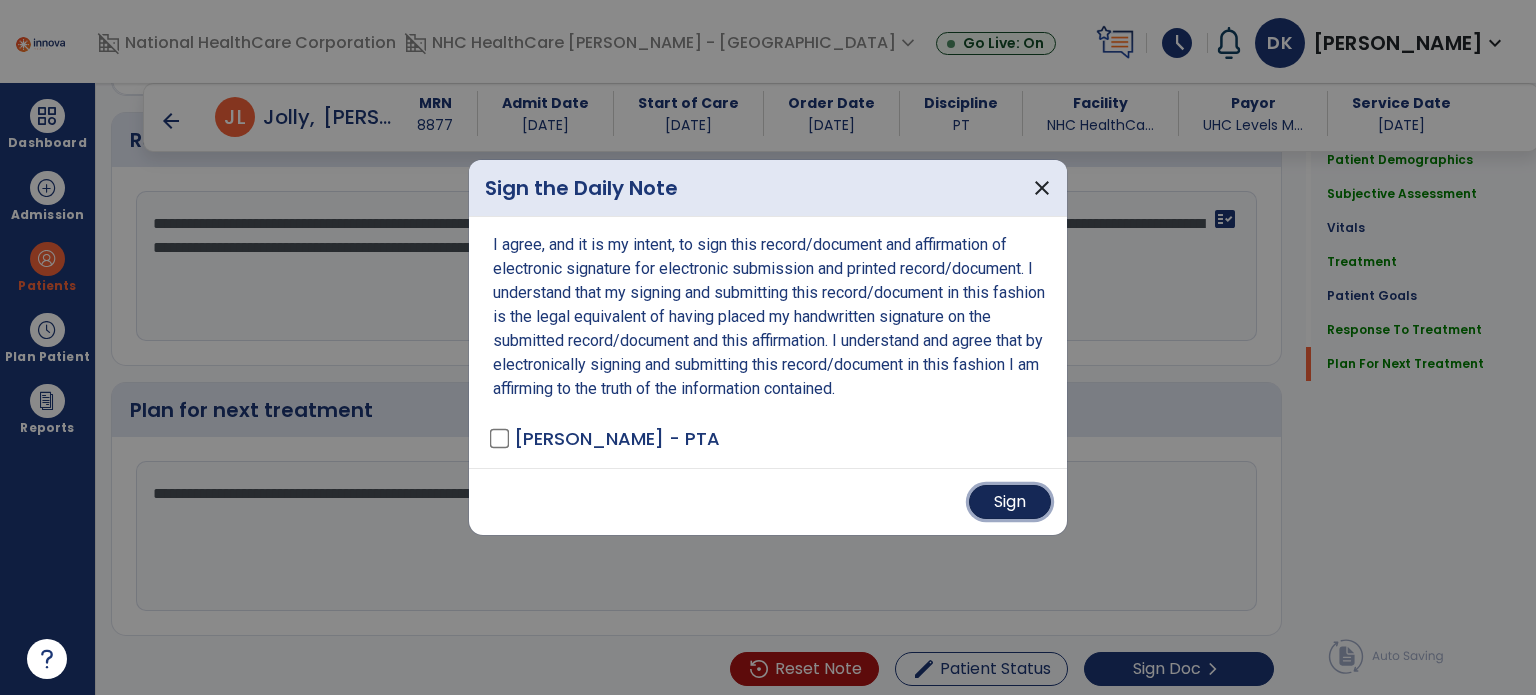 click on "Sign" at bounding box center (1010, 502) 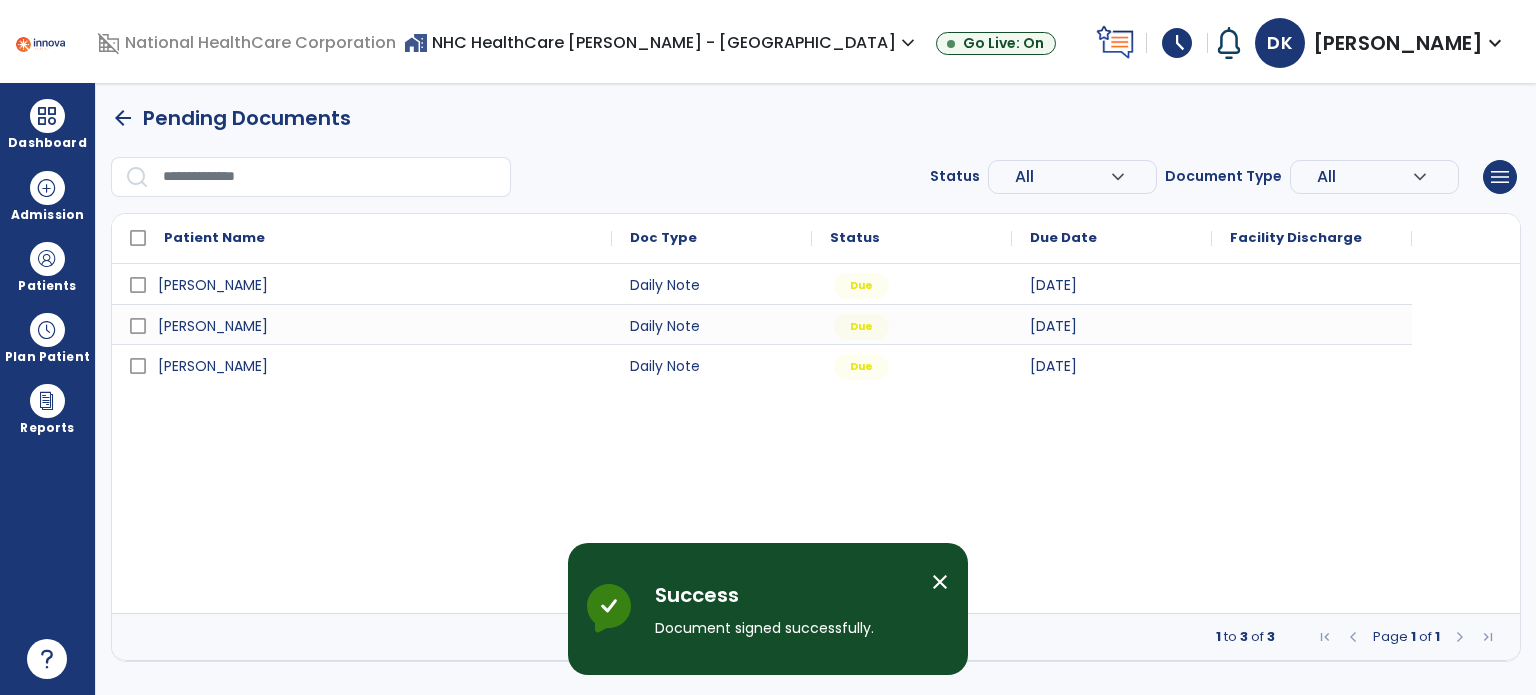 scroll, scrollTop: 0, scrollLeft: 0, axis: both 